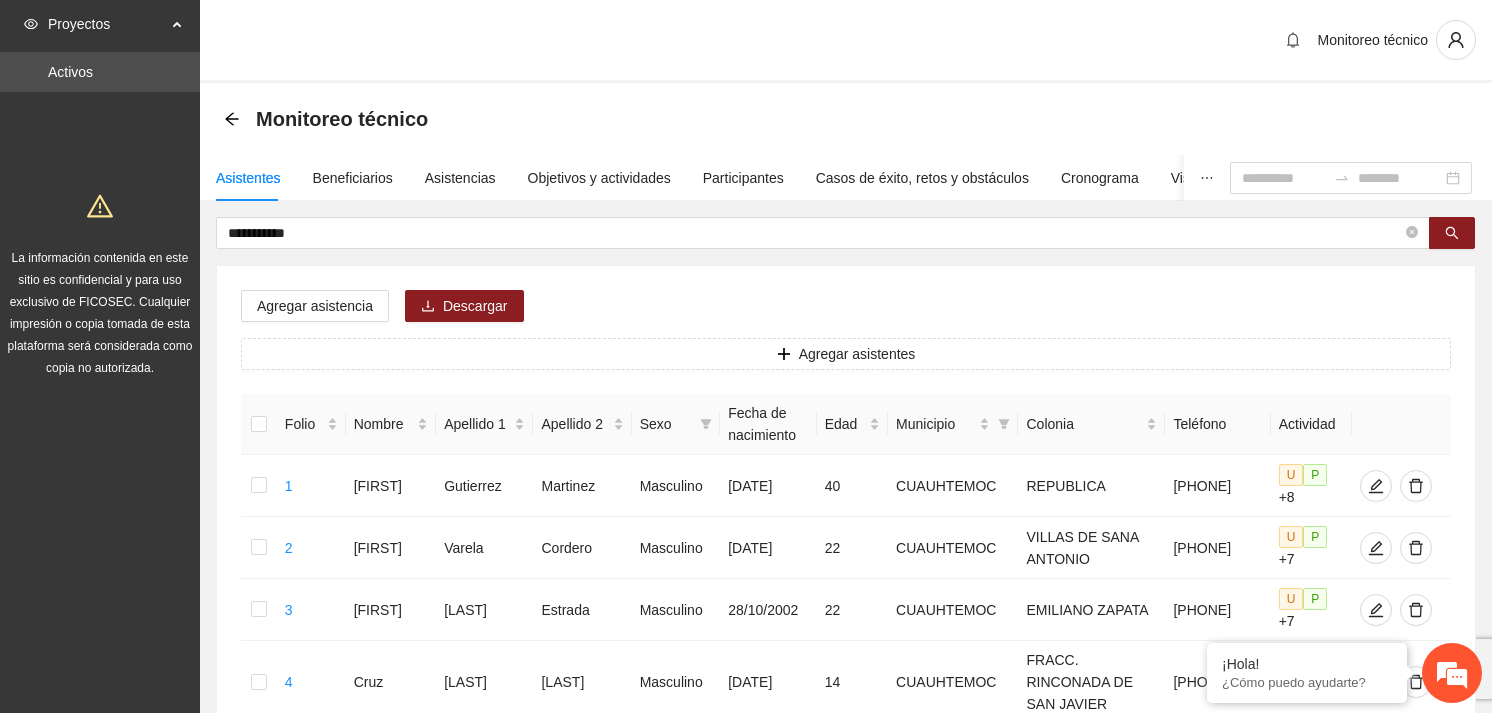 scroll, scrollTop: 0, scrollLeft: 0, axis: both 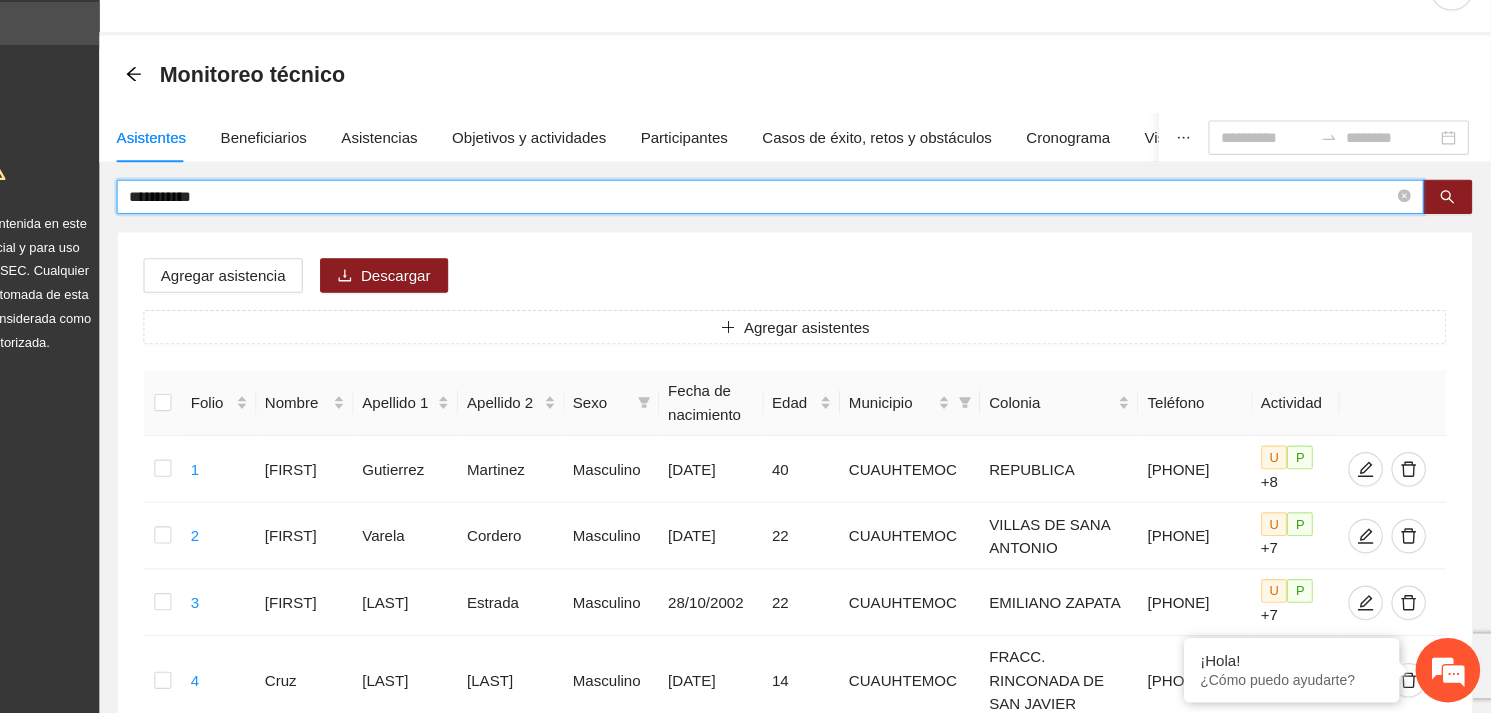 drag, startPoint x: 0, startPoint y: 0, endPoint x: 210, endPoint y: 268, distance: 340.47614 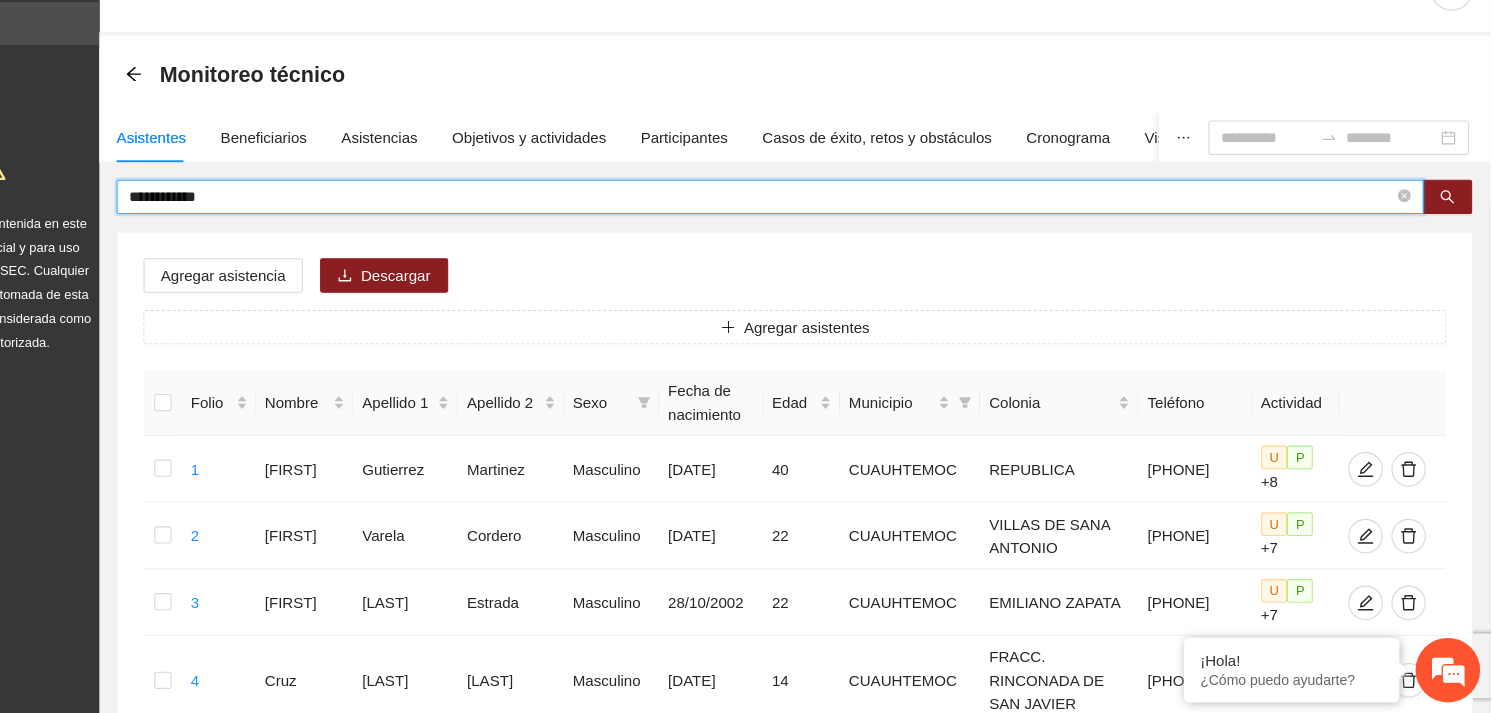 type on "**********" 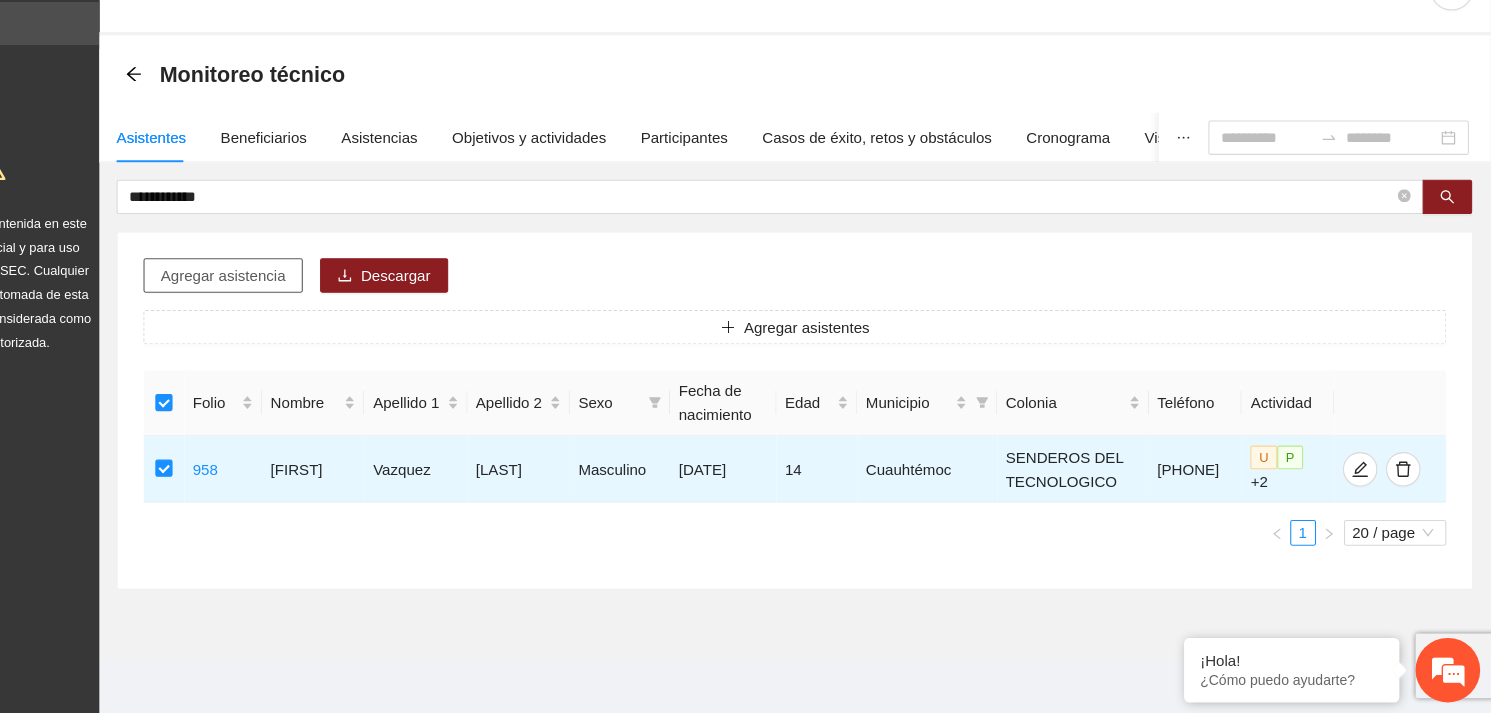 click on "Agregar asistencia" at bounding box center (315, 306) 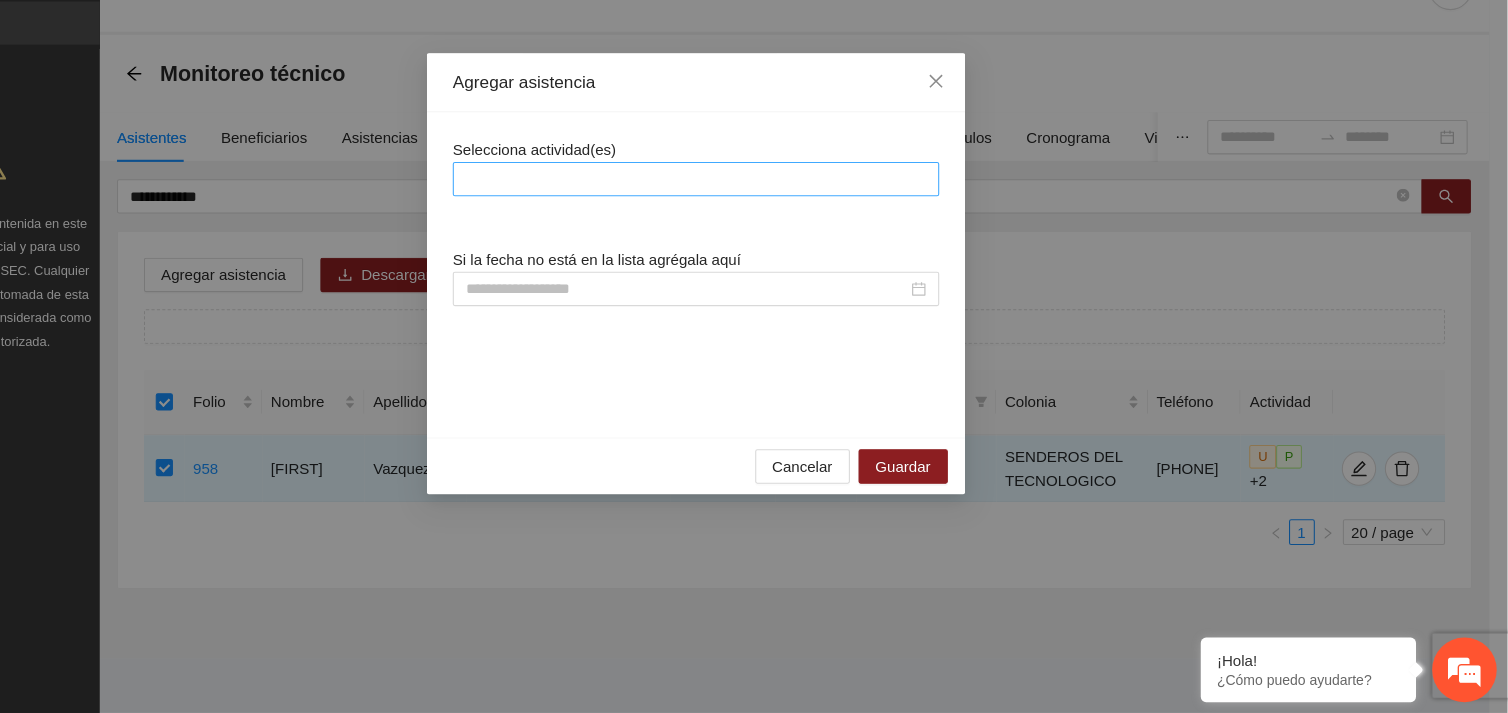 click at bounding box center [754, 217] 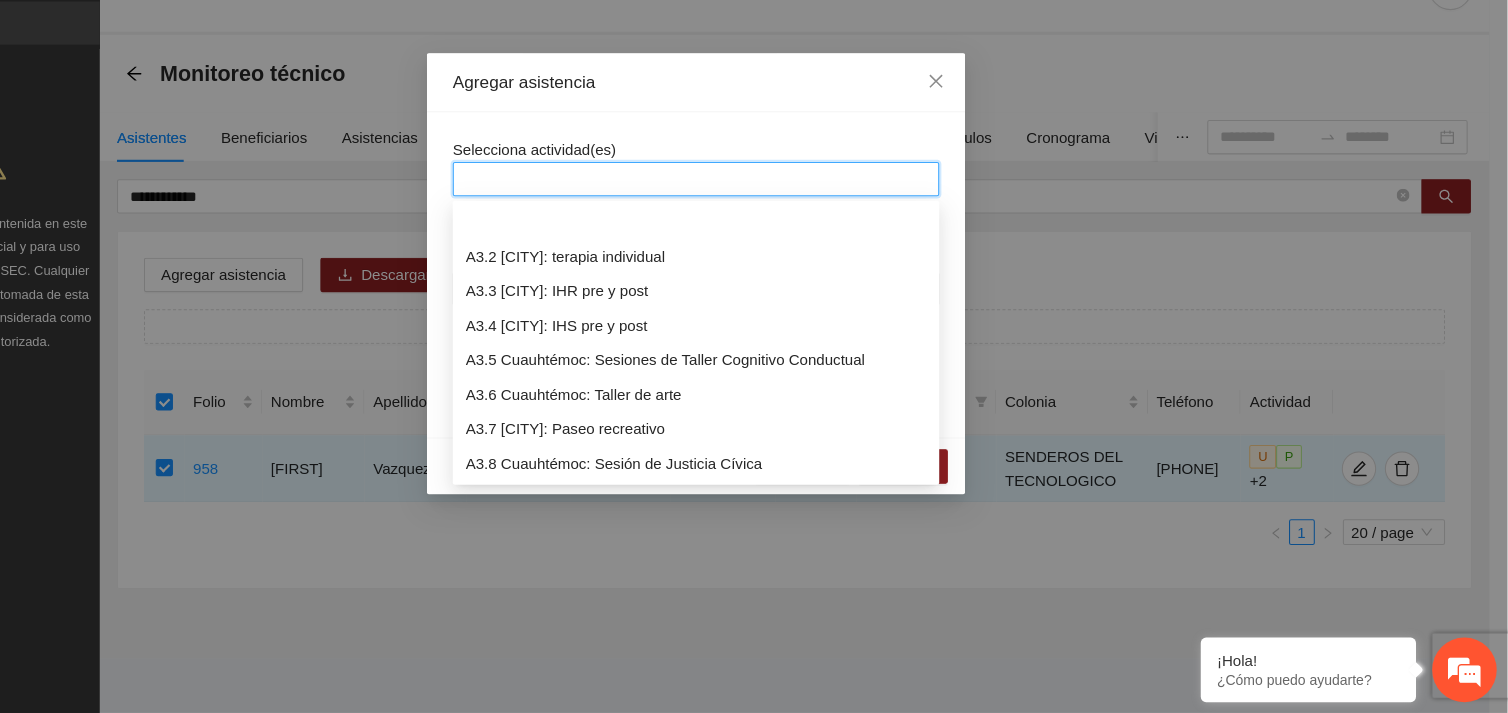 scroll, scrollTop: 1024, scrollLeft: 0, axis: vertical 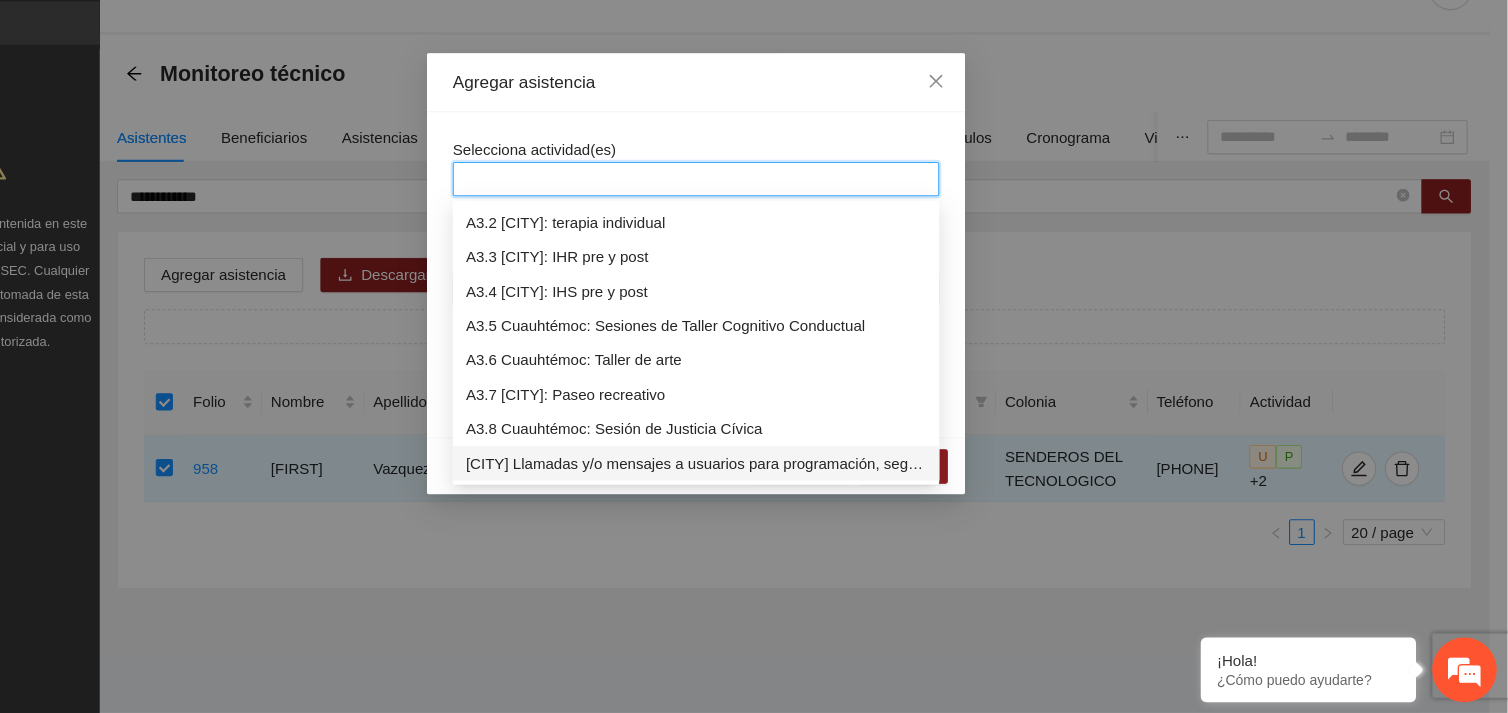 click on "[CITY] Llamadas y/o mensajes a usuarios para programación, seguimiento y canalización." at bounding box center [754, 481] 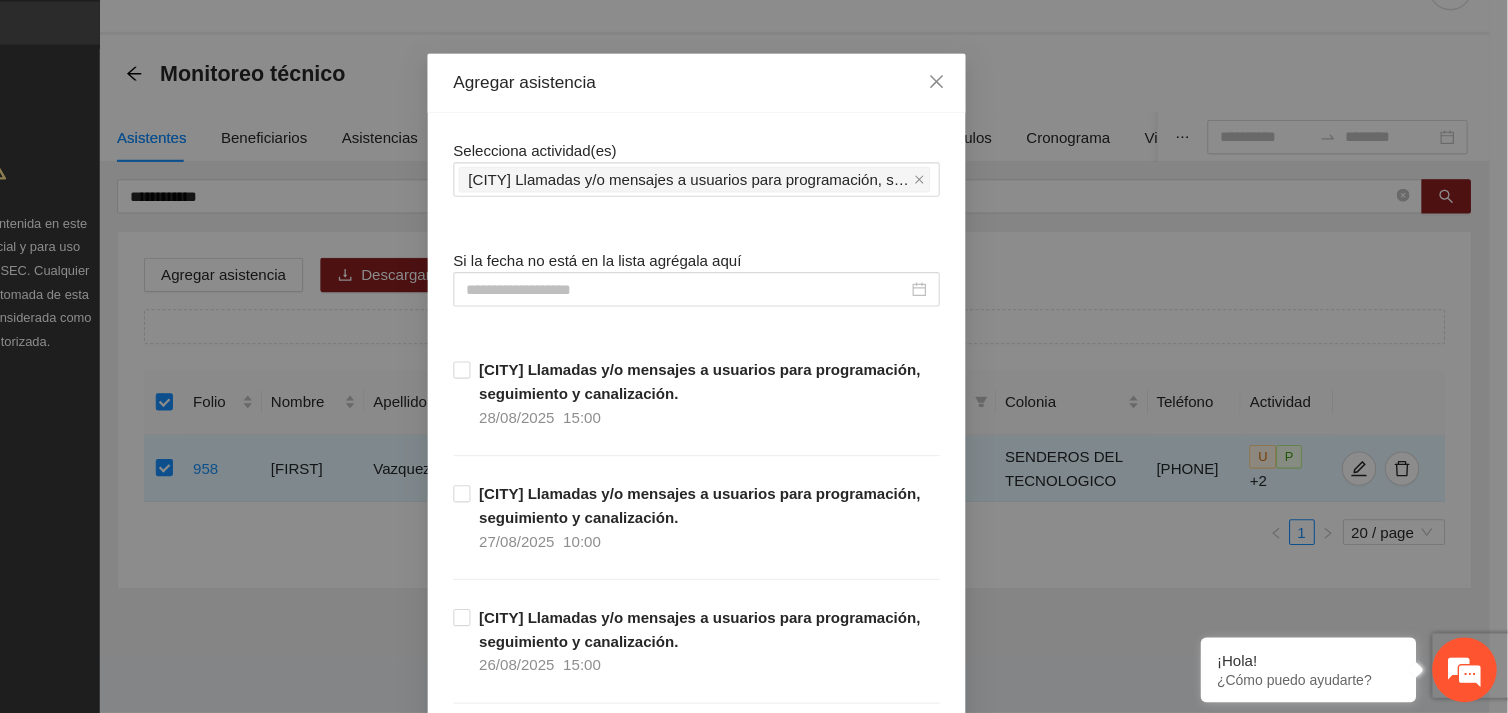 click on "Agregar asistencia" at bounding box center (754, 127) 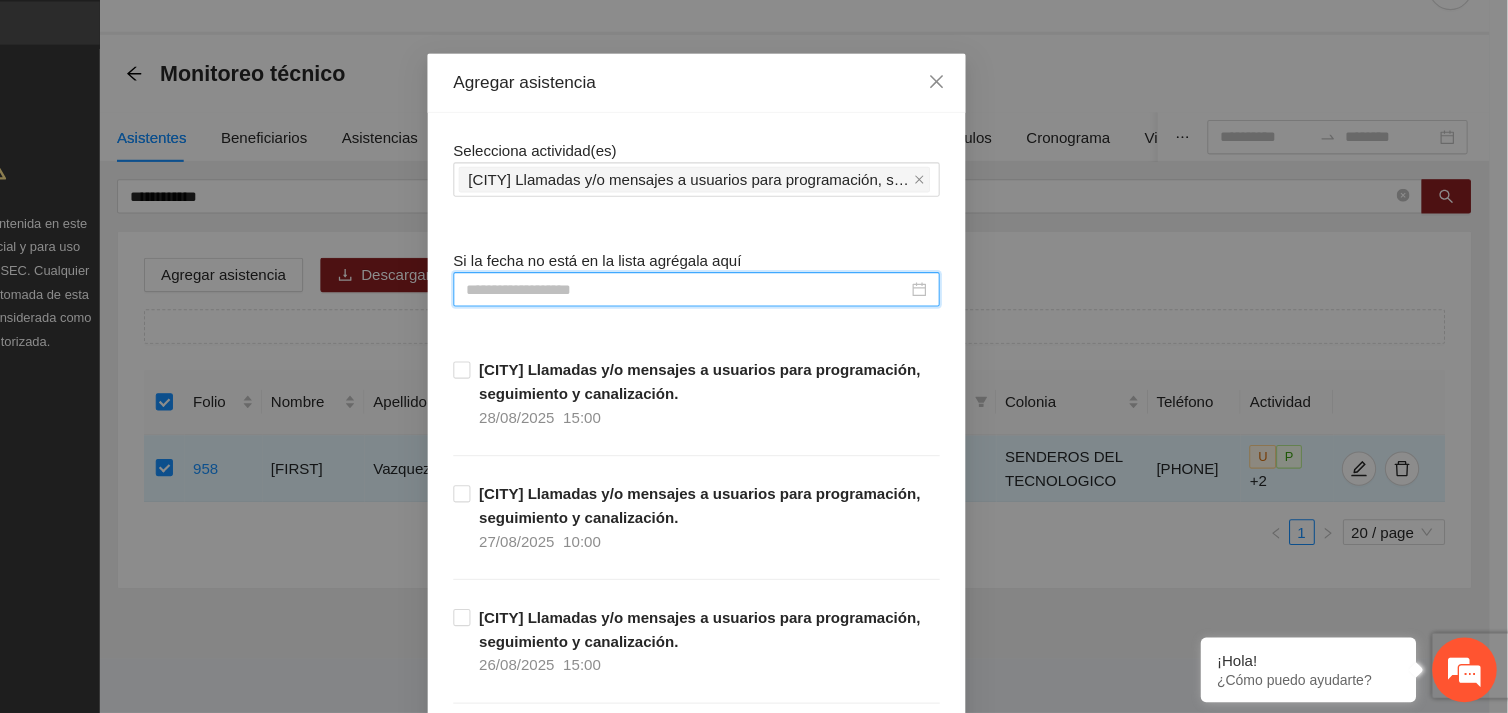 click at bounding box center [745, 319] 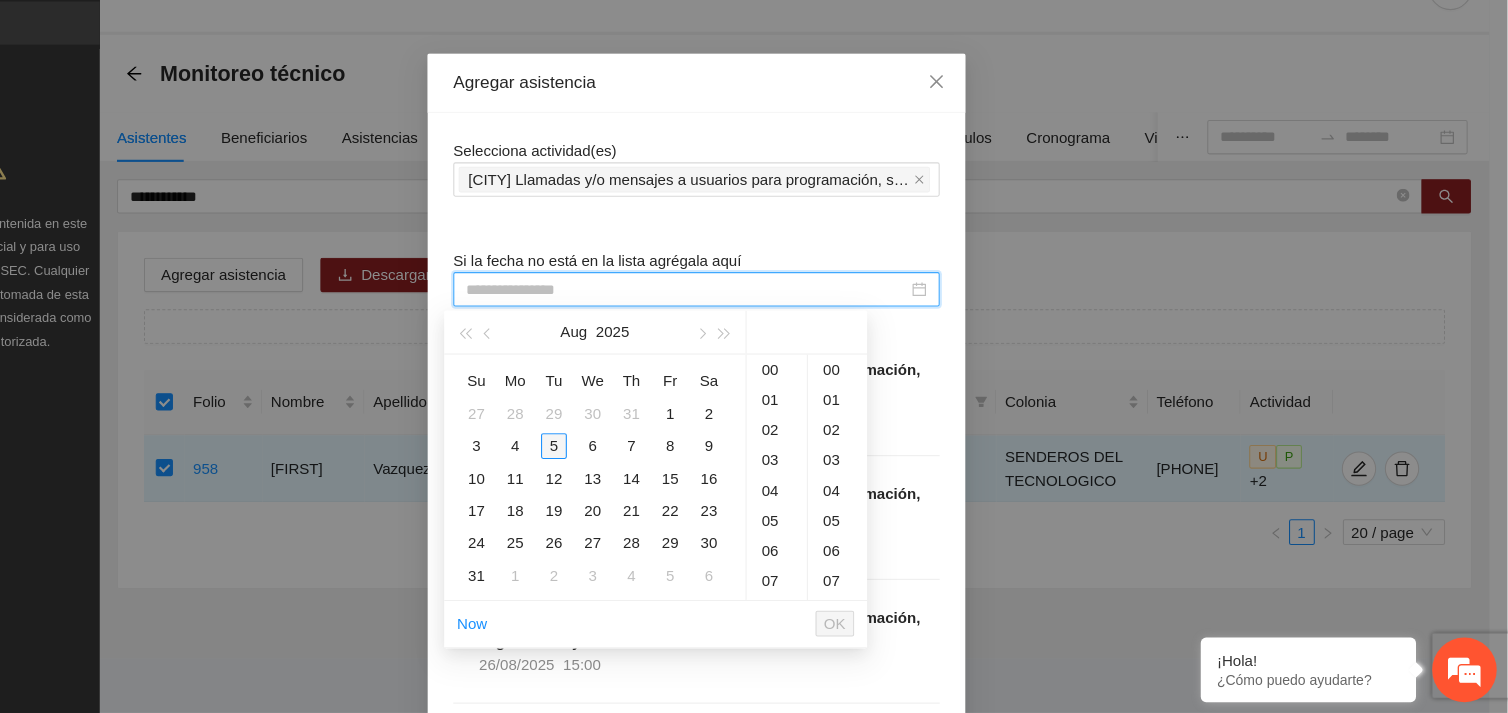 click on "5" at bounding box center (622, 465) 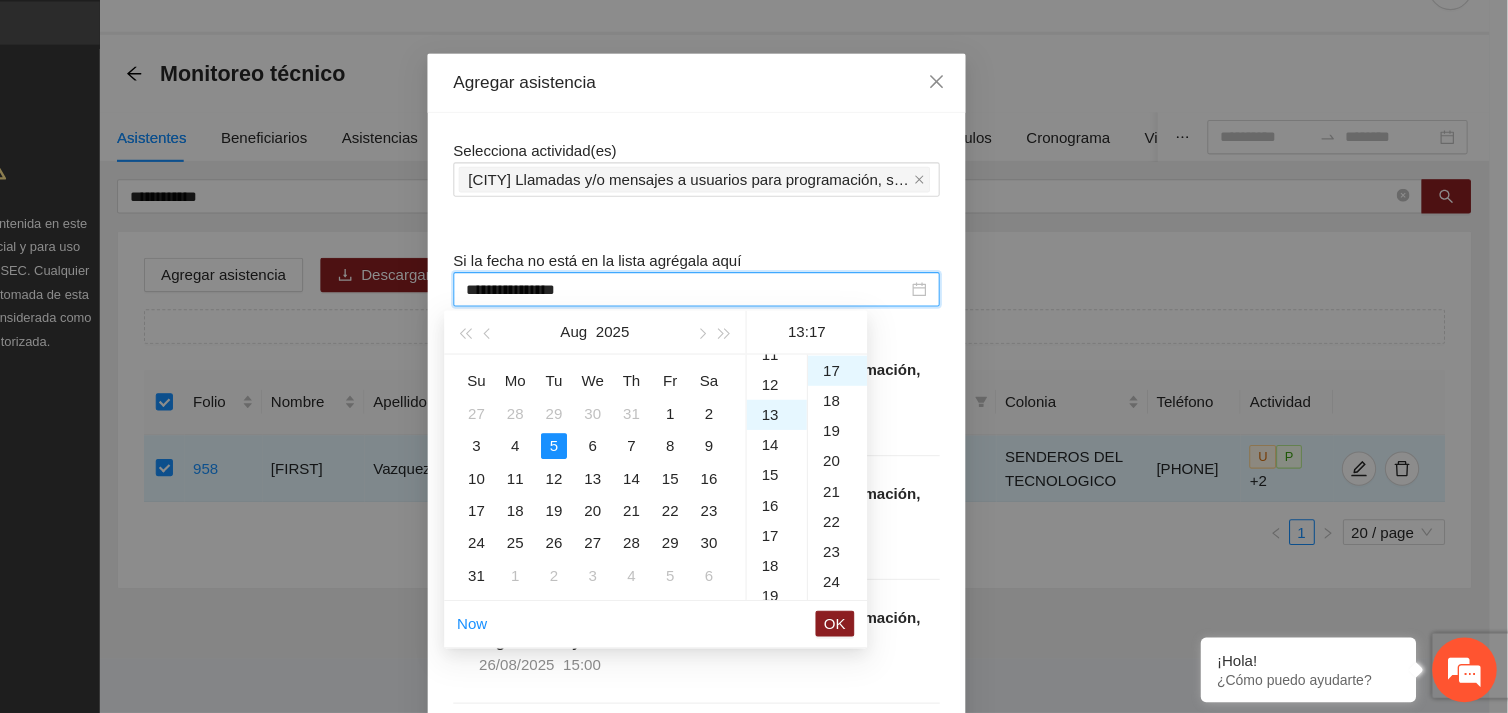 scroll, scrollTop: 282, scrollLeft: 0, axis: vertical 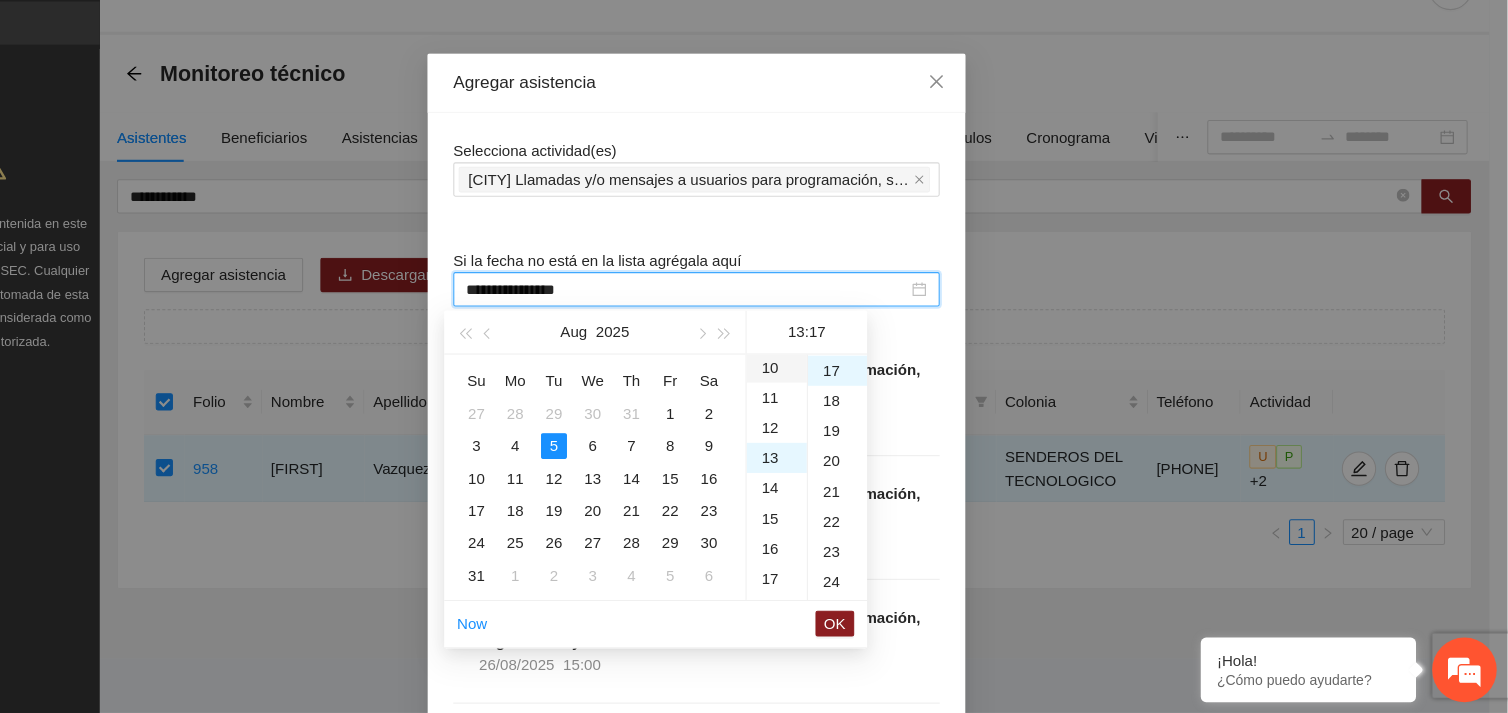 click on "10" at bounding box center [829, 392] 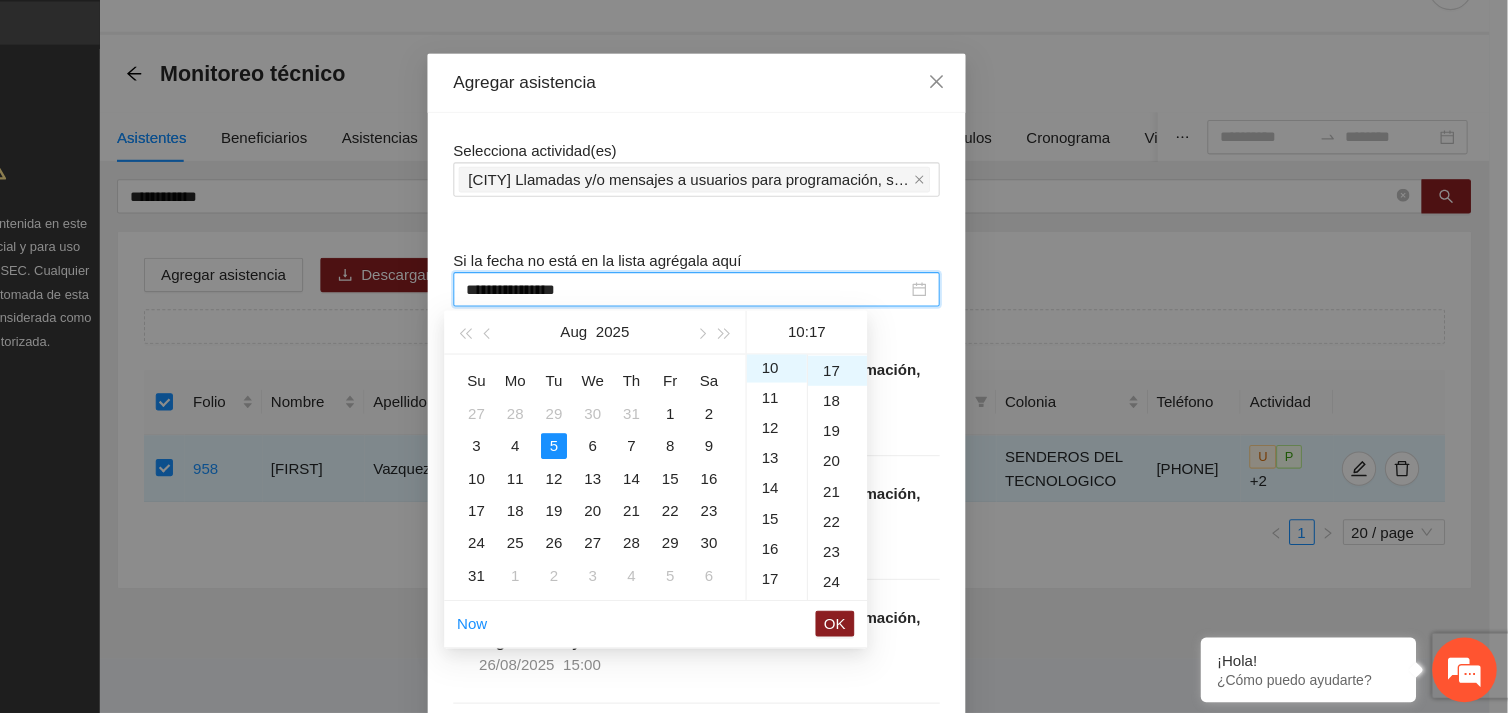 scroll, scrollTop: 280, scrollLeft: 0, axis: vertical 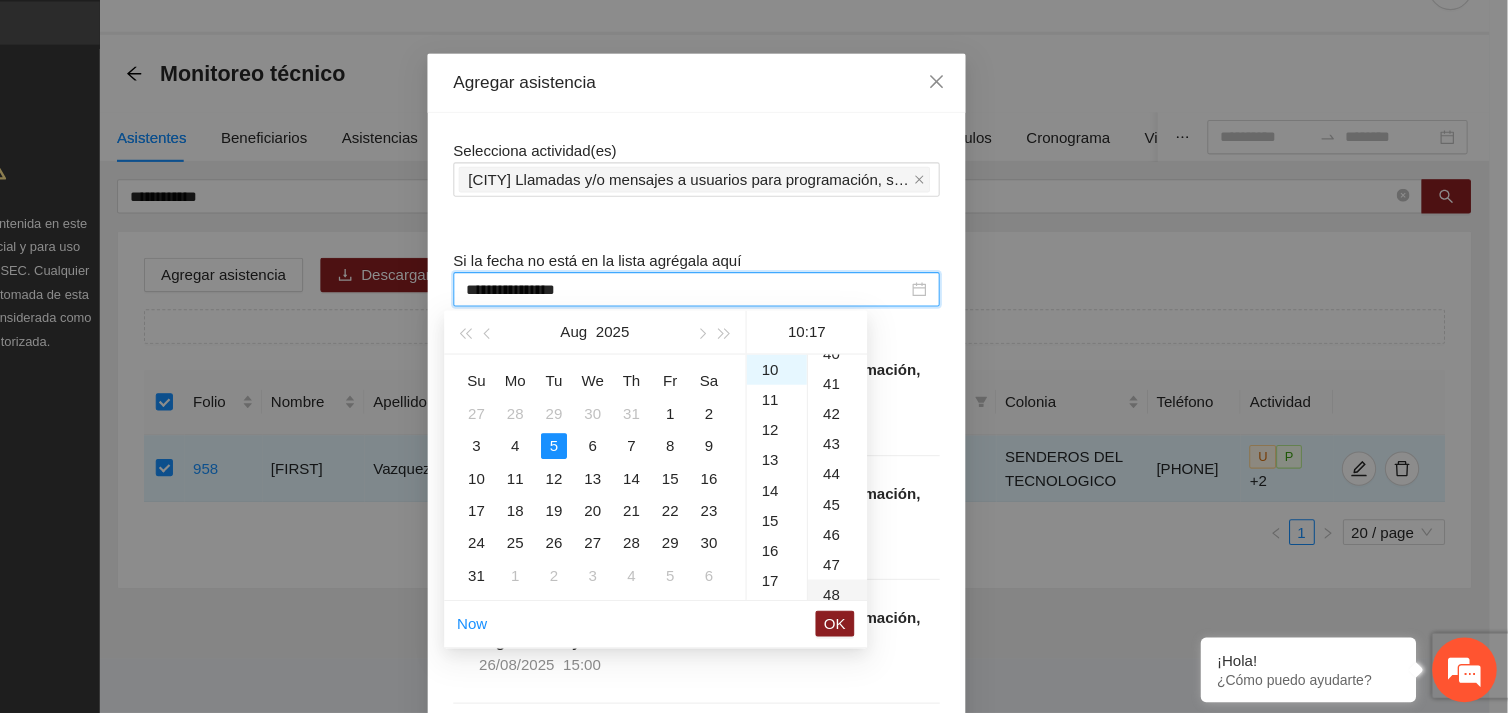 click on "48" at bounding box center (885, 603) 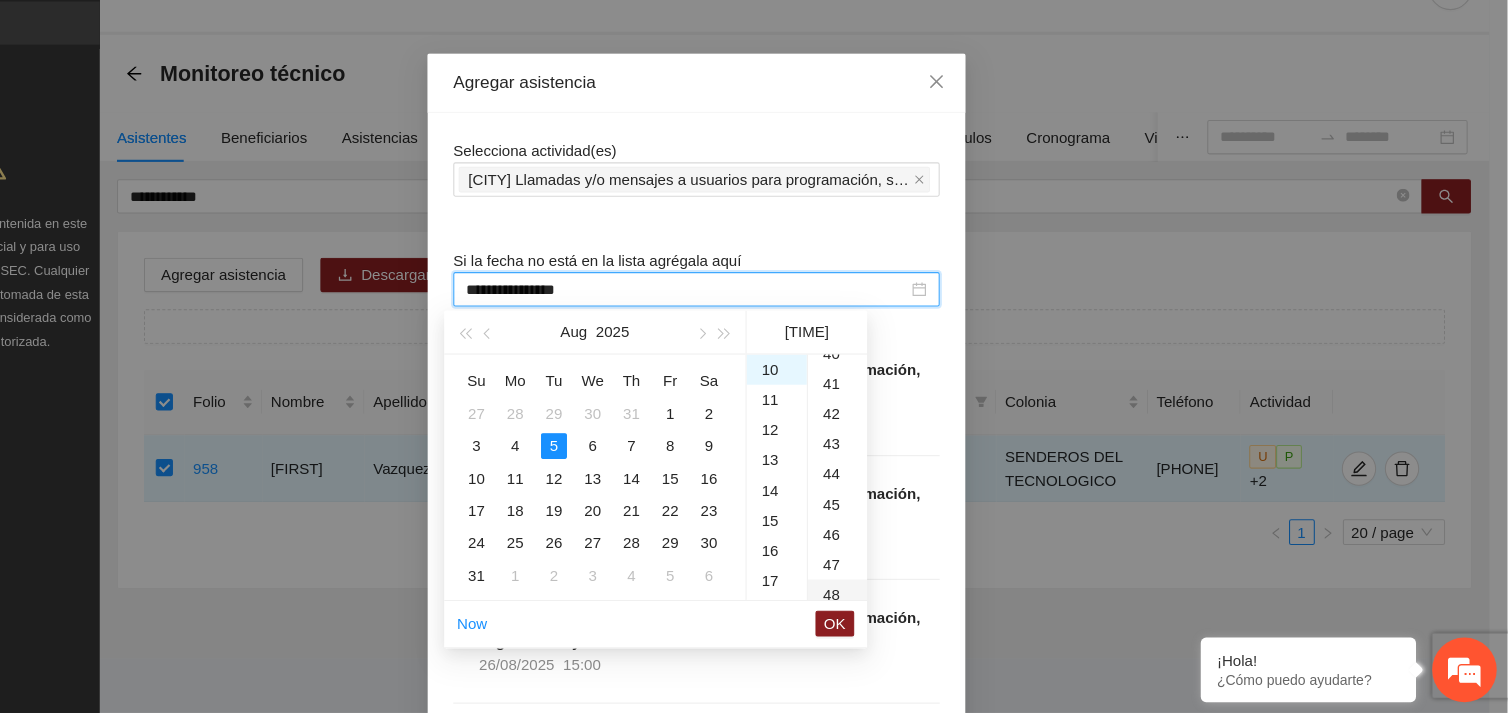 type on "**********" 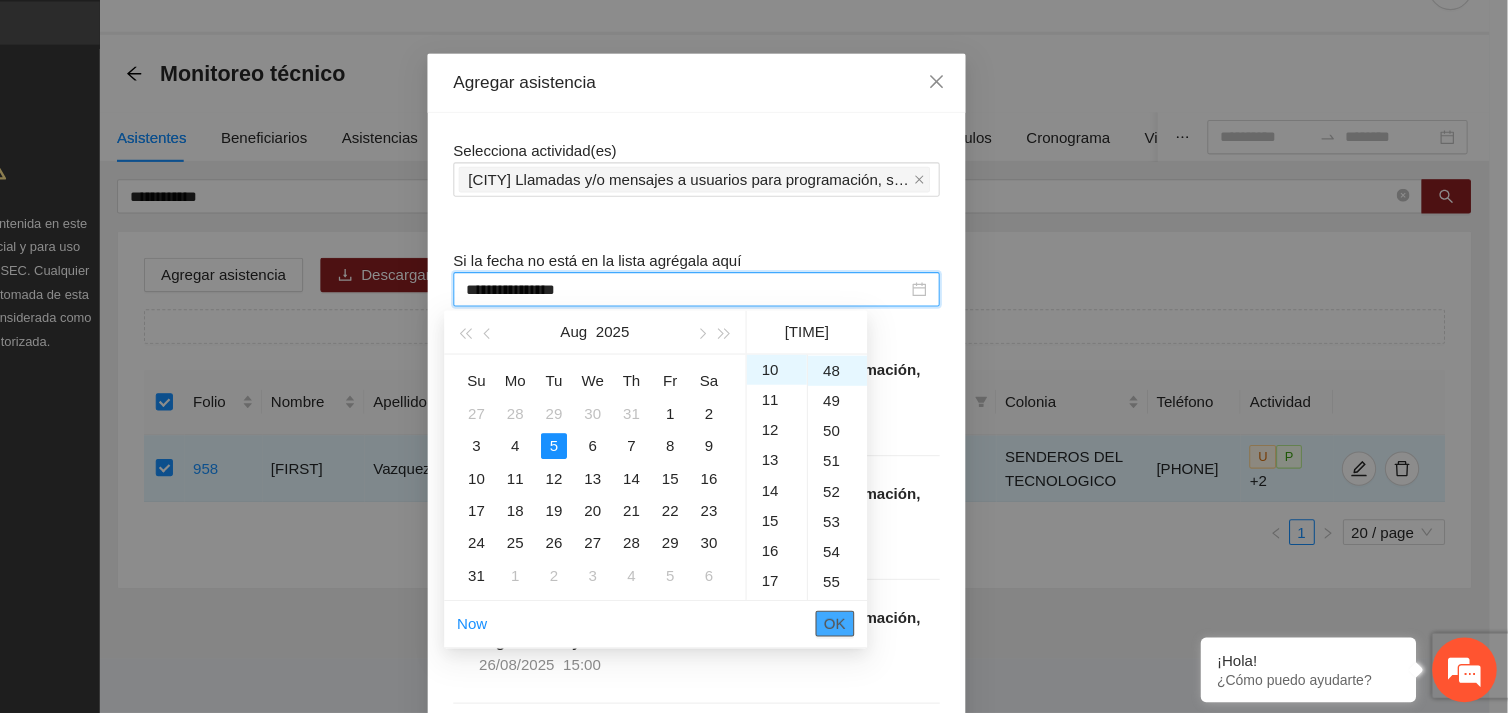 click on "OK" at bounding box center (883, 630) 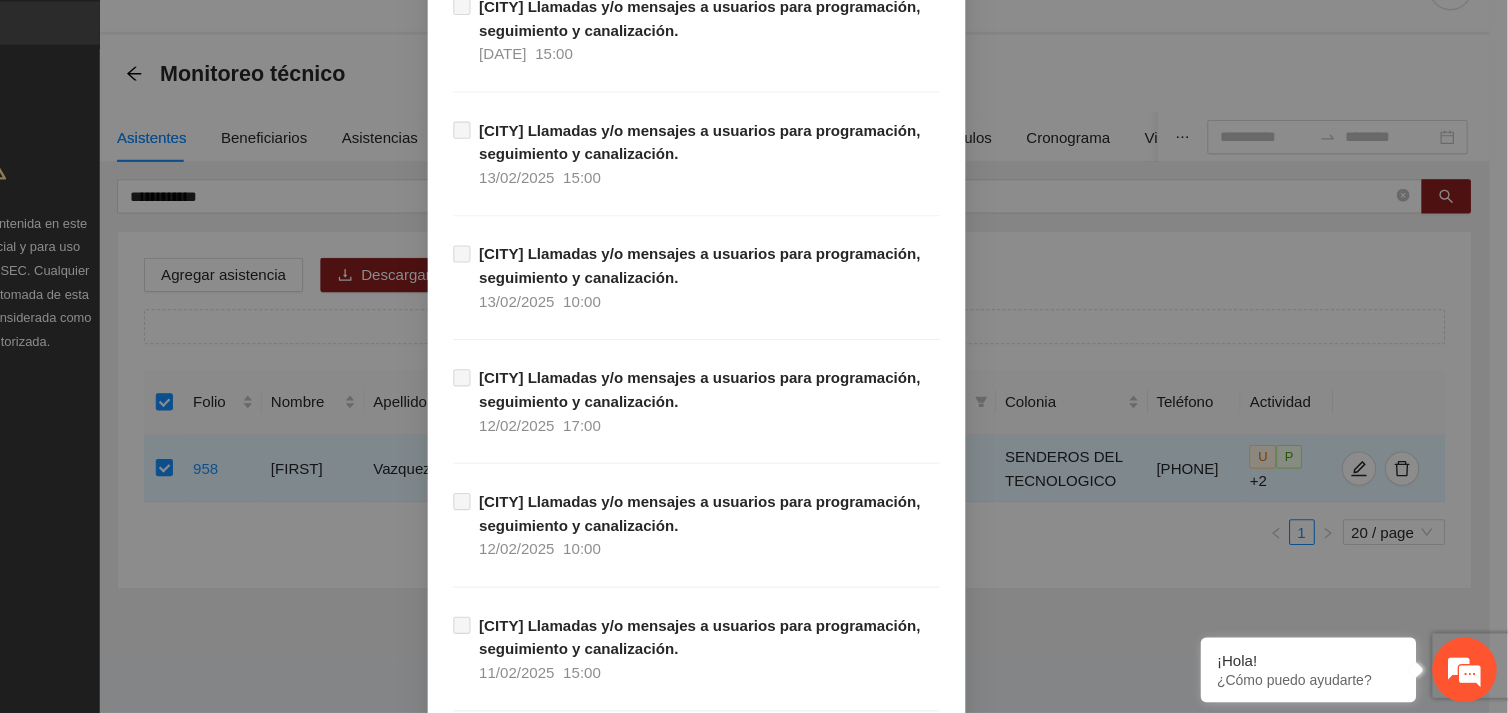 scroll, scrollTop: 20641, scrollLeft: 0, axis: vertical 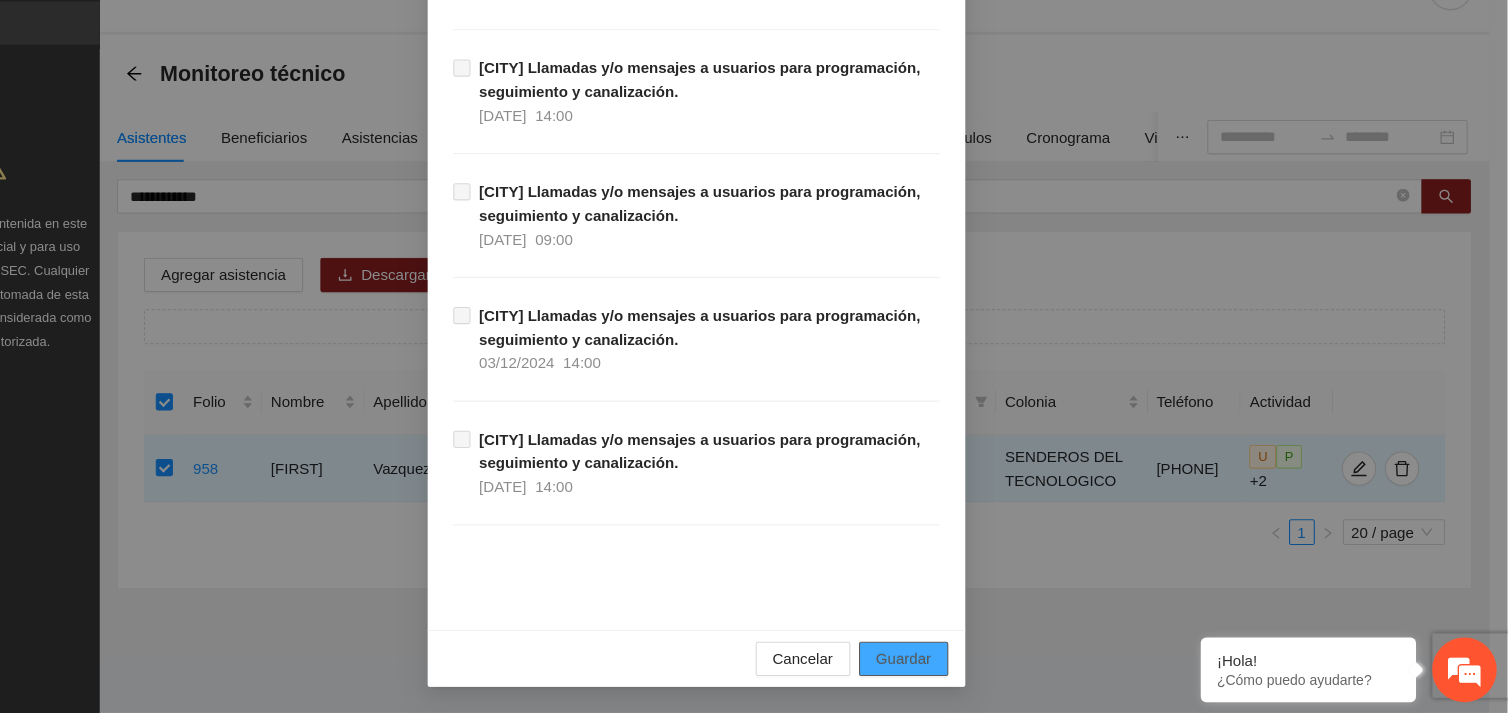 click on "Guardar" at bounding box center [946, 663] 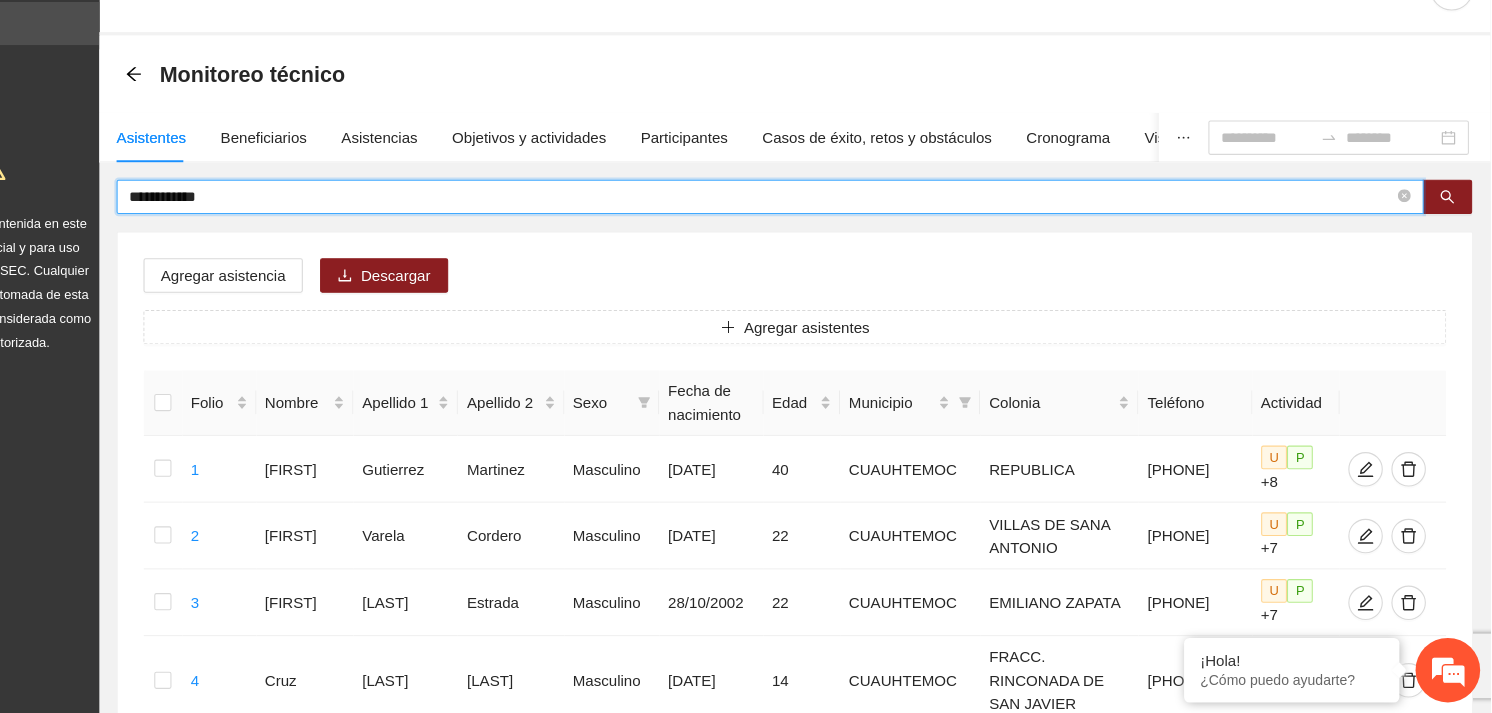 drag, startPoint x: 317, startPoint y: 234, endPoint x: 208, endPoint y: 235, distance: 109.004585 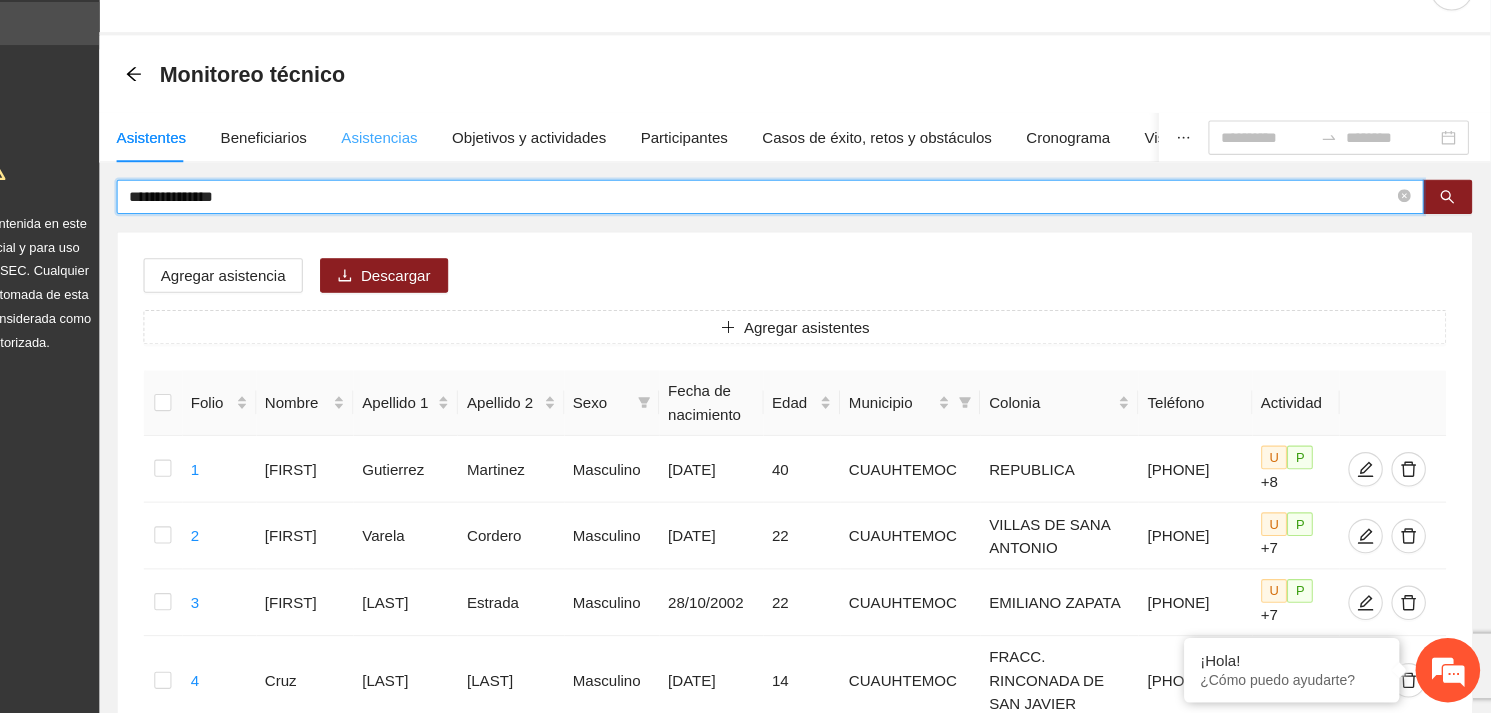 type on "**********" 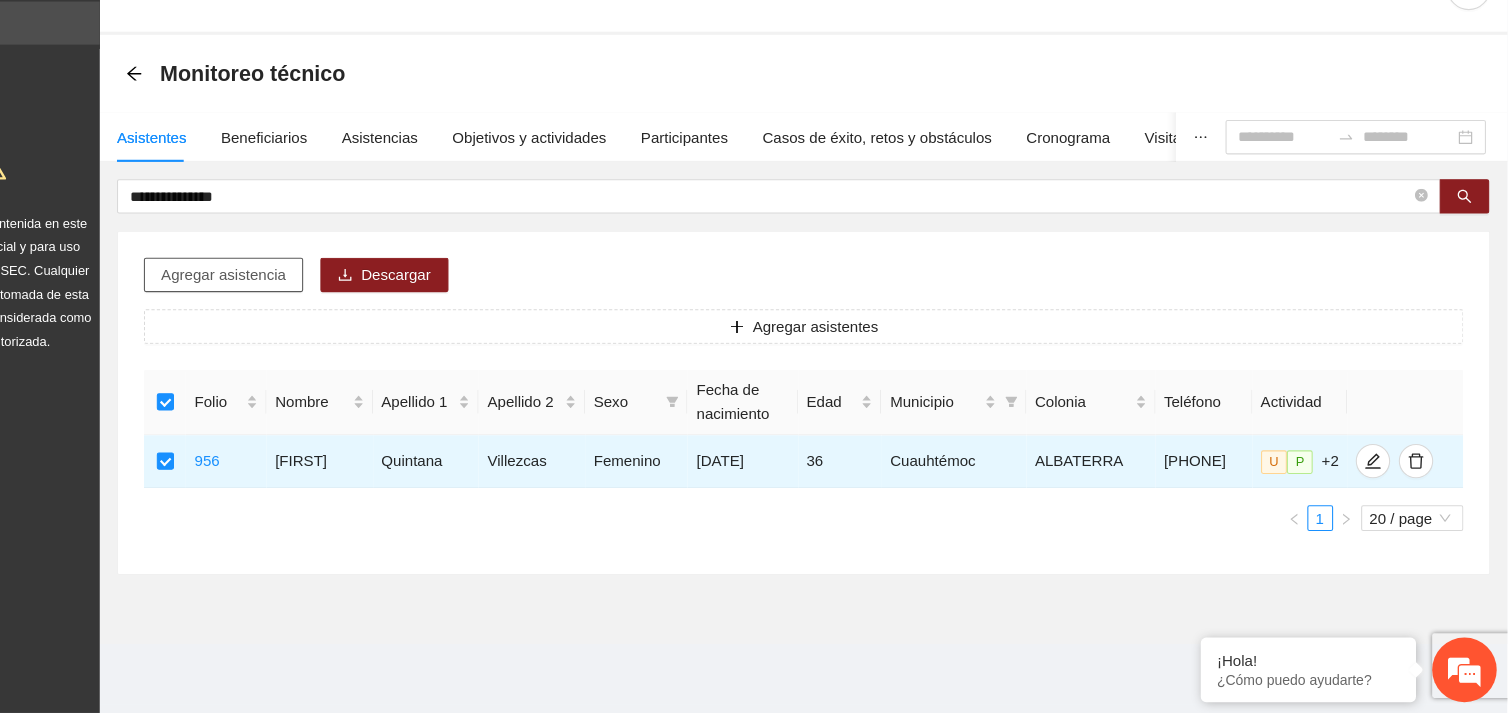 click on "Agregar asistencia" at bounding box center [315, 306] 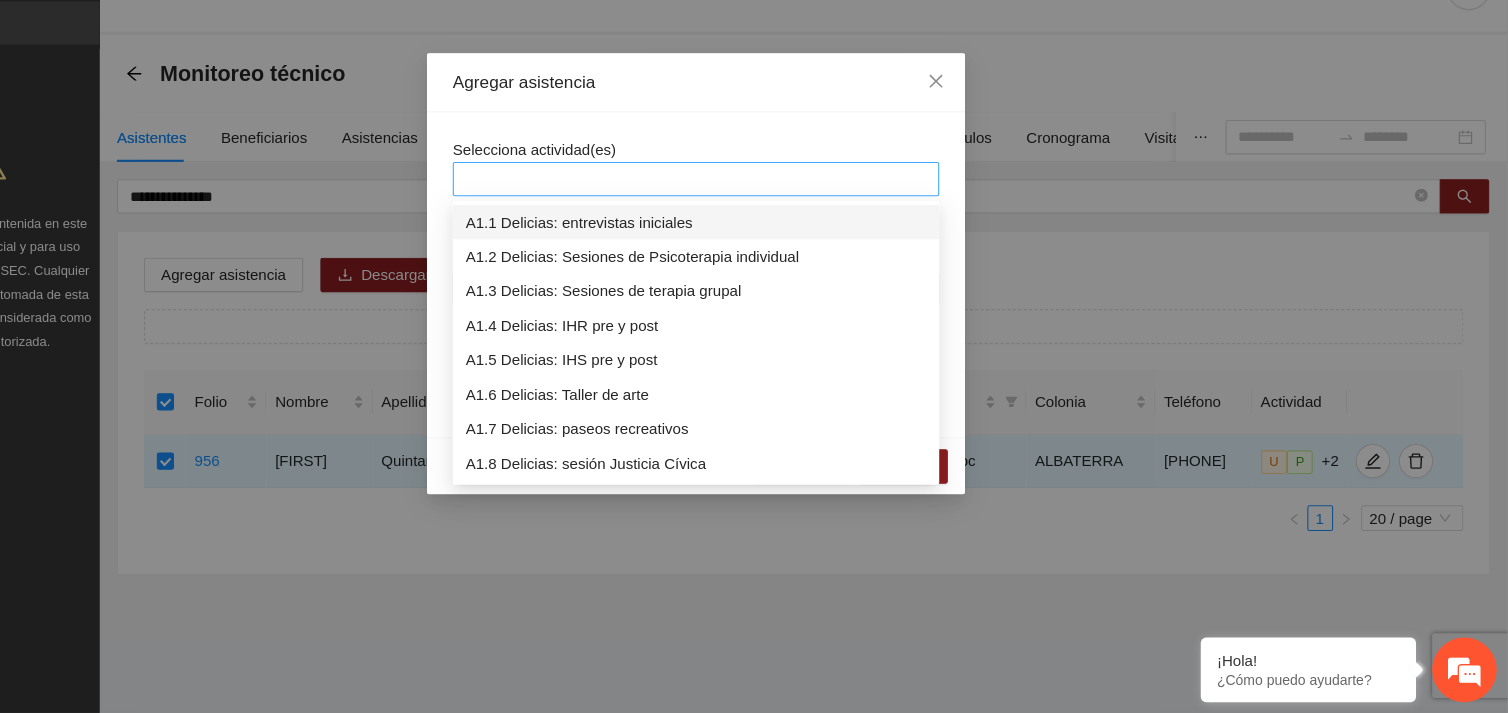 click at bounding box center (754, 217) 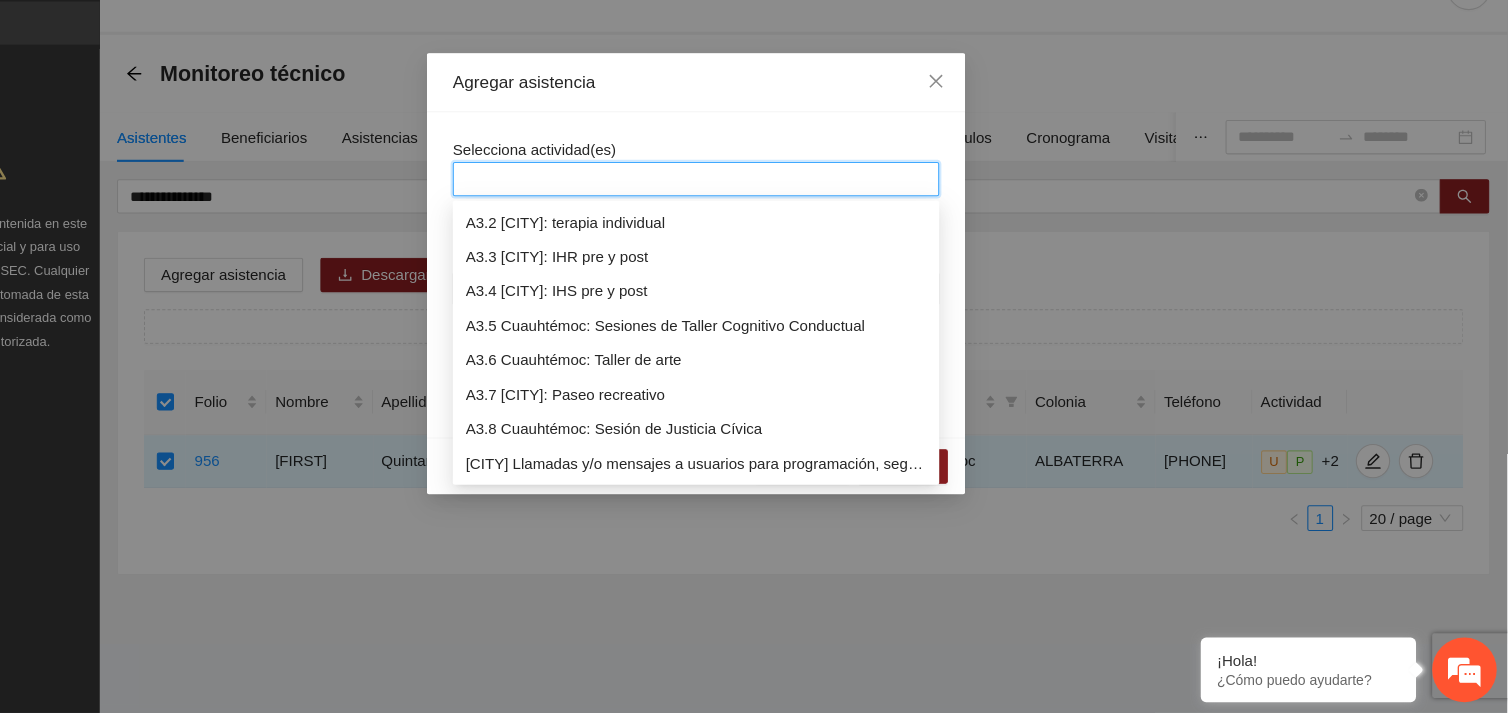 scroll, scrollTop: 1055, scrollLeft: 0, axis: vertical 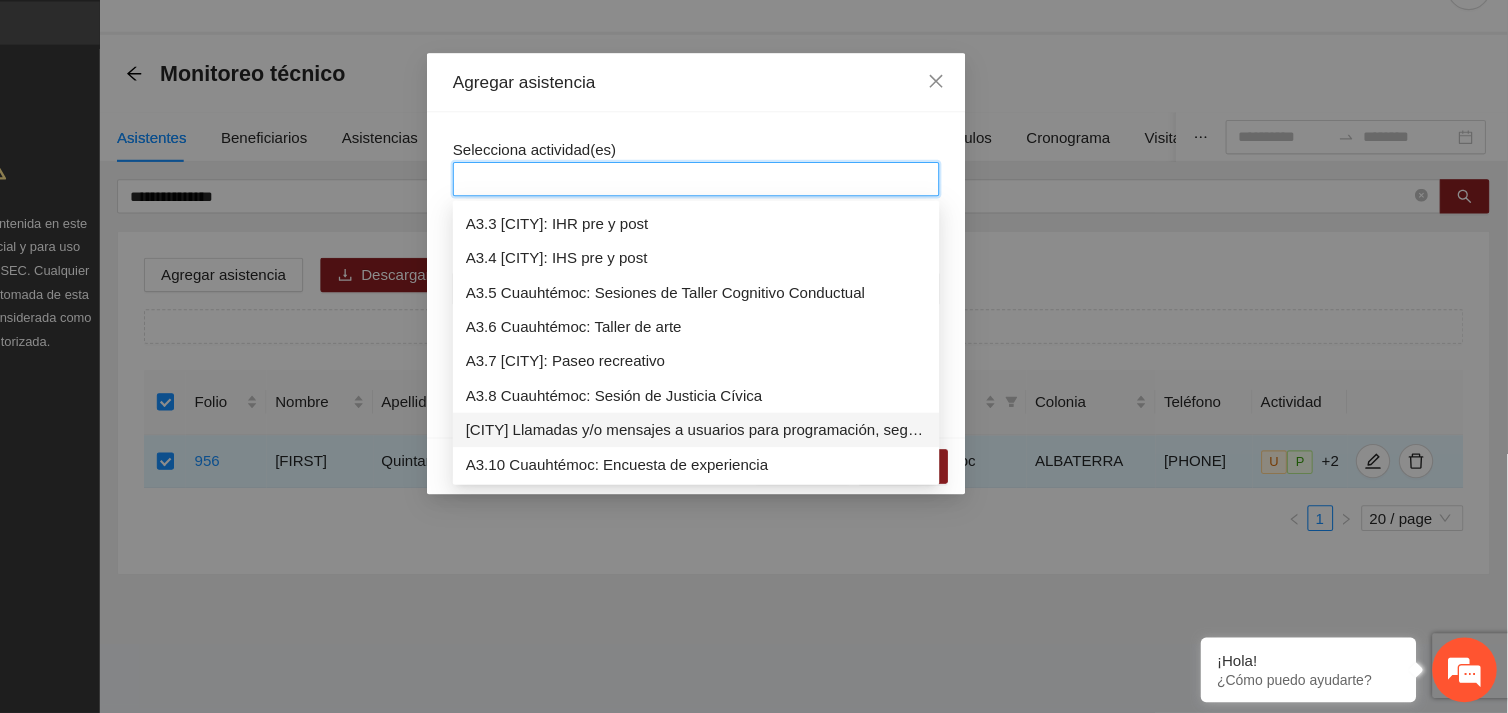 click on "[CITY] Llamadas y/o mensajes a usuarios para programación, seguimiento y canalización." at bounding box center (754, 450) 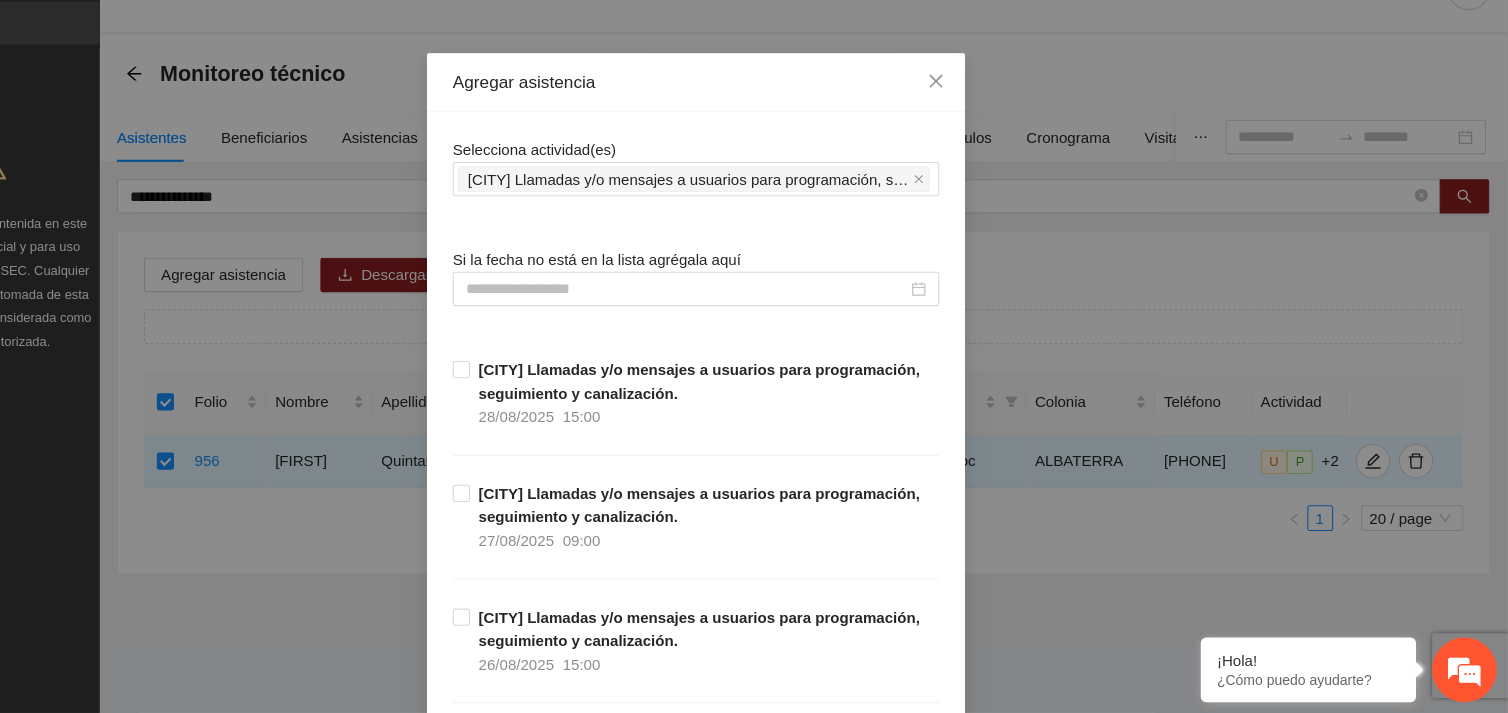 click on "Selecciona actividad(es) A3.9 Cuauhtémoc Llamadas y/o mensajes a usuarios para programación, seguimiento y canalización." at bounding box center [754, 206] 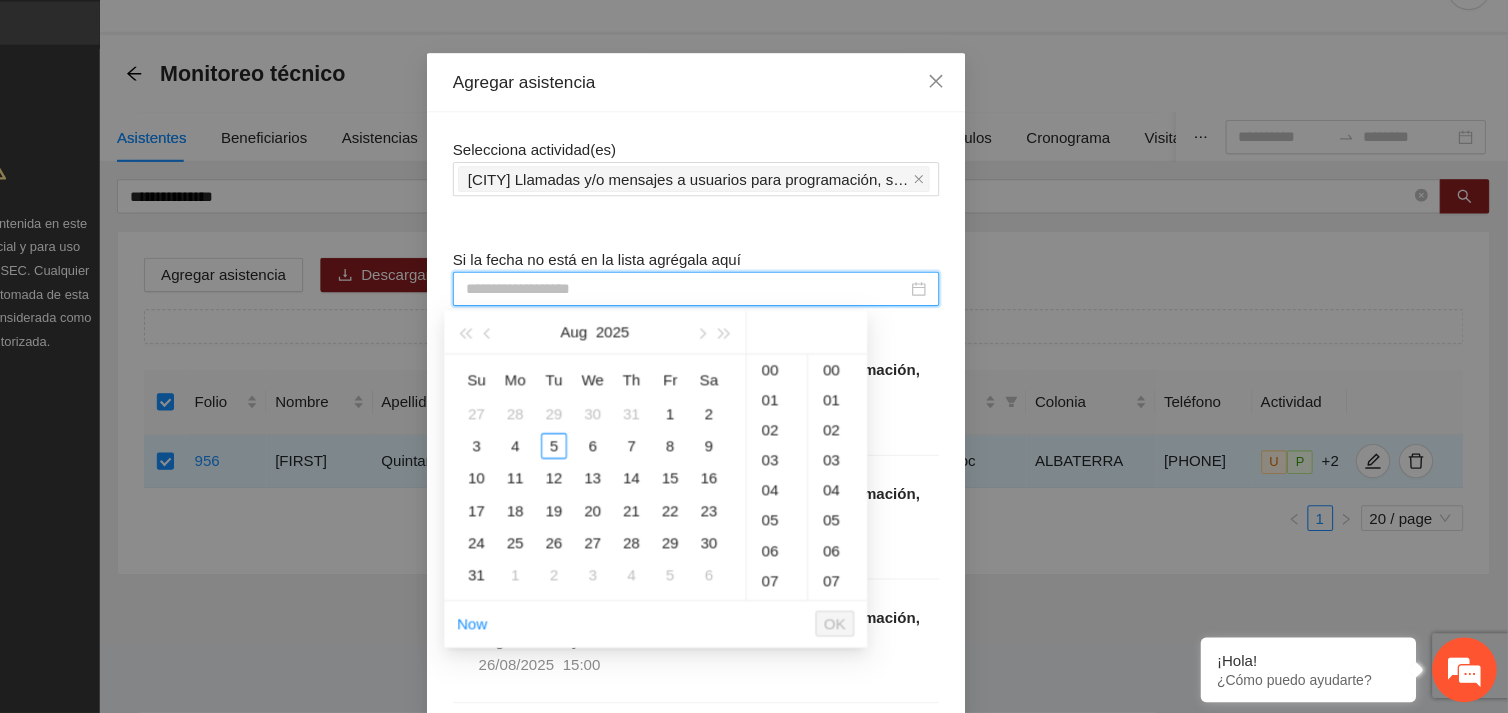 click at bounding box center (745, 319) 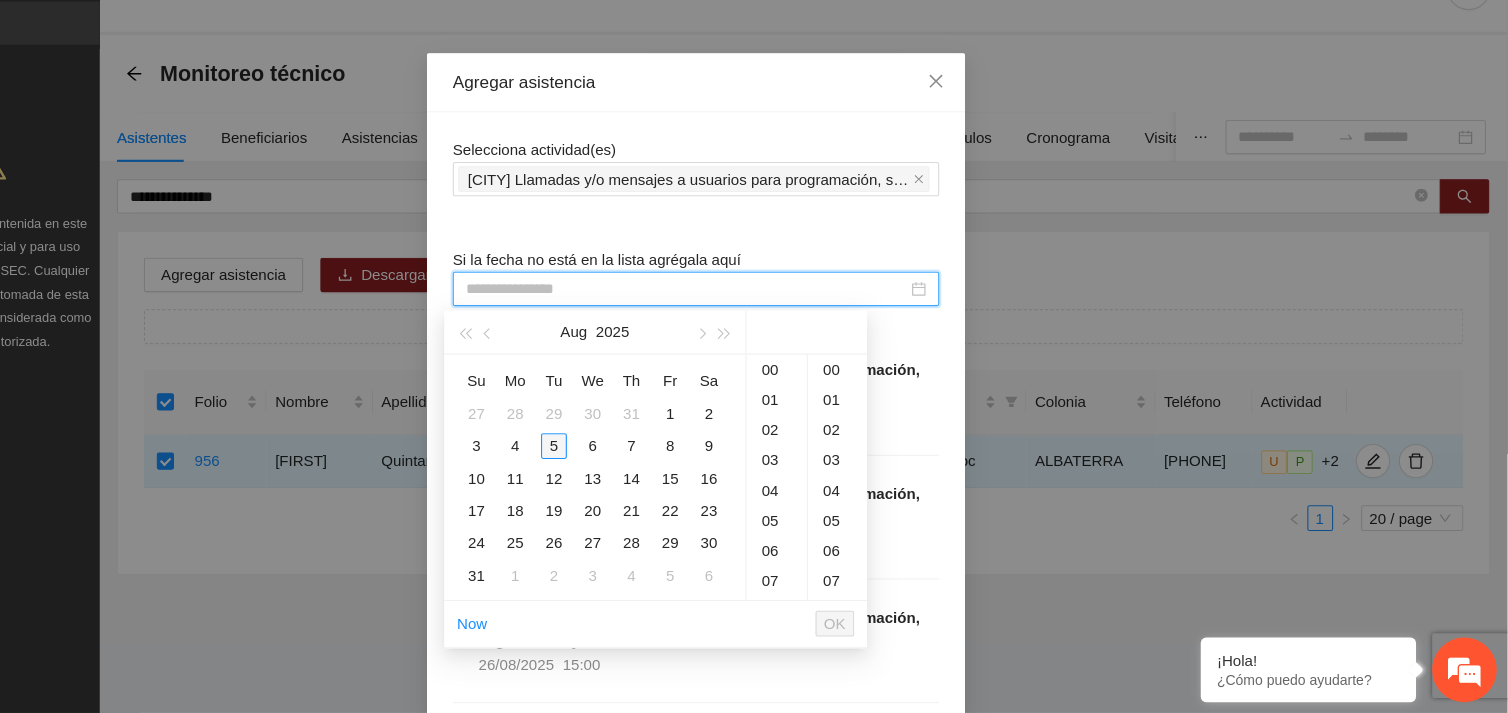 click on "5" at bounding box center [622, 465] 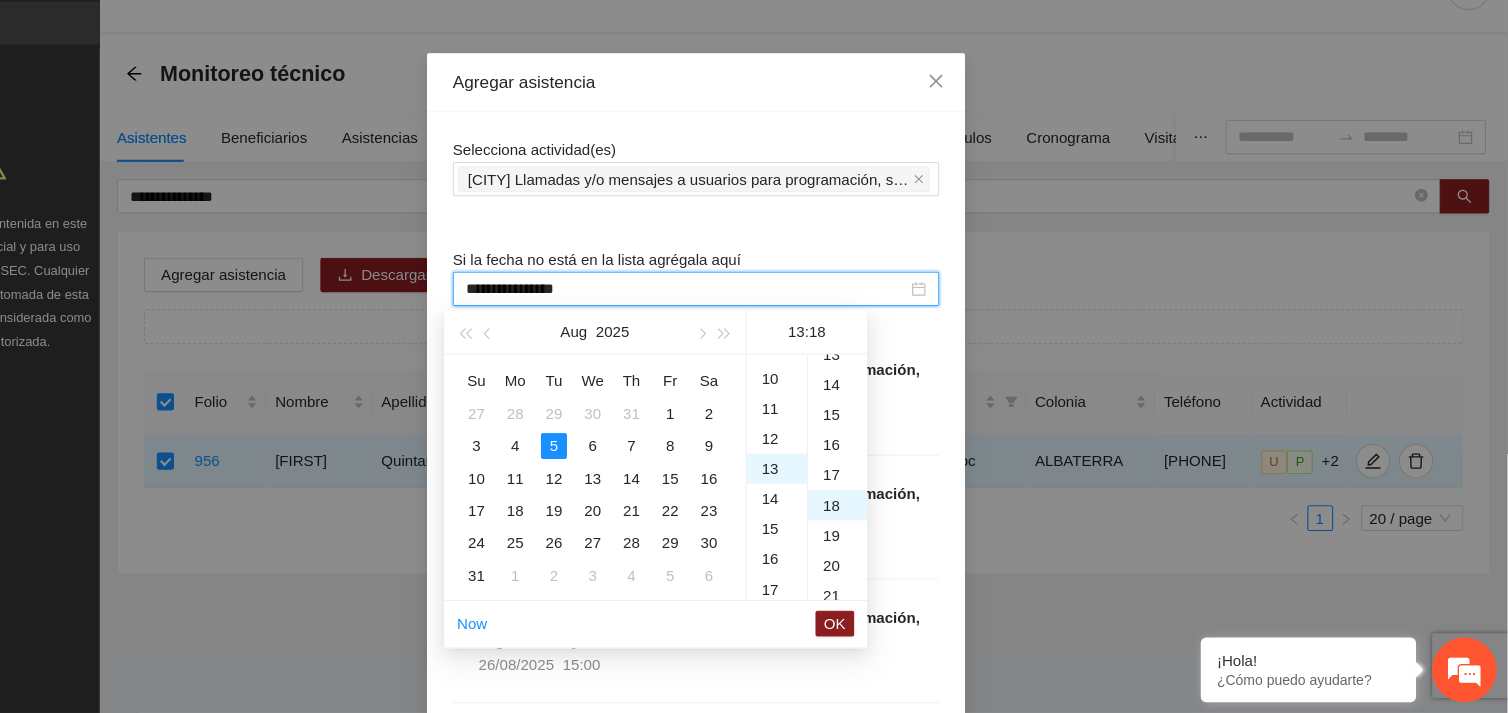 scroll, scrollTop: 364, scrollLeft: 0, axis: vertical 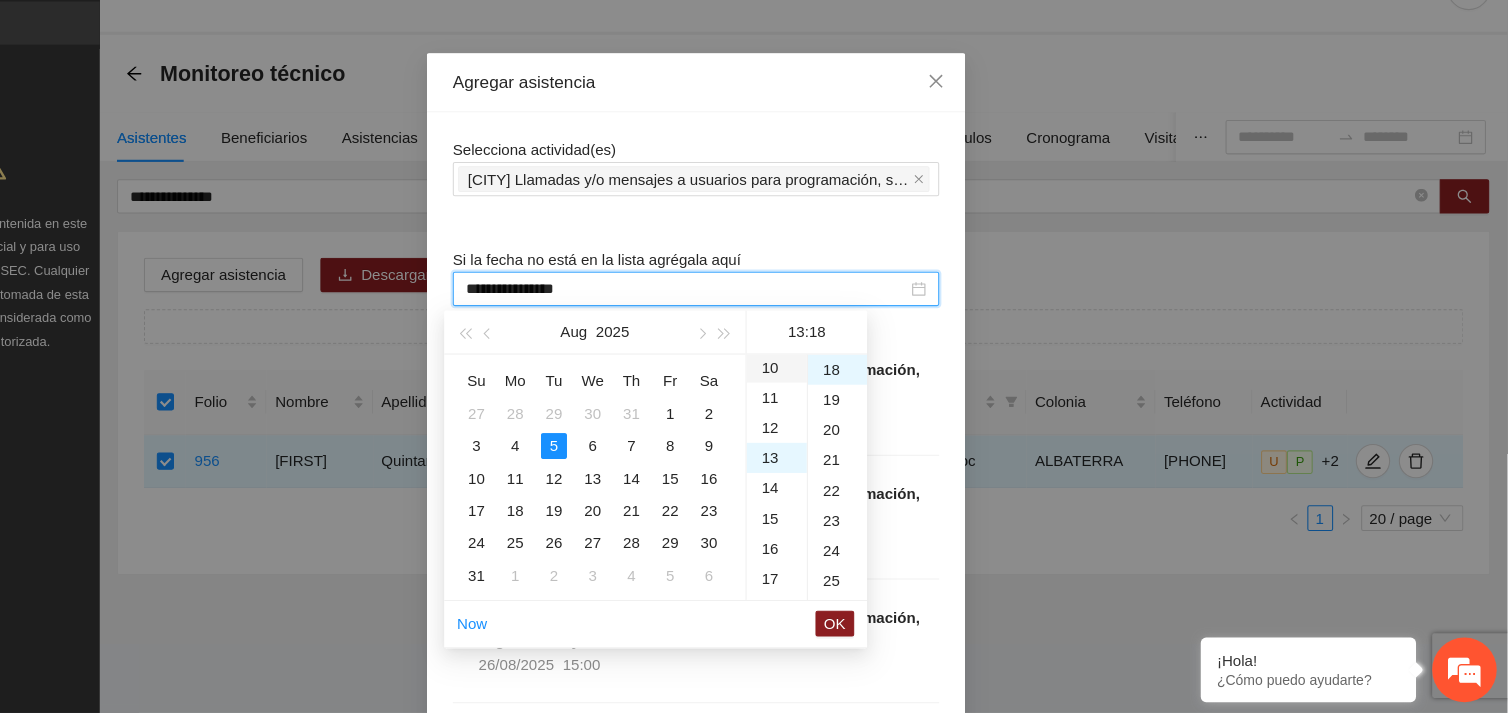 click on "10" at bounding box center [829, 392] 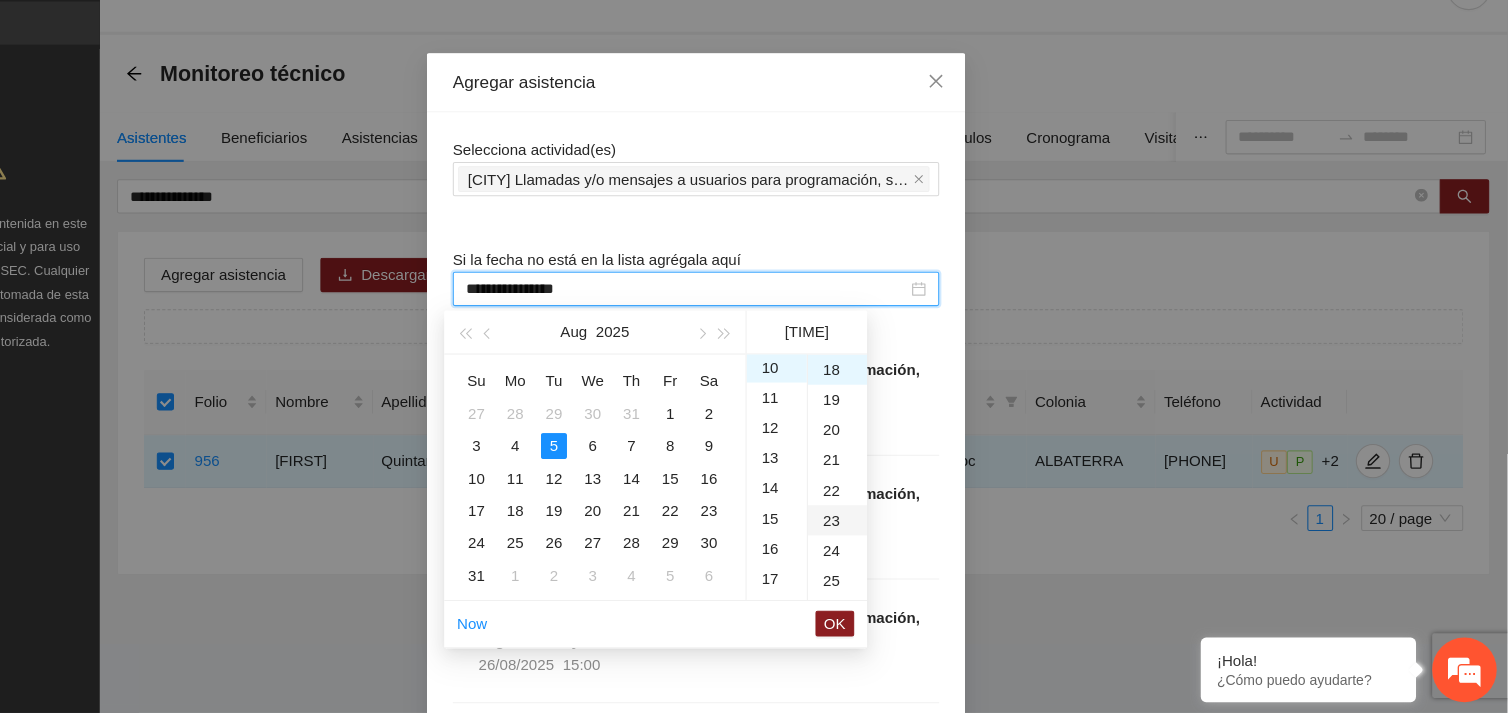 scroll, scrollTop: 280, scrollLeft: 0, axis: vertical 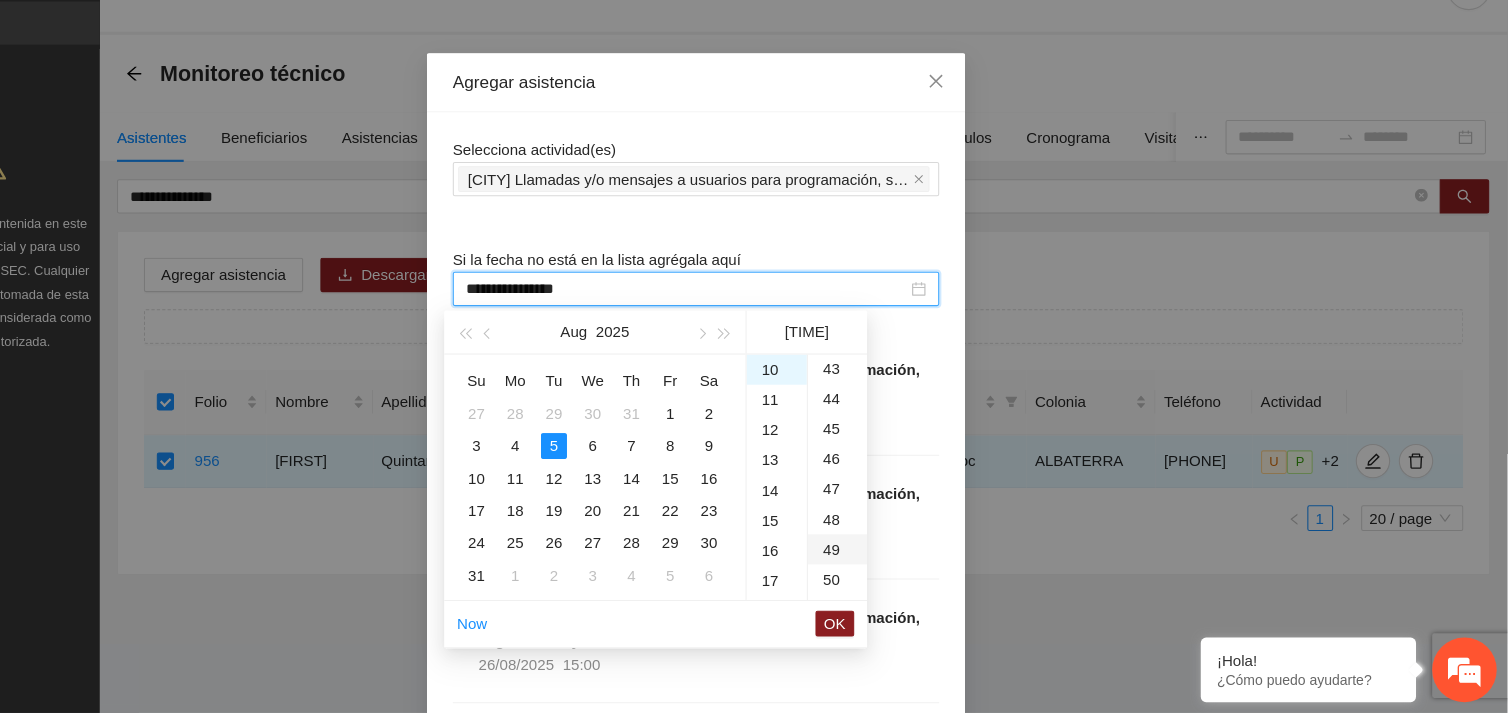 click on "49" at bounding box center [885, 561] 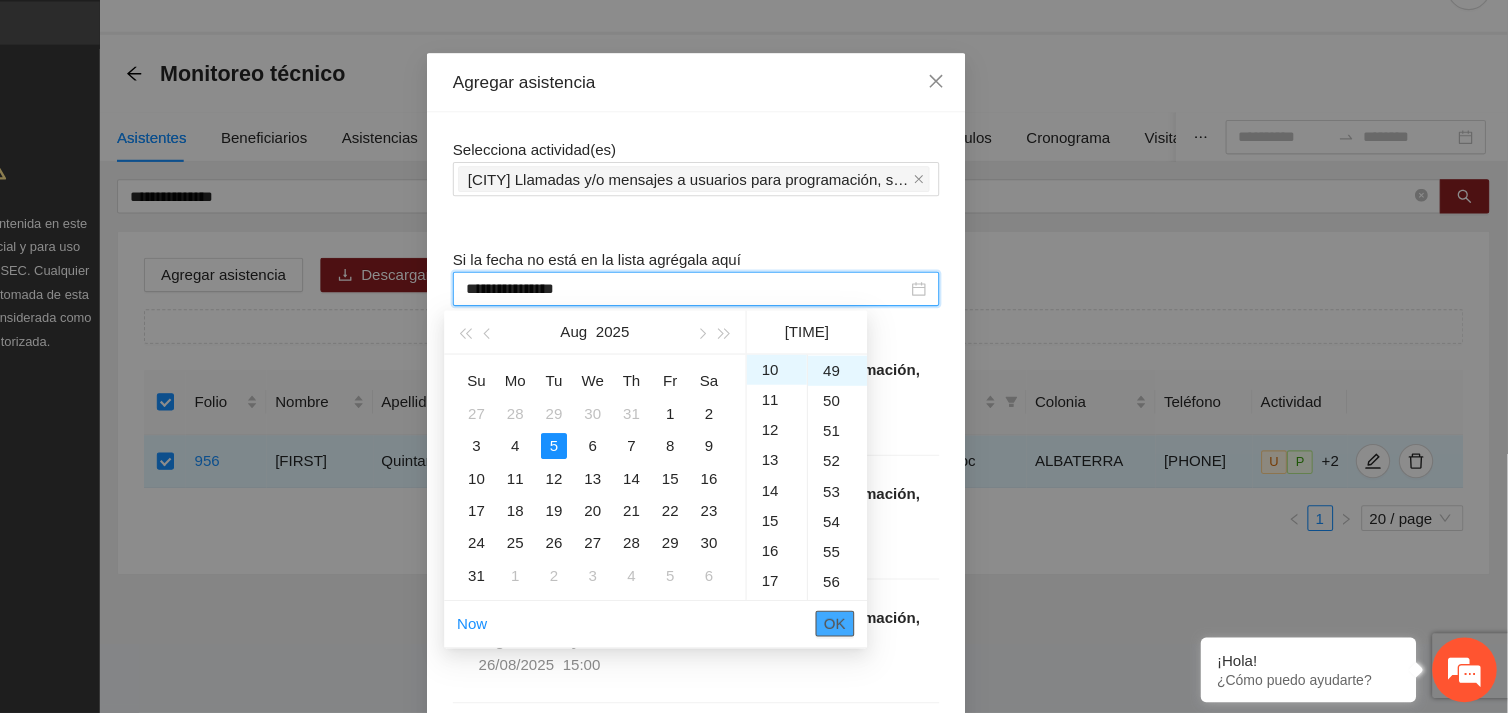 click on "OK" at bounding box center [883, 630] 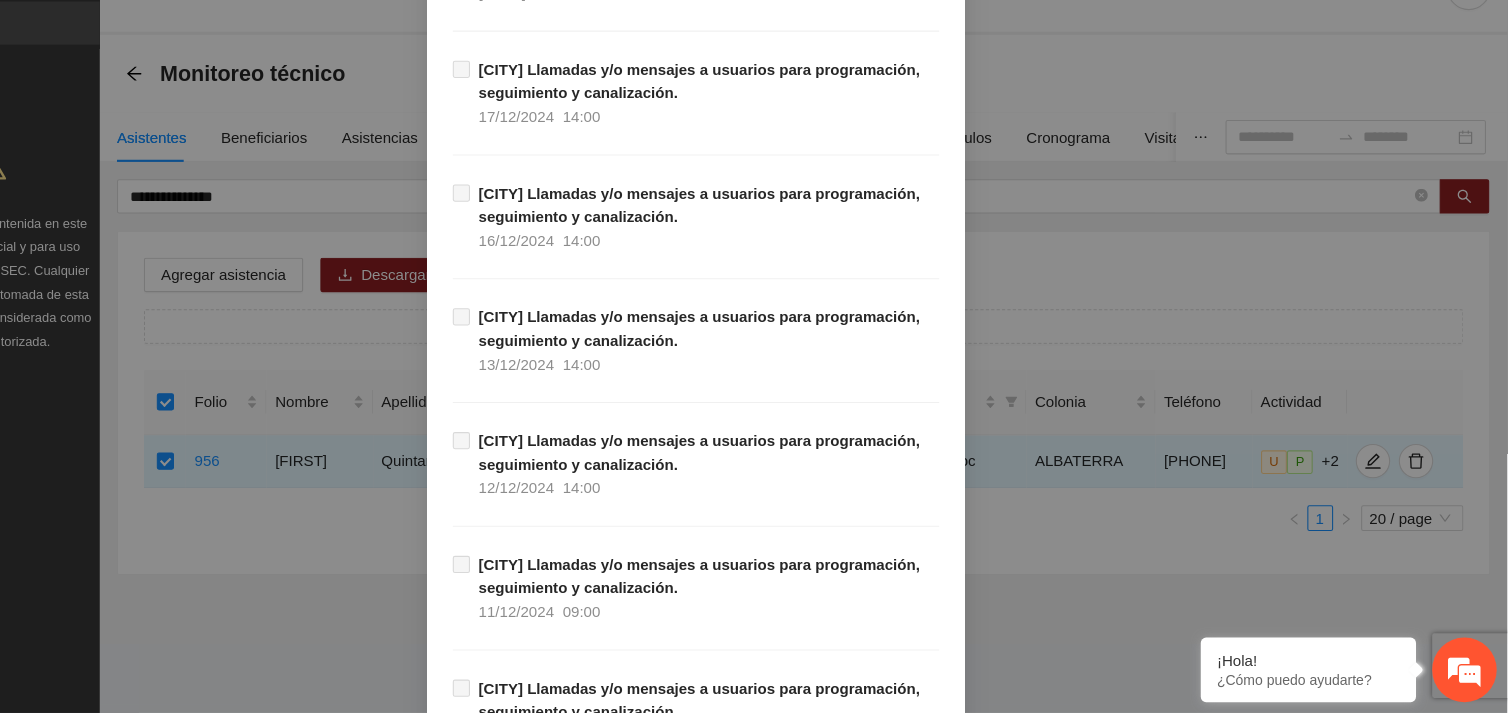 scroll, scrollTop: 20411, scrollLeft: 0, axis: vertical 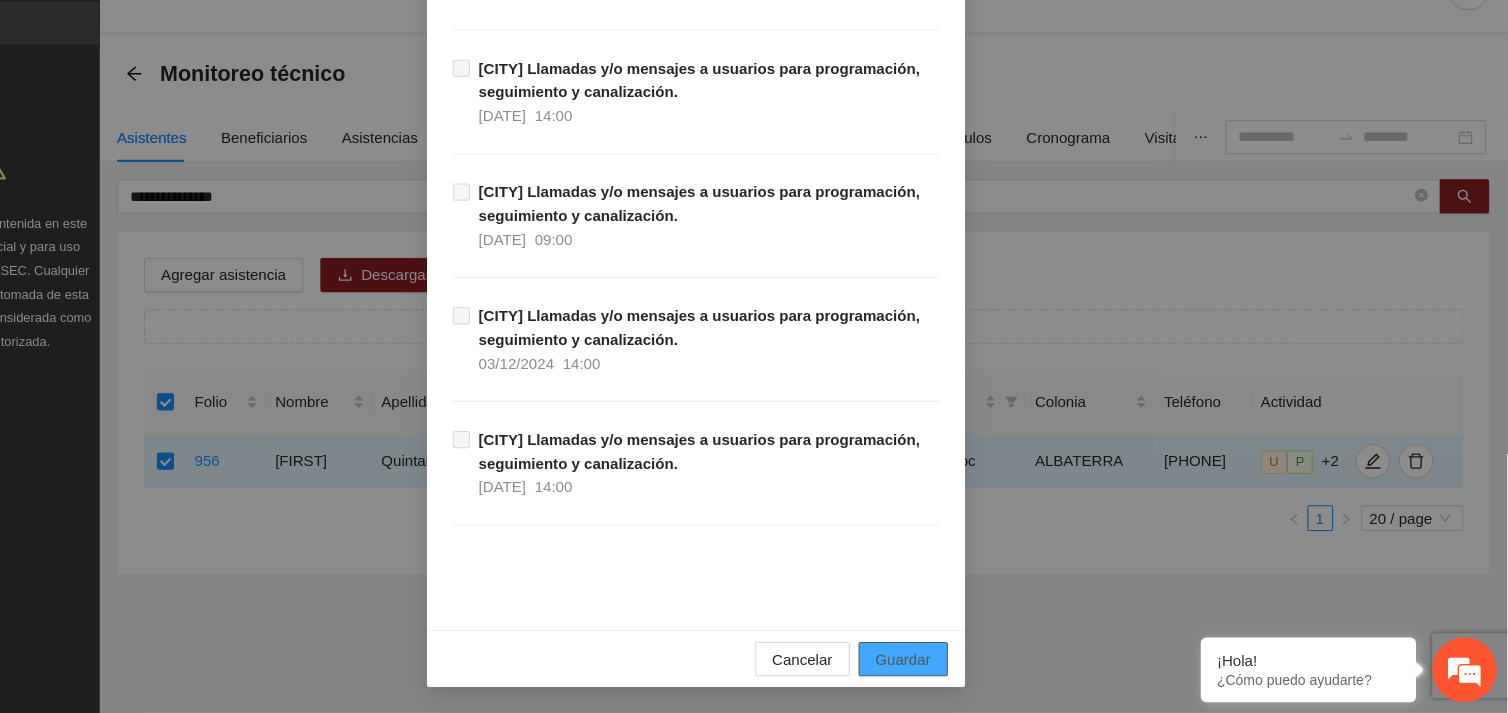 click on "Guardar" at bounding box center (946, 663) 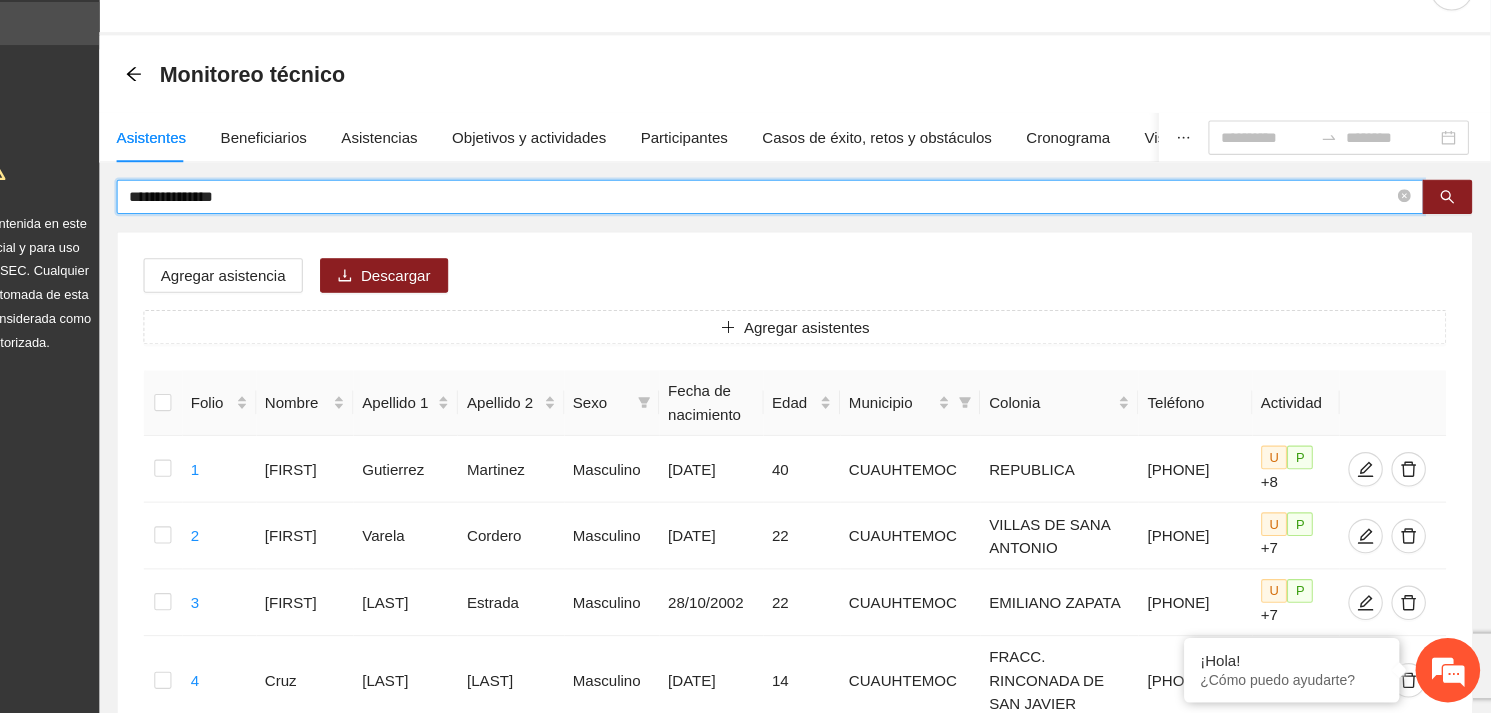 drag, startPoint x: 365, startPoint y: 240, endPoint x: 224, endPoint y: 235, distance: 141.08862 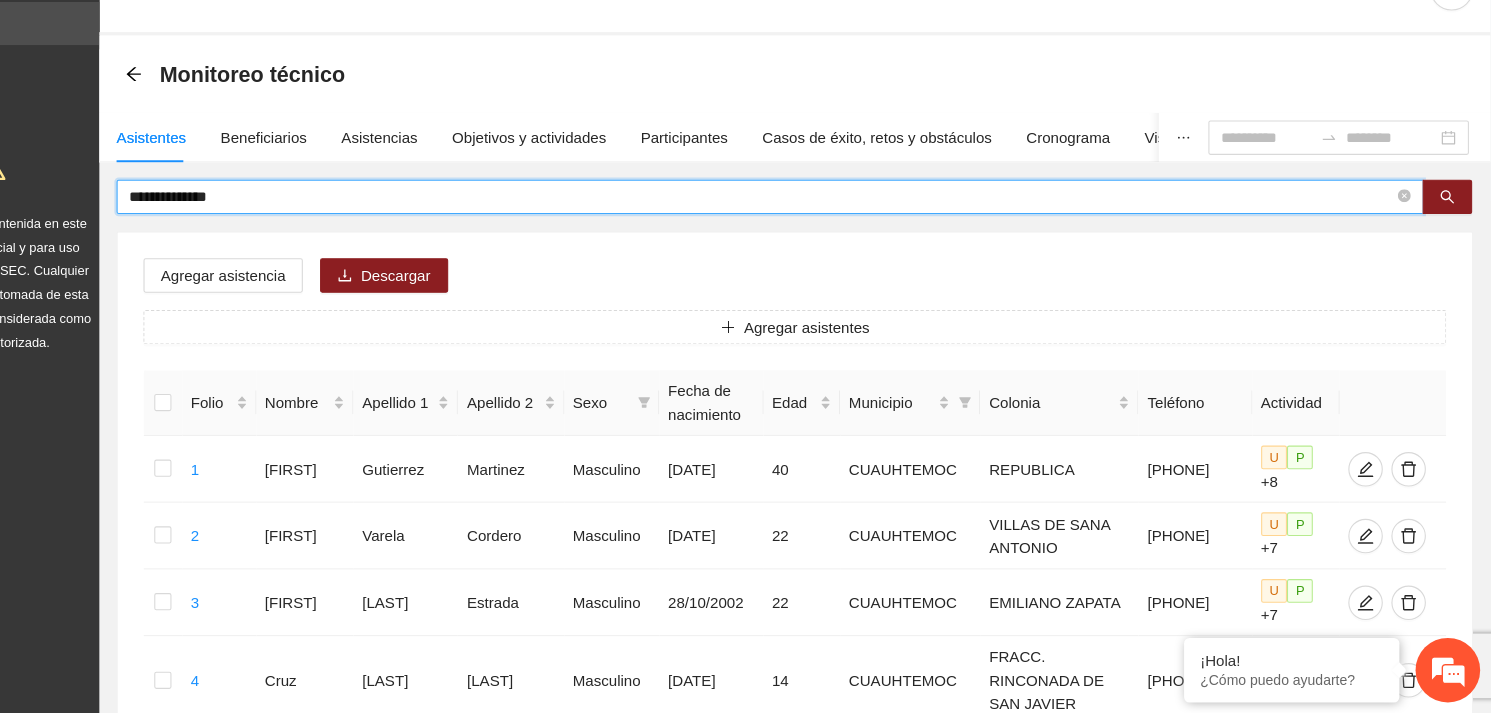 type on "**********" 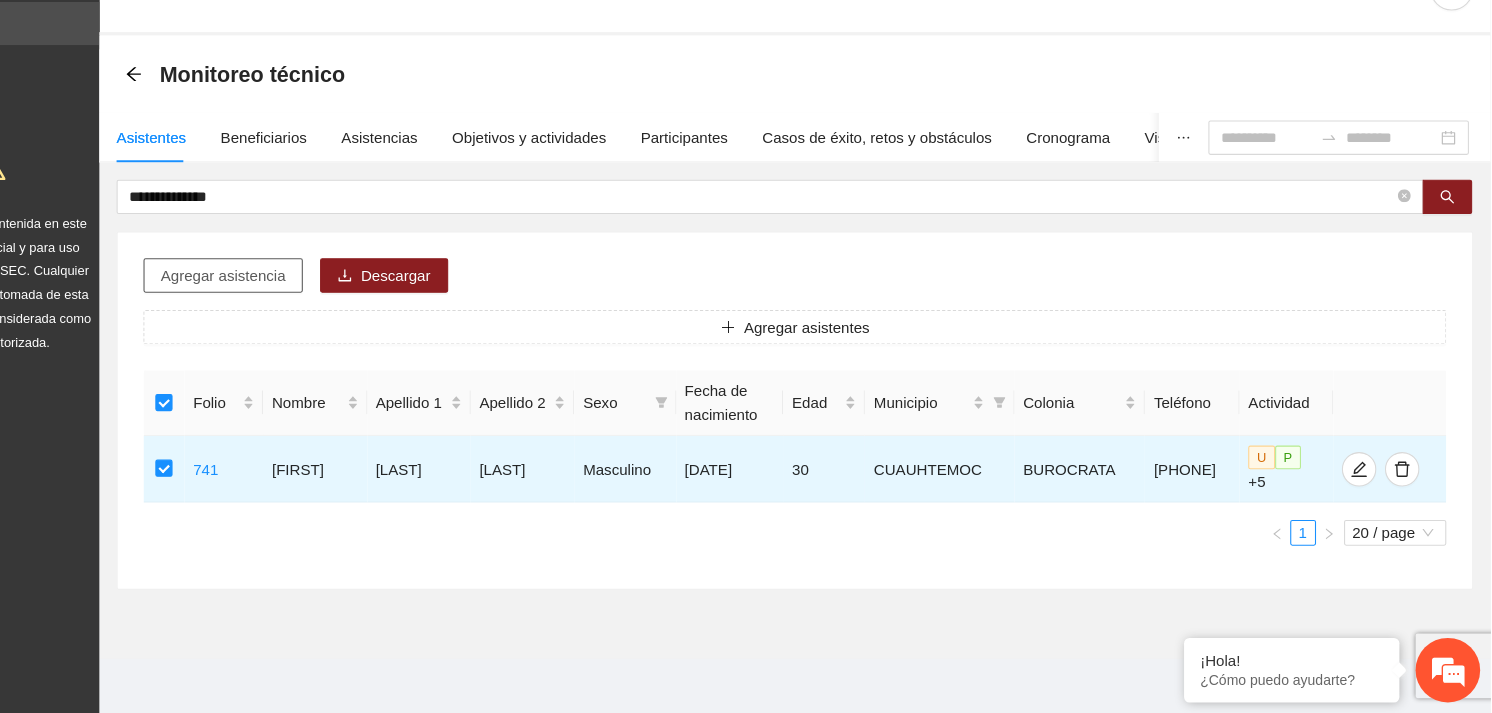 click on "Agregar asistencia" at bounding box center (315, 306) 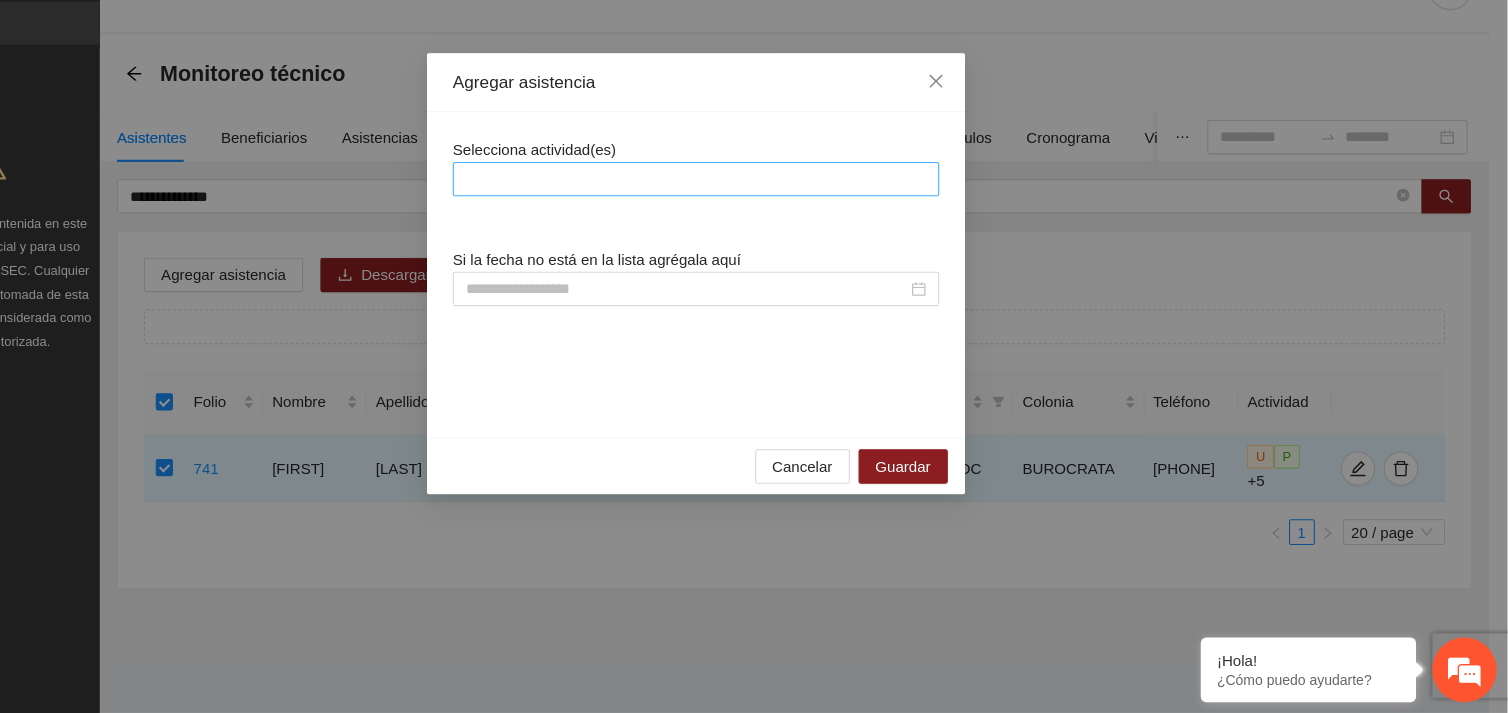 click at bounding box center [754, 217] 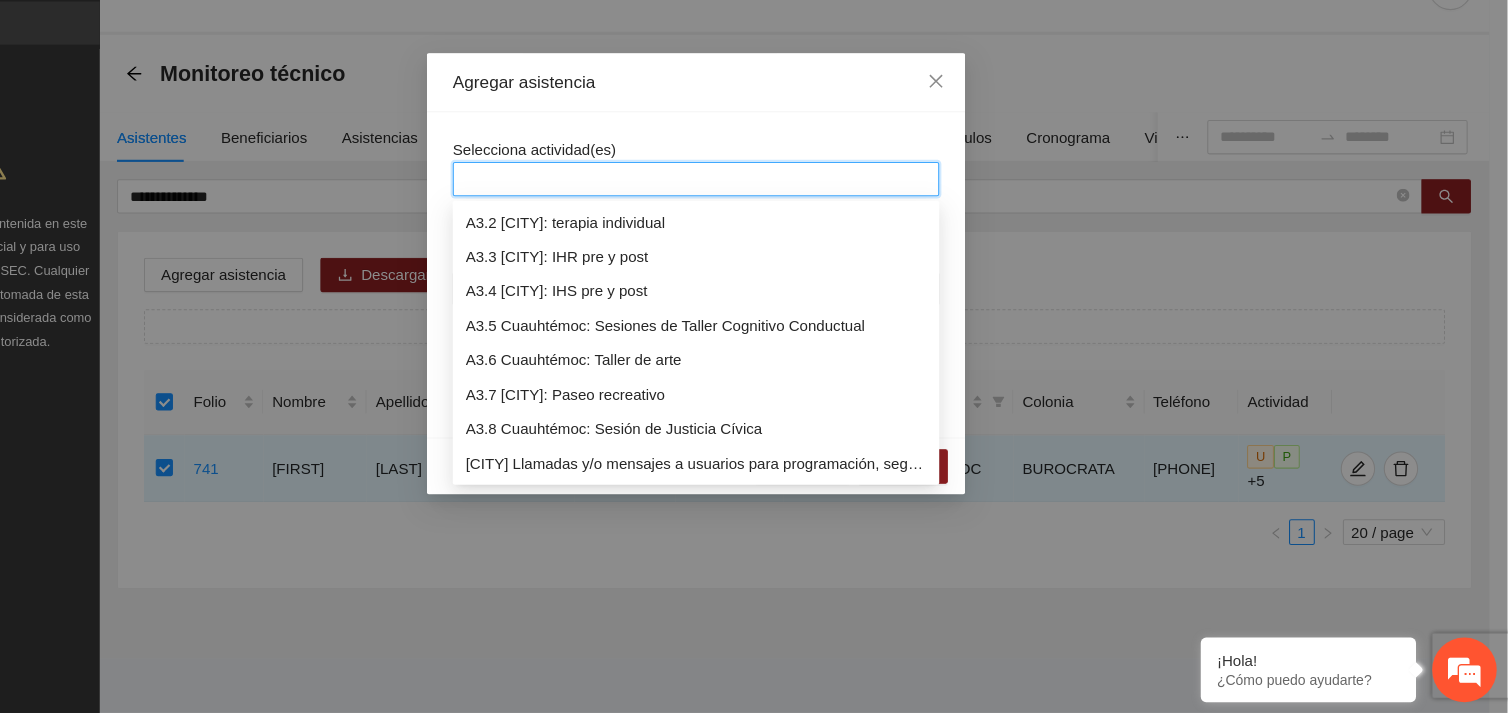 scroll, scrollTop: 1055, scrollLeft: 0, axis: vertical 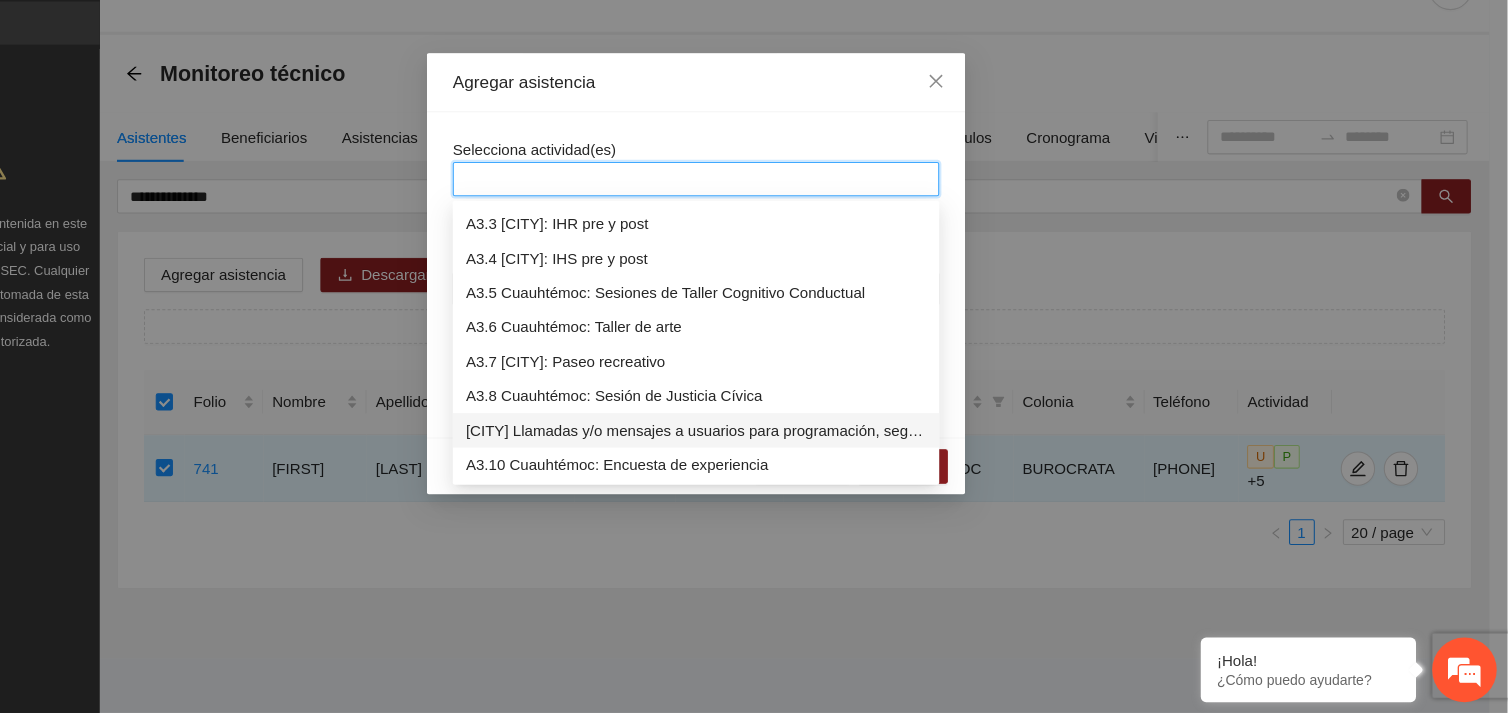 click on "[CITY] Llamadas y/o mensajes a usuarios para programación, seguimiento y canalización." at bounding box center [754, 450] 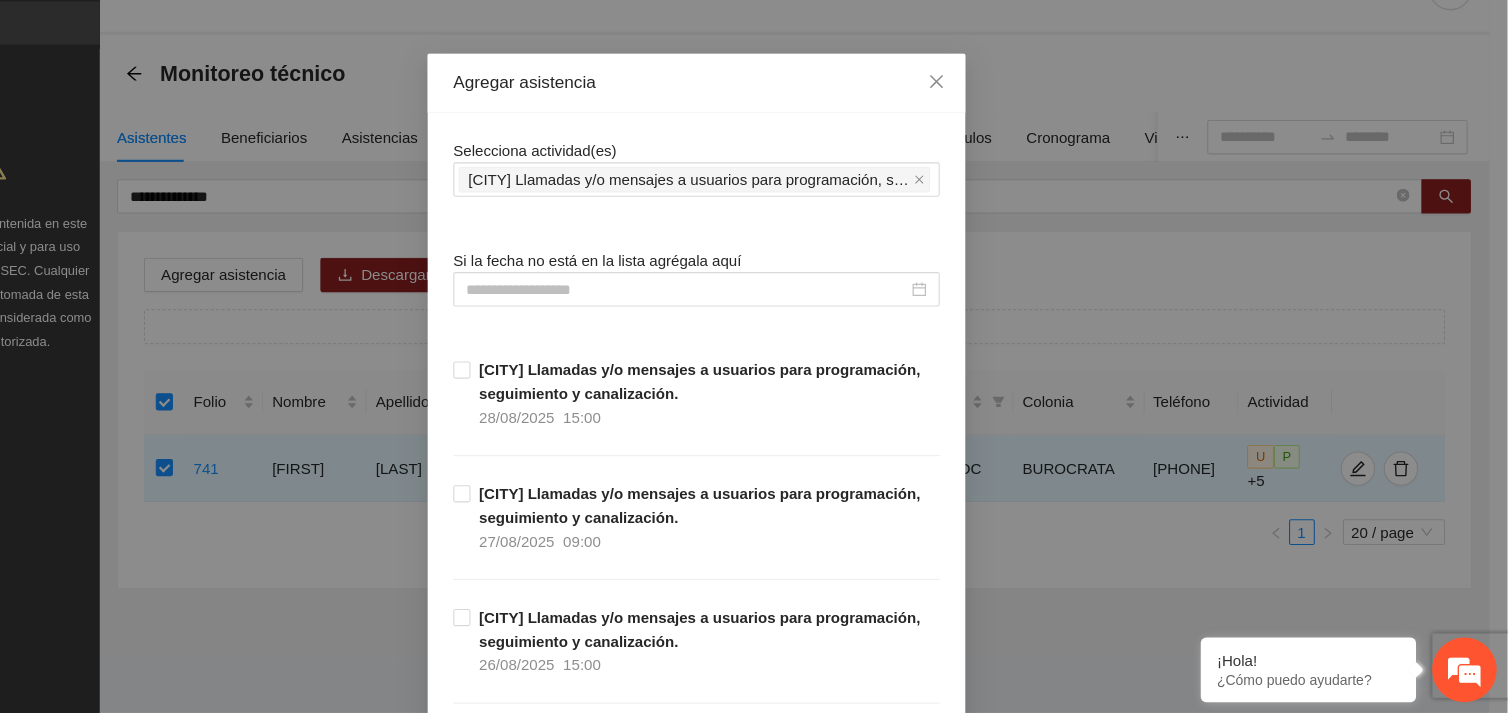 click on "Selecciona actividad(es) A3.9 [CITY] Llamadas y/o mensajes a usuarios para programación, seguimiento y canalización.   Si la fecha no está en la lista agrégala aquí [CITY] Llamadas y/o mensajes a usuarios para programación, seguimiento y canalización. [DATE] [TIME] [CITY] Llamadas y/o mensajes a usuarios para programación, seguimiento y canalización. [DATE] [TIME] [CITY] Llamadas y/o mensajes a usuarios para programación, seguimiento y canalización. [DATE] [TIME] [CITY] Llamadas y/o mensajes a usuarios para programación, seguimiento y canalización. [DATE] [TIME] [CITY] Llamadas y/o mensajes a usuarios para programación, seguimiento y canalización. [DATE] [TIME] [CITY] Llamadas y/o mensajes a usuarios para programación, seguimiento y canalización. [DATE] [TIME] [CITY] Llamadas y/o mensajes a usuarios para programación, seguimiento y canalización. [DATE] [TIME] [DATE] [TIME] [DATE] [TIME] [DATE] [TIME] [DATE] [TIME]" at bounding box center (754, 10598) 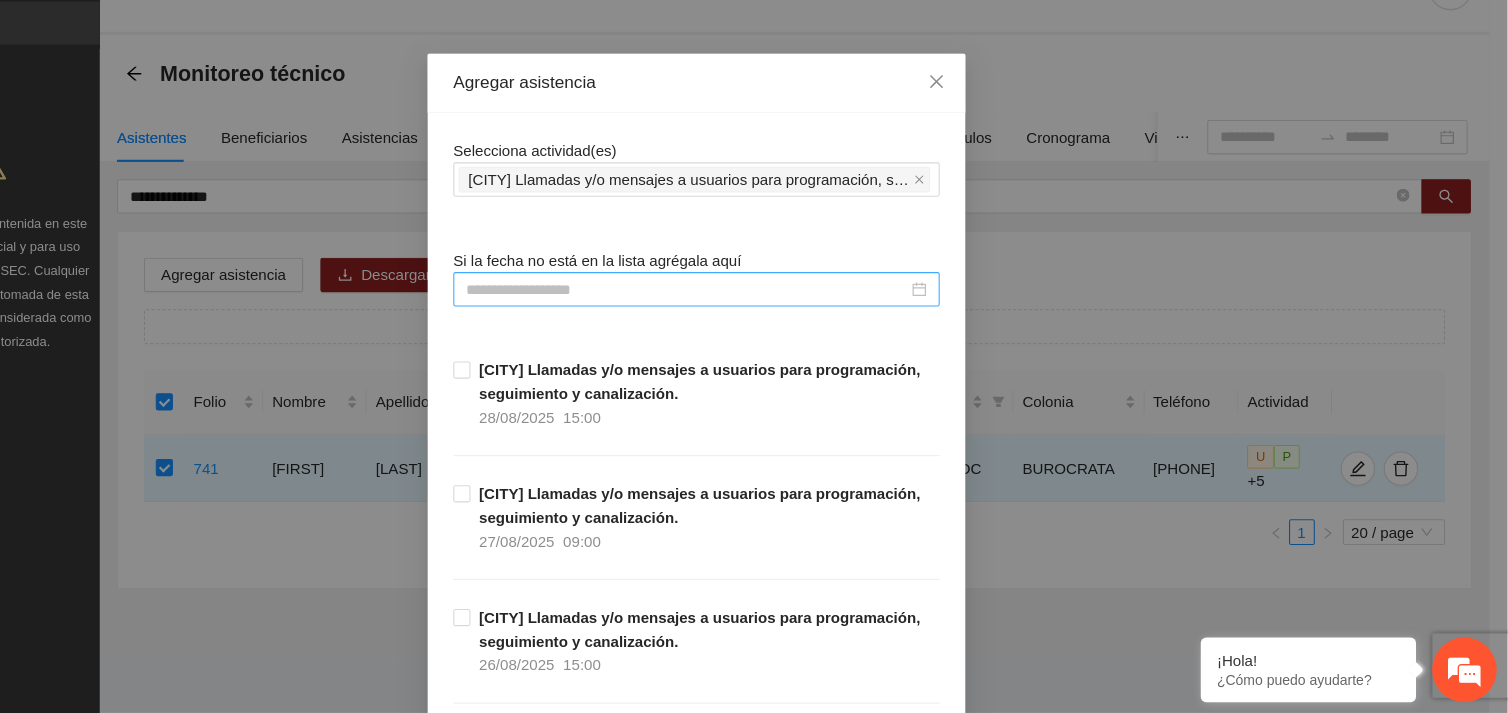 click at bounding box center [745, 319] 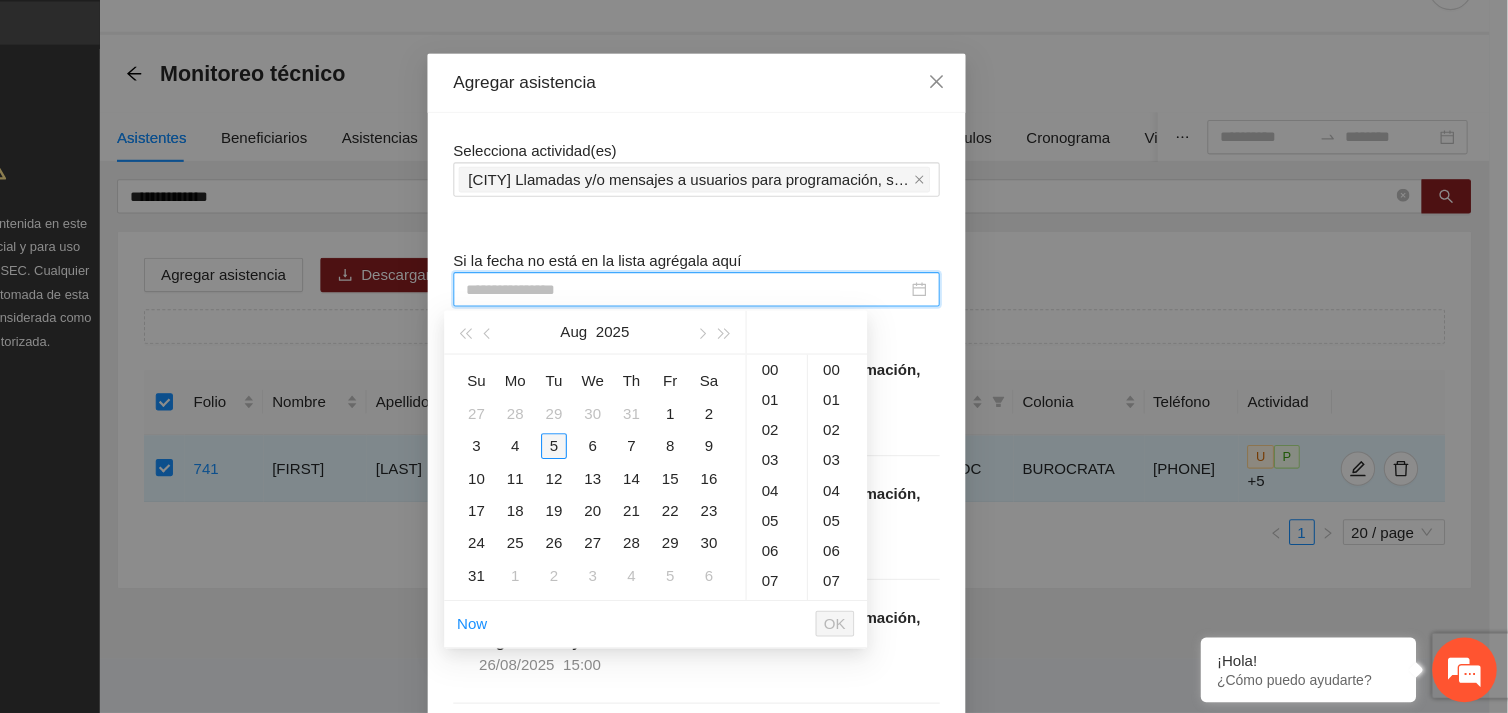 click on "5" at bounding box center (622, 465) 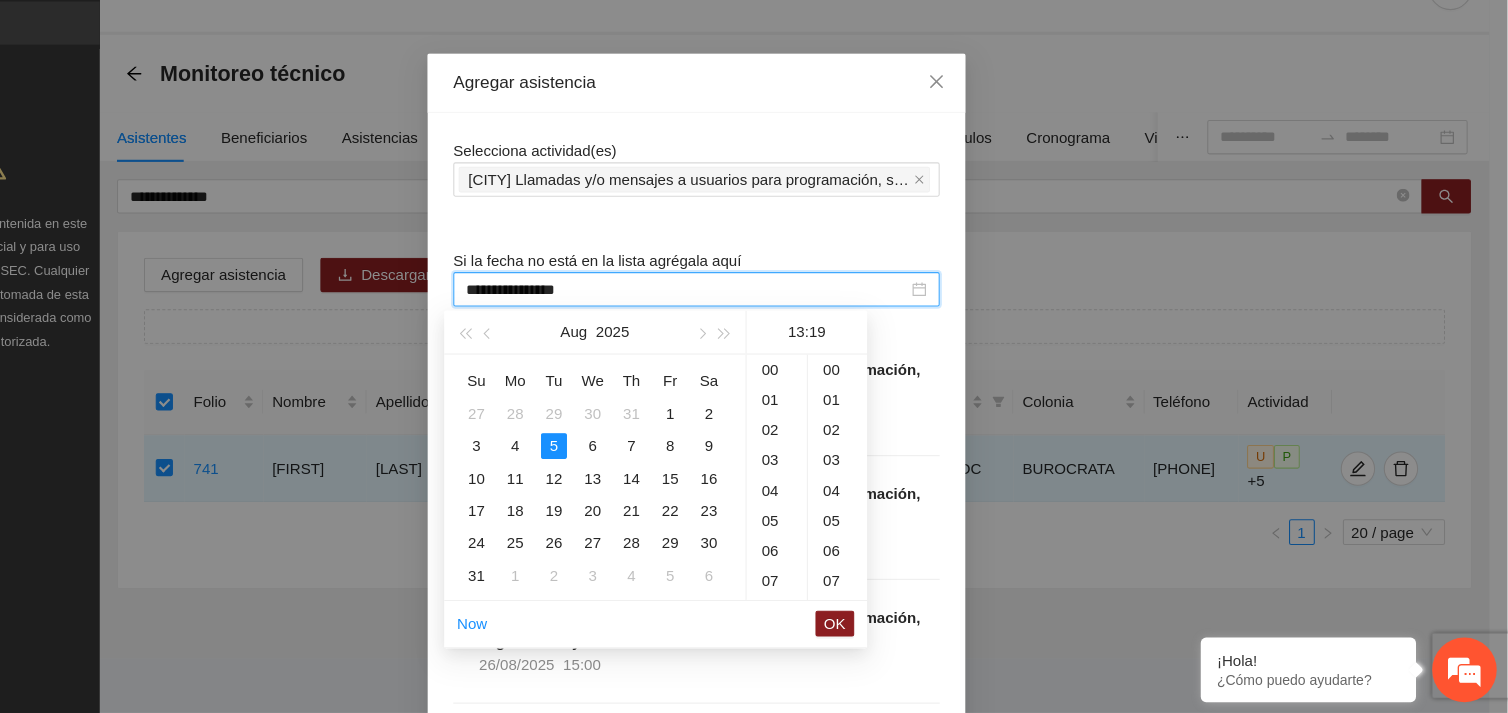 scroll, scrollTop: 364, scrollLeft: 0, axis: vertical 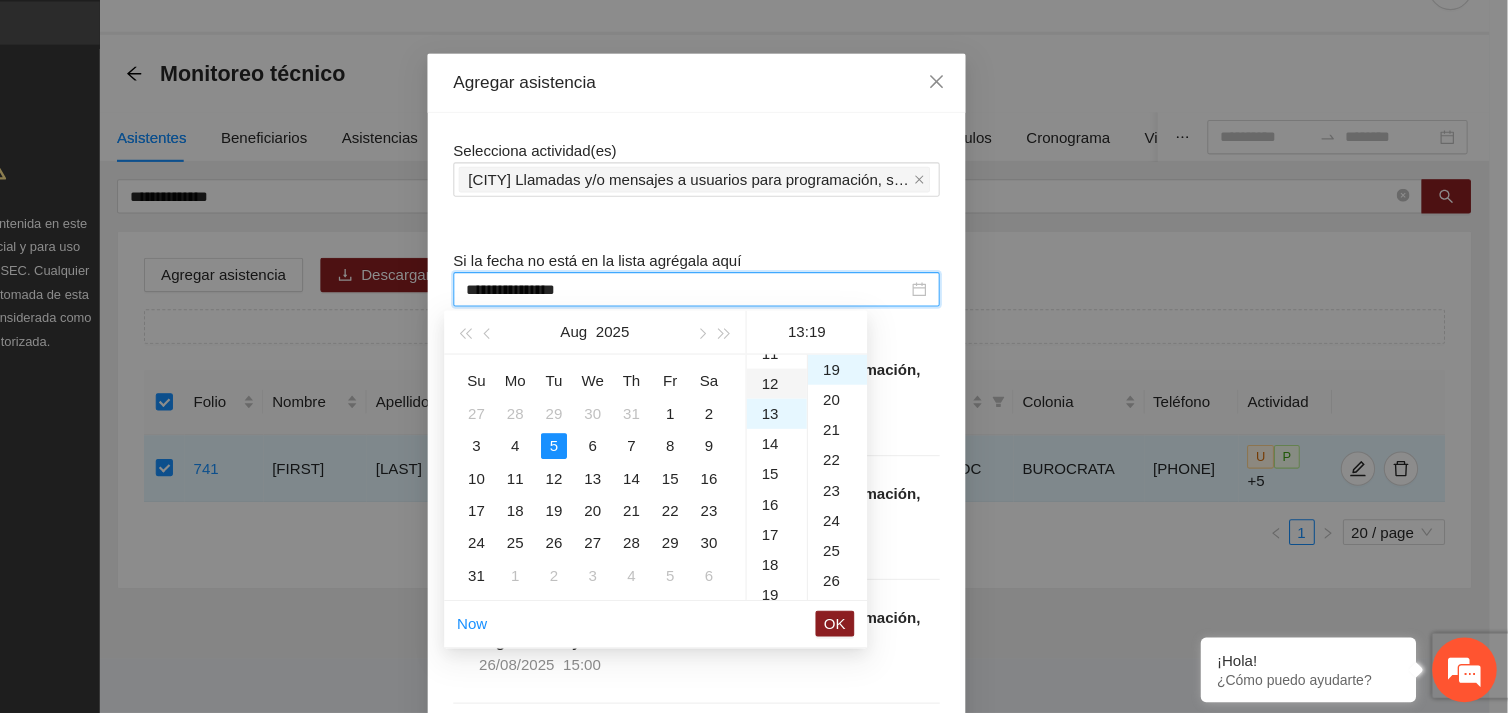 click on "12" at bounding box center [829, 407] 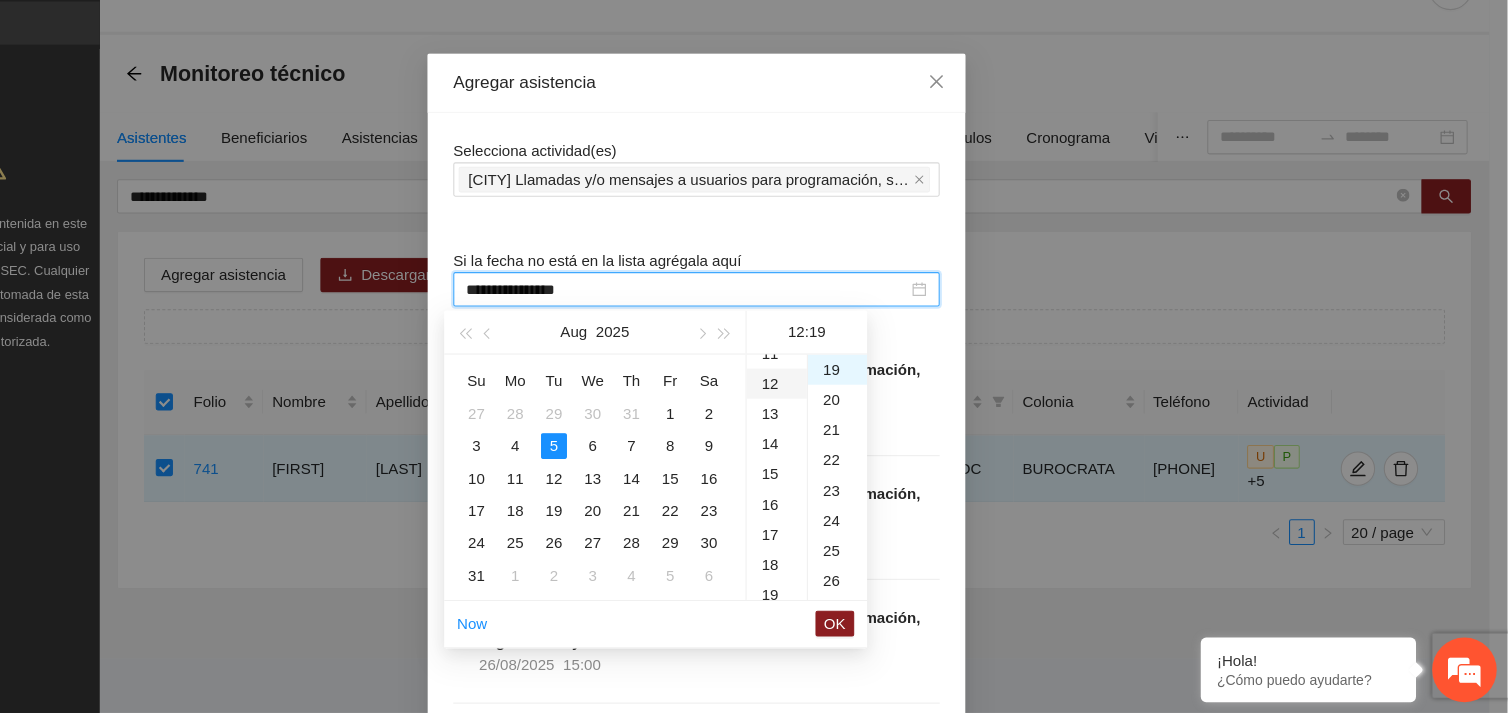scroll, scrollTop: 335, scrollLeft: 0, axis: vertical 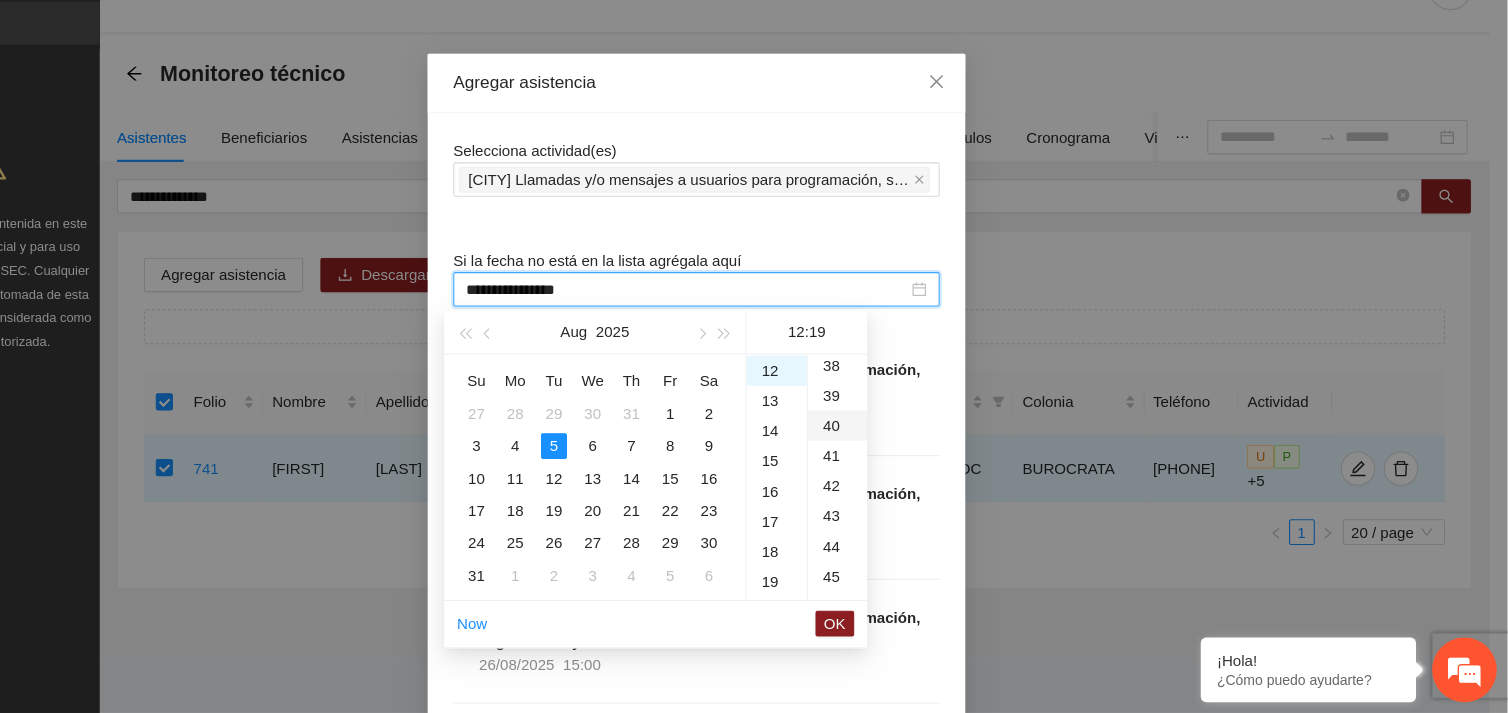 click on "40" at bounding box center [885, 446] 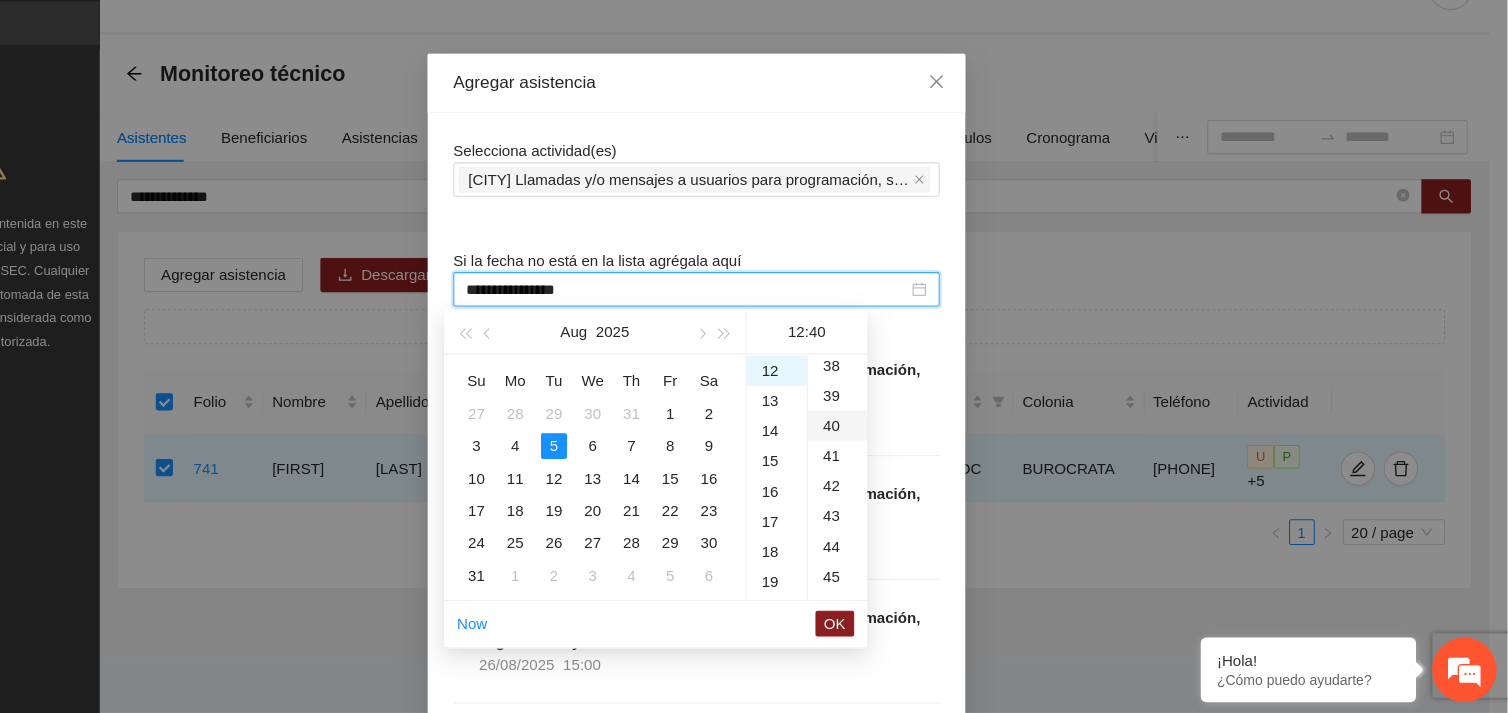 scroll, scrollTop: 1118, scrollLeft: 0, axis: vertical 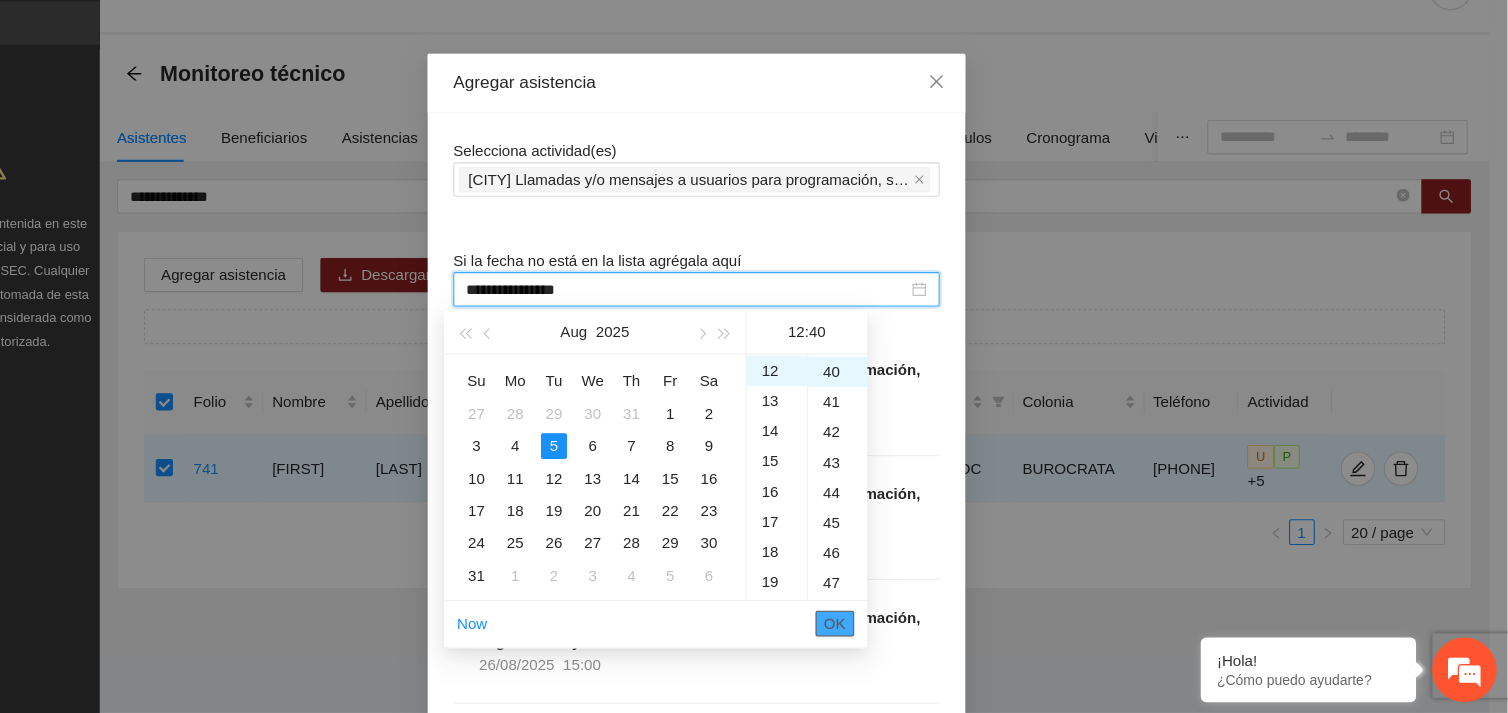 click on "OK" at bounding box center [883, 630] 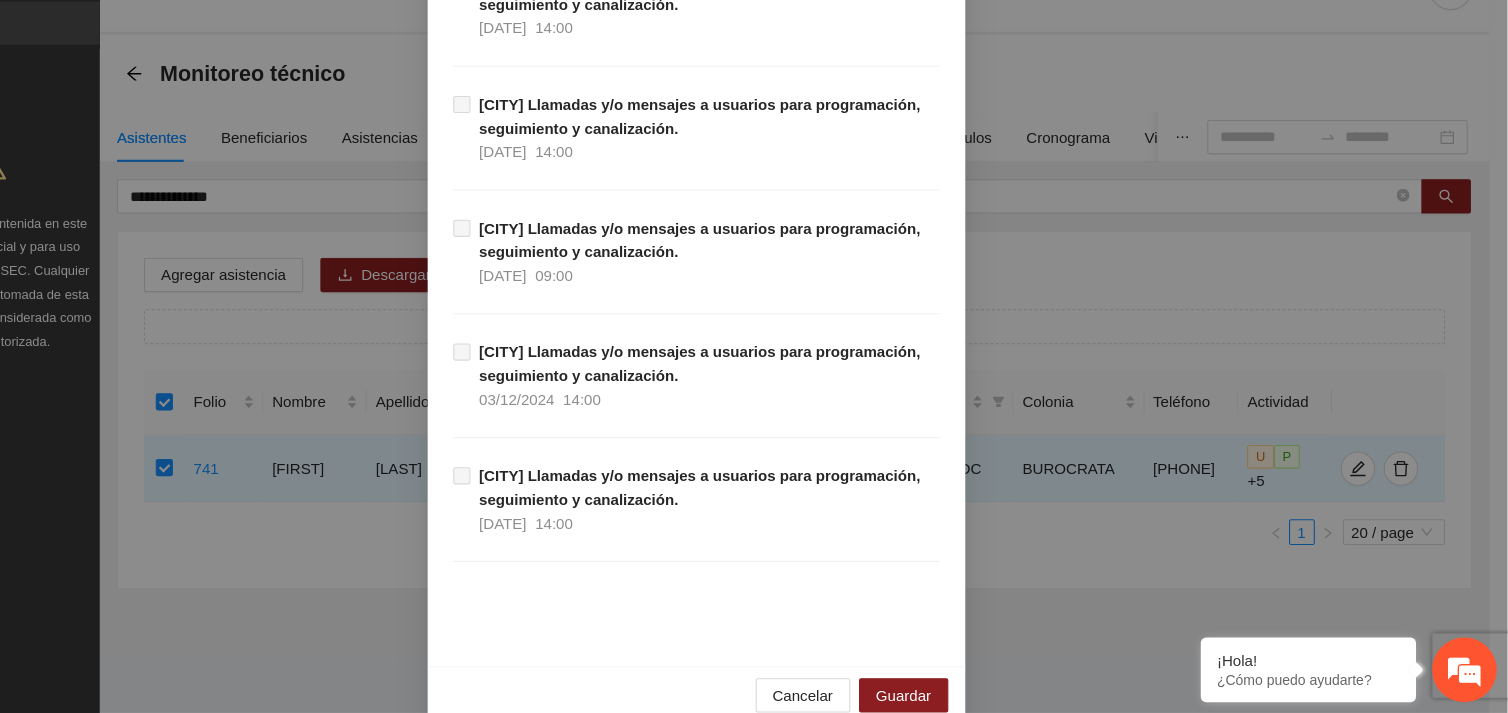 scroll, scrollTop: 20411, scrollLeft: 0, axis: vertical 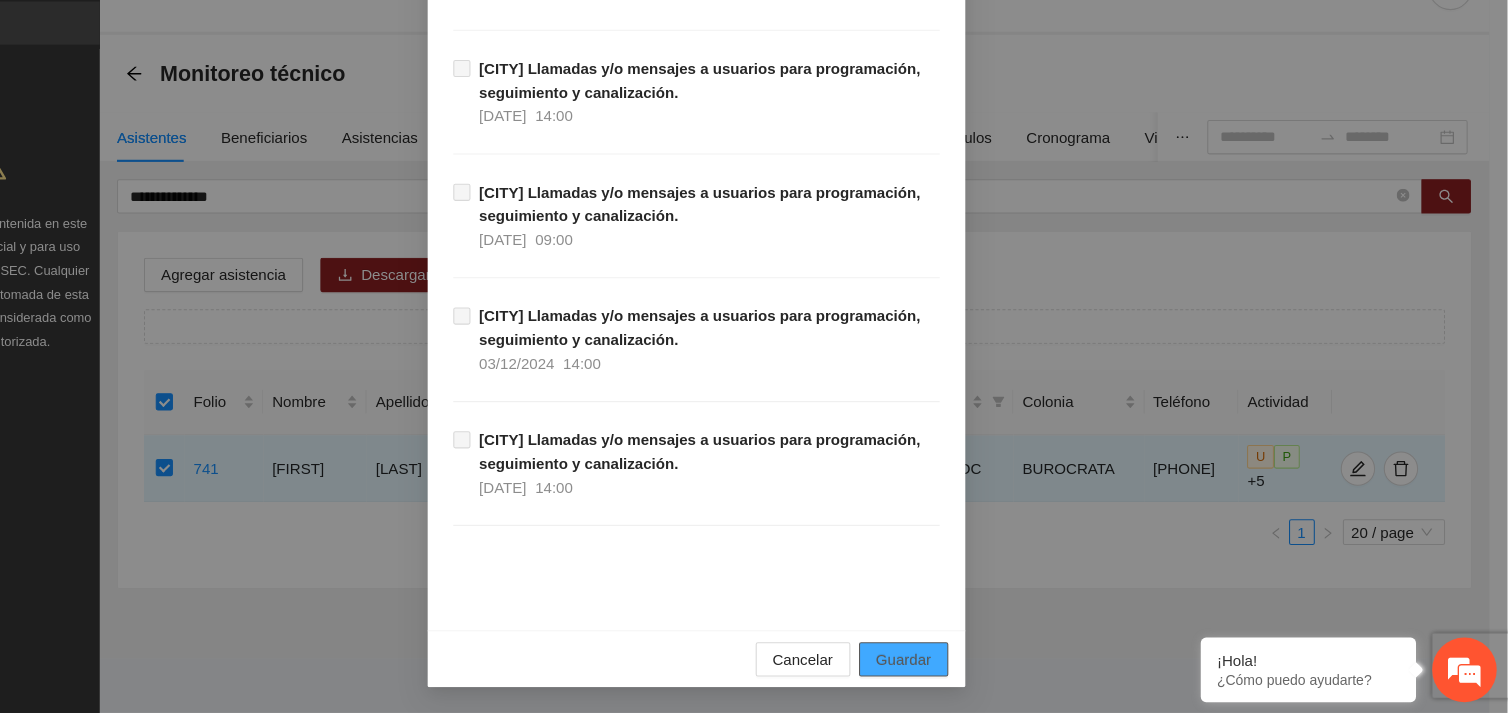 click on "Guardar" at bounding box center (946, 663) 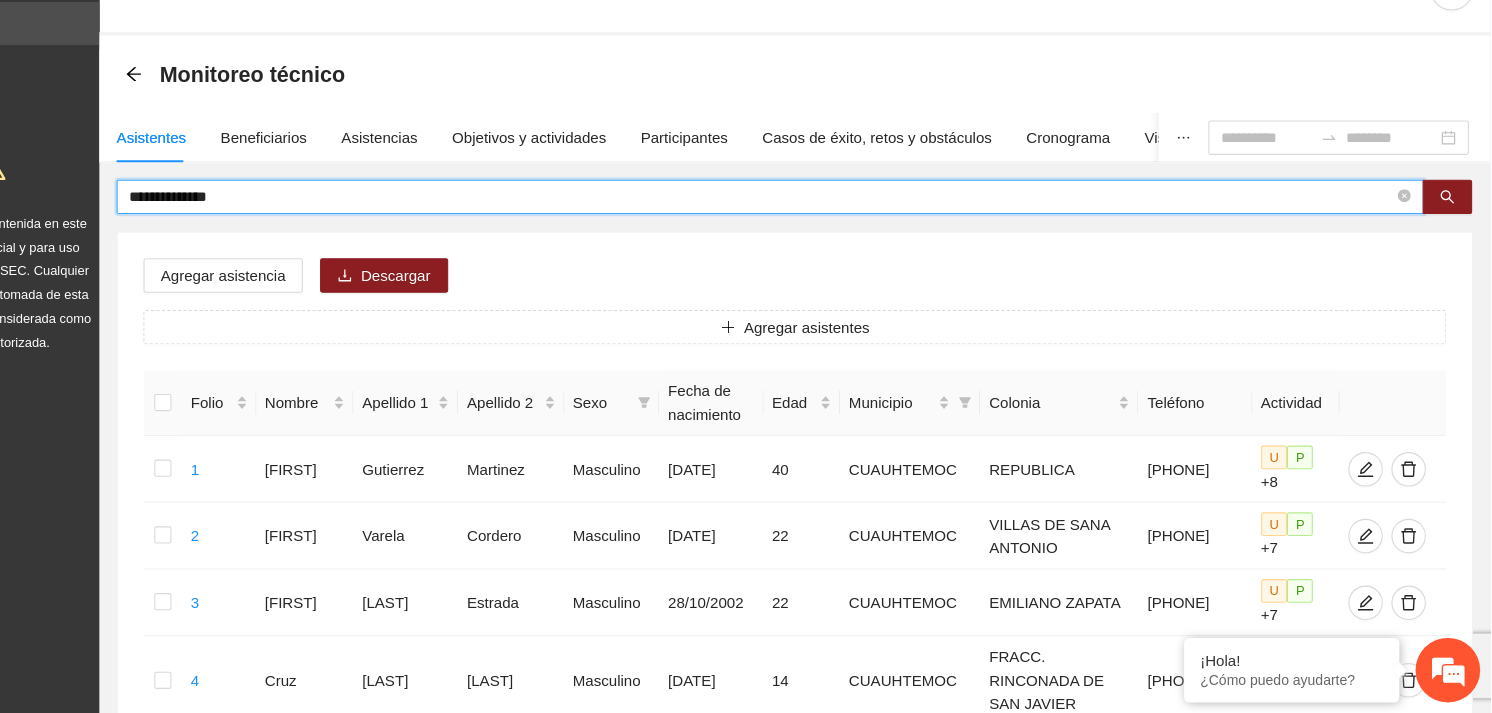 click on "**********" at bounding box center (815, 233) 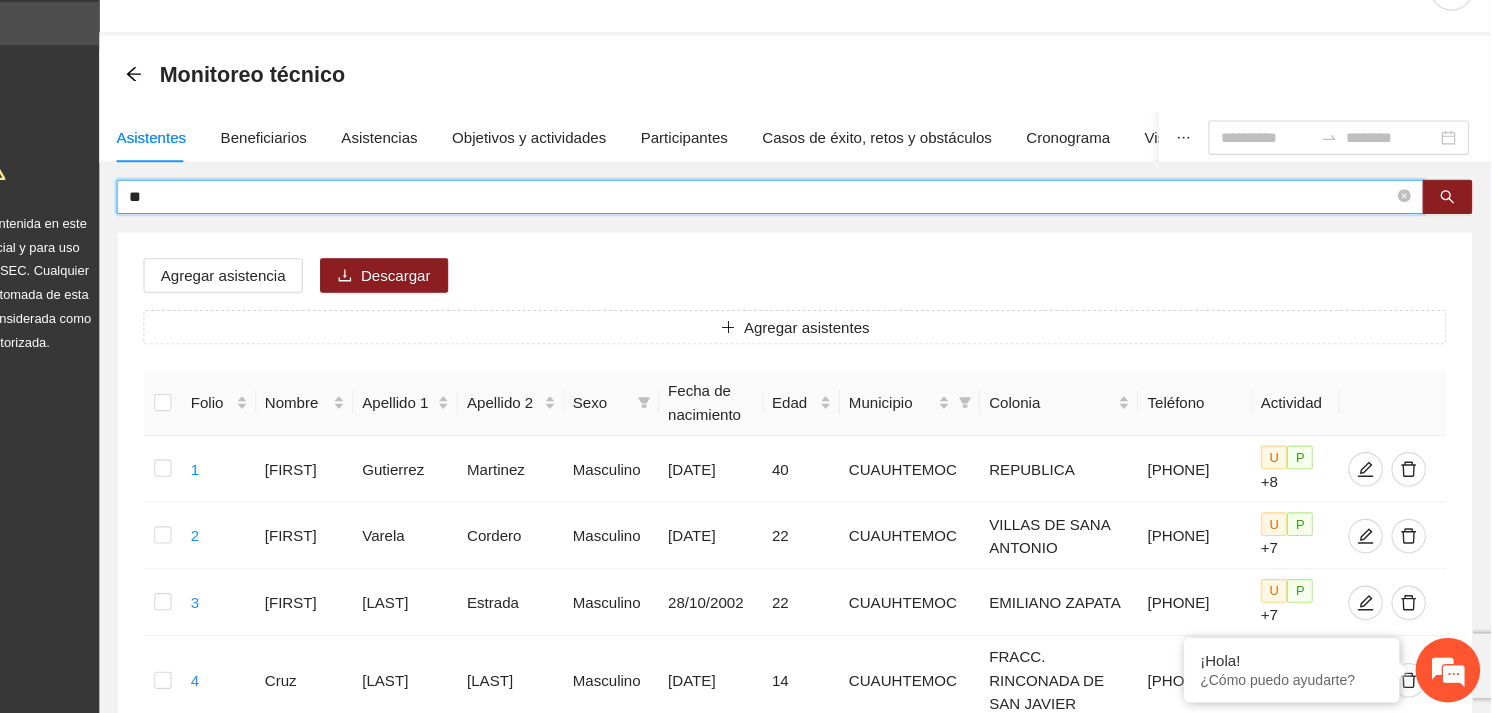type on "*" 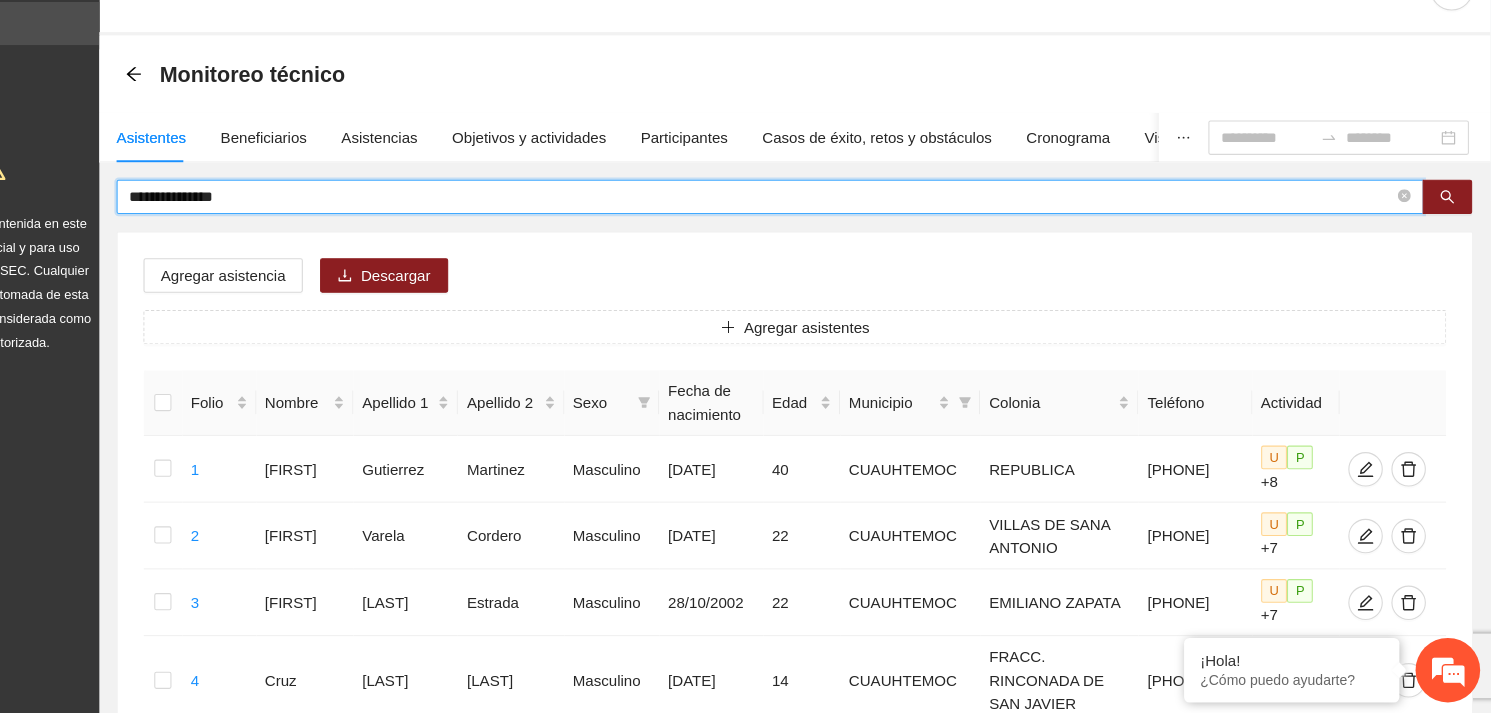 type on "**********" 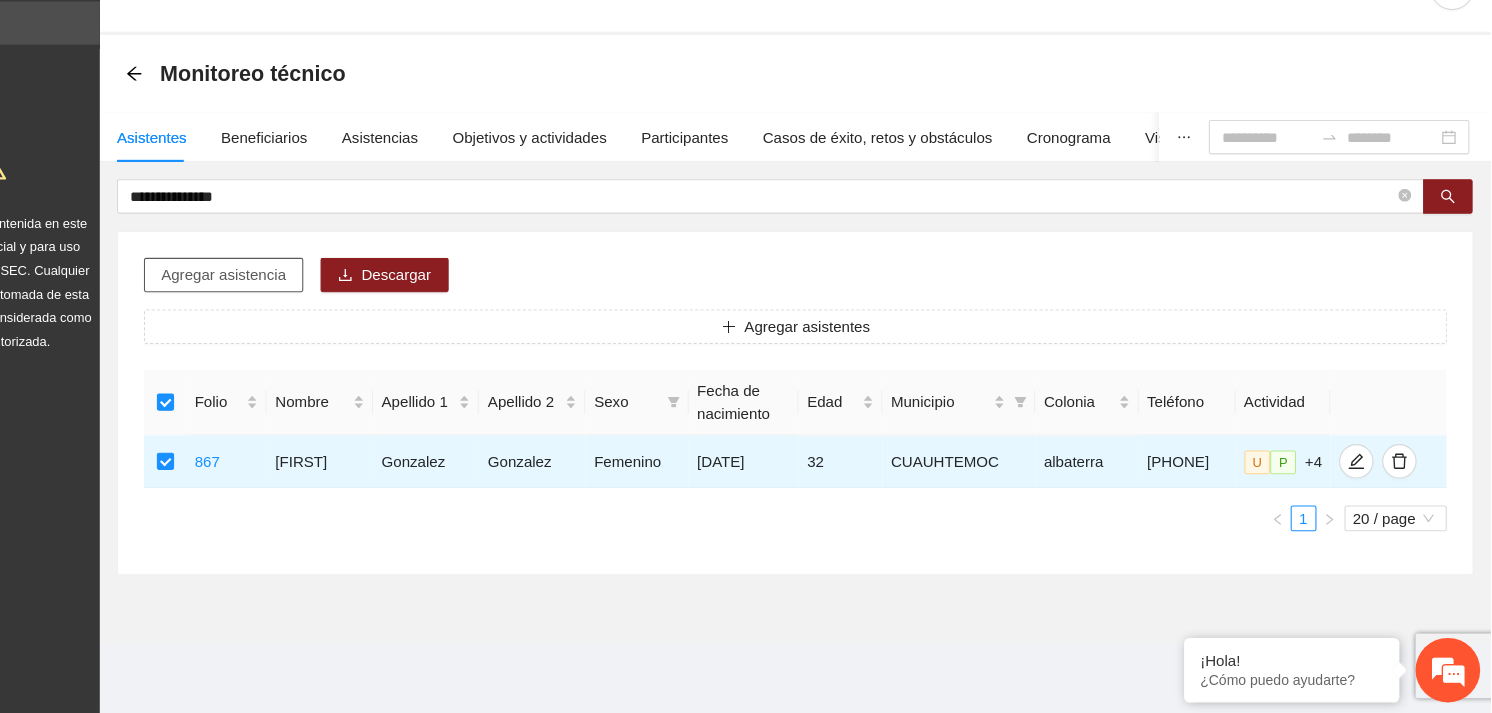 click on "Agregar asistencia" at bounding box center [315, 306] 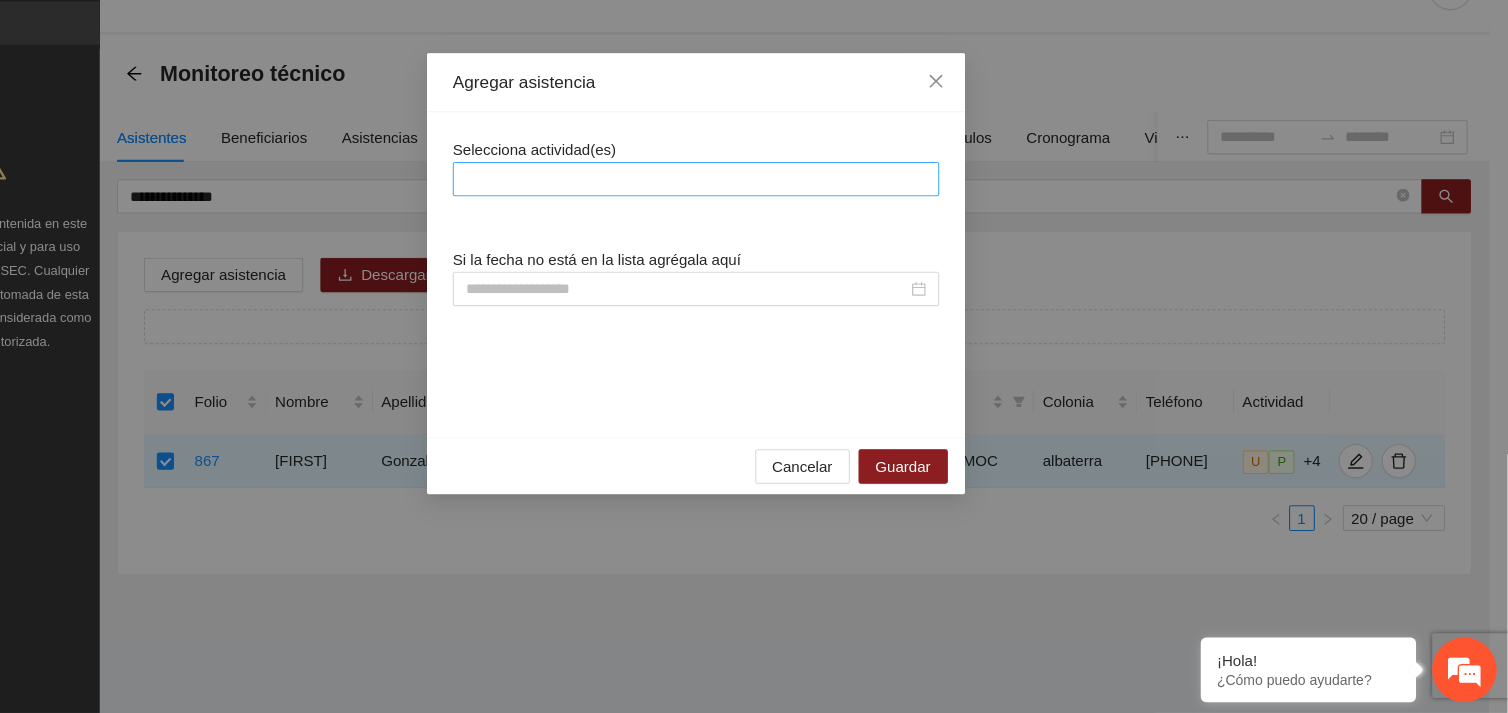 click at bounding box center (754, 217) 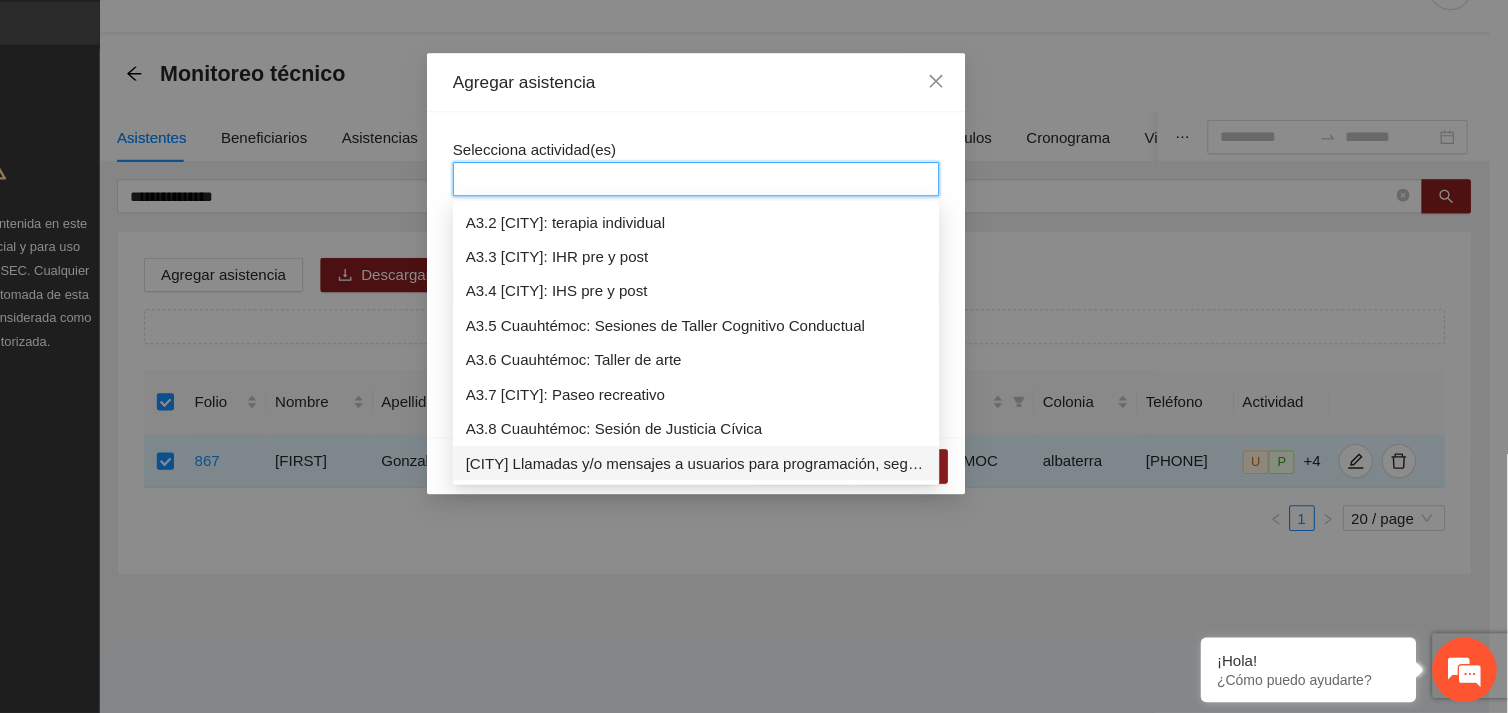 scroll, scrollTop: 1055, scrollLeft: 0, axis: vertical 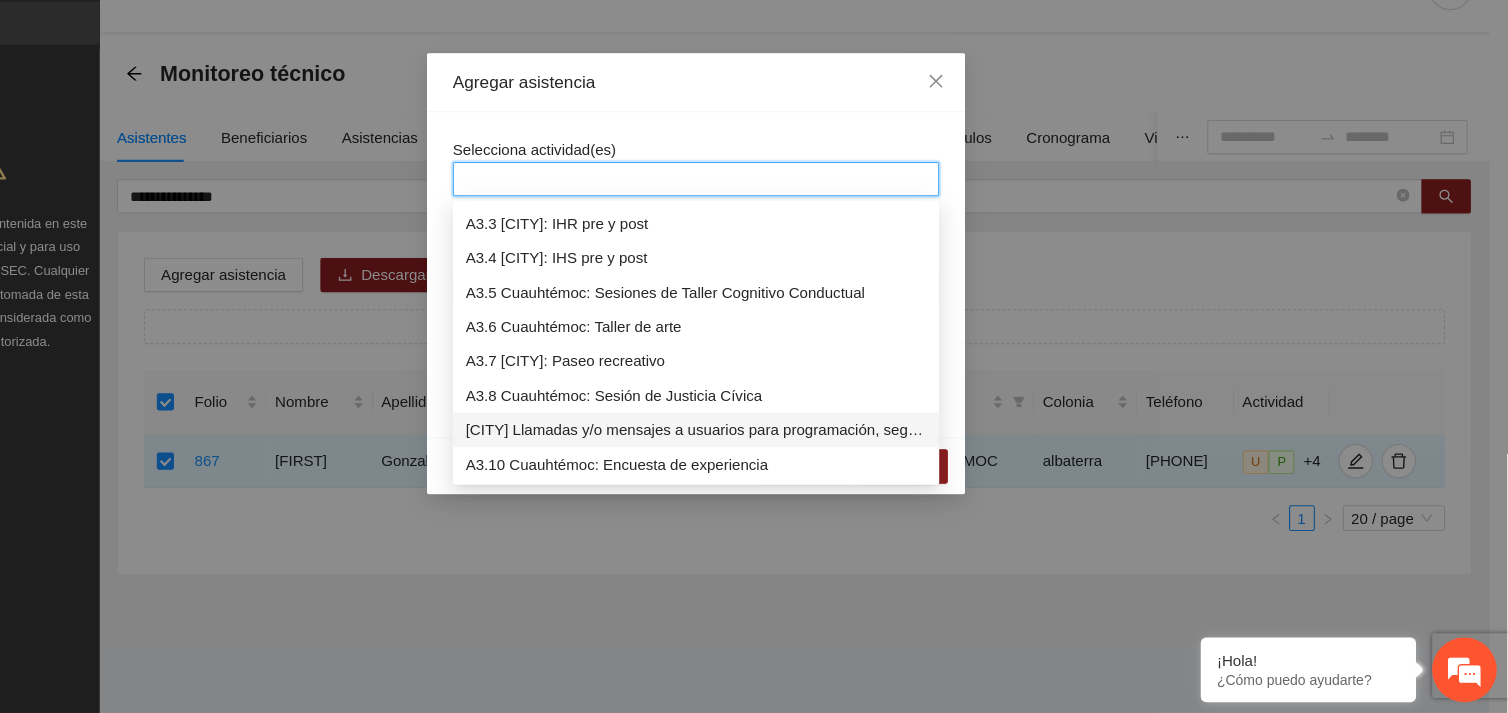 click on "[CITY] Llamadas y/o mensajes a usuarios para programación, seguimiento y canalización." at bounding box center [754, 450] 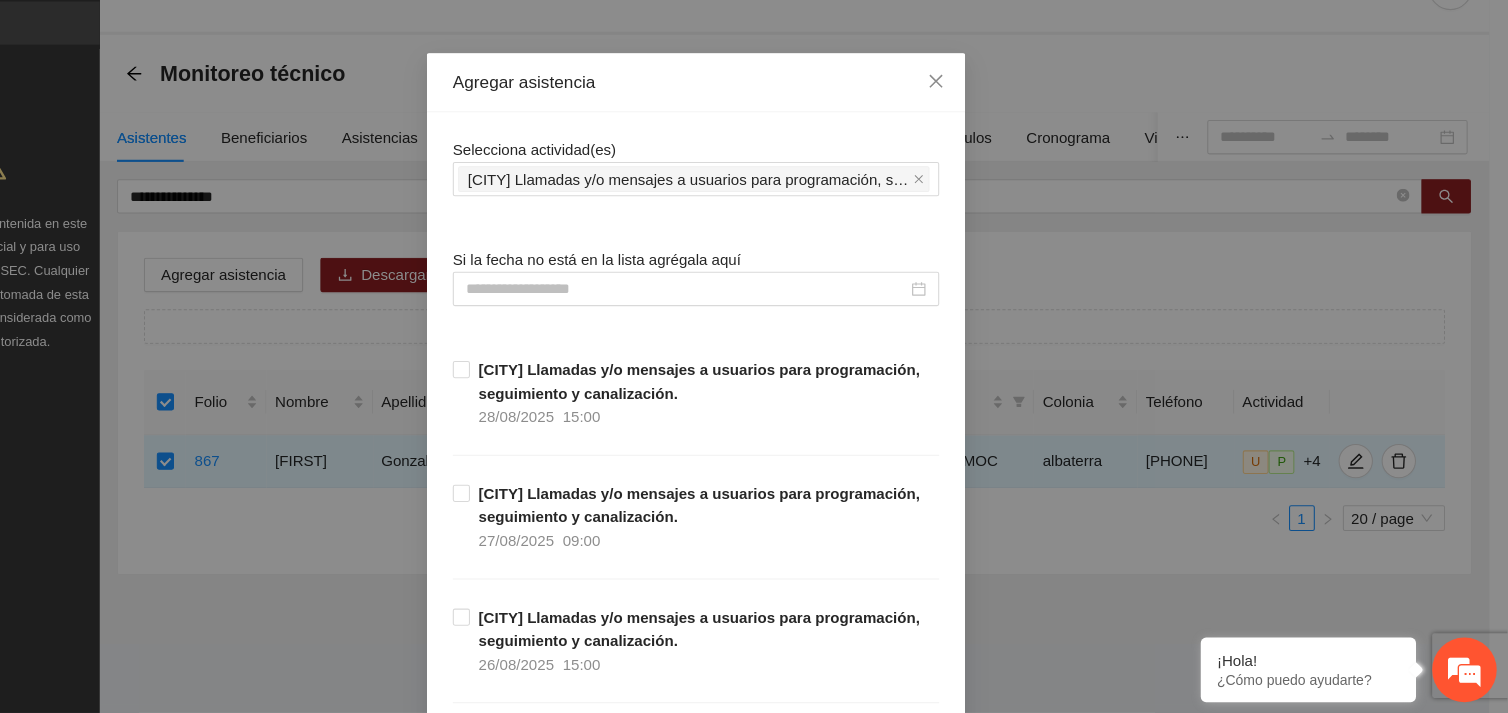 click on "Selecciona actividad(es) A3.9 [CITY] Llamadas y/o mensajes a usuarios para programación, seguimiento y canalización.   Si la fecha no está en la lista agrégala aquí [CITY] Llamadas y/o mensajes a usuarios para programación, seguimiento y canalización. [DATE] [TIME] [CITY] Llamadas y/o mensajes a usuarios para programación, seguimiento y canalización. [DATE] [TIME] [CITY] Llamadas y/o mensajes a usuarios para programación, seguimiento y canalización. [DATE] [TIME] [CITY] Llamadas y/o mensajes a usuarios para programación, seguimiento y canalización. [DATE] [TIME] [CITY] Llamadas y/o mensajes a usuarios para programación, seguimiento y canalización. [DATE] [TIME] [CITY] Llamadas y/o mensajes a usuarios para programación, seguimiento y canalización. [DATE] [TIME] [CITY] Llamadas y/o mensajes a usuarios para programación, seguimiento y canalización. [DATE] [TIME] [DATE] [TIME] [DATE] [TIME] [DATE] [TIME] [DATE] [TIME]" at bounding box center (754, 10598) 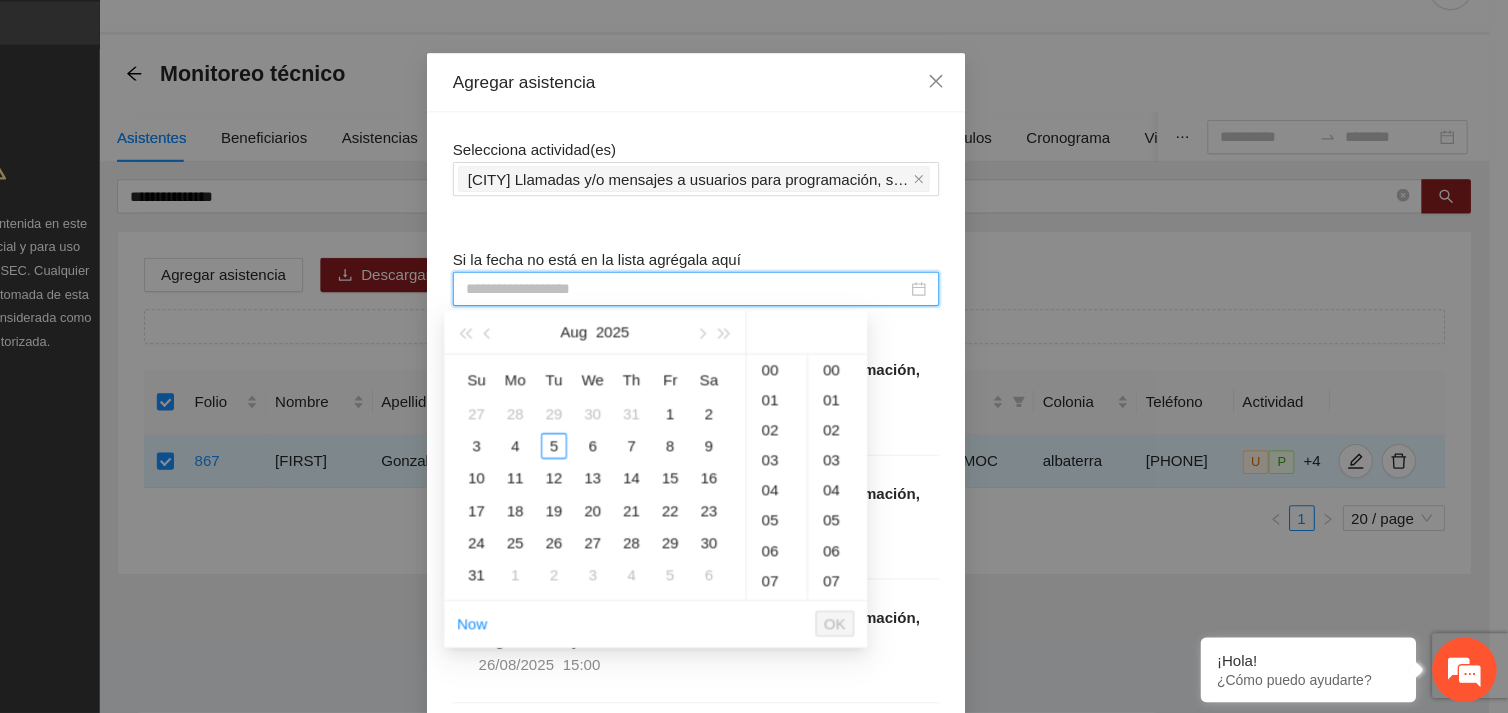 click at bounding box center (745, 319) 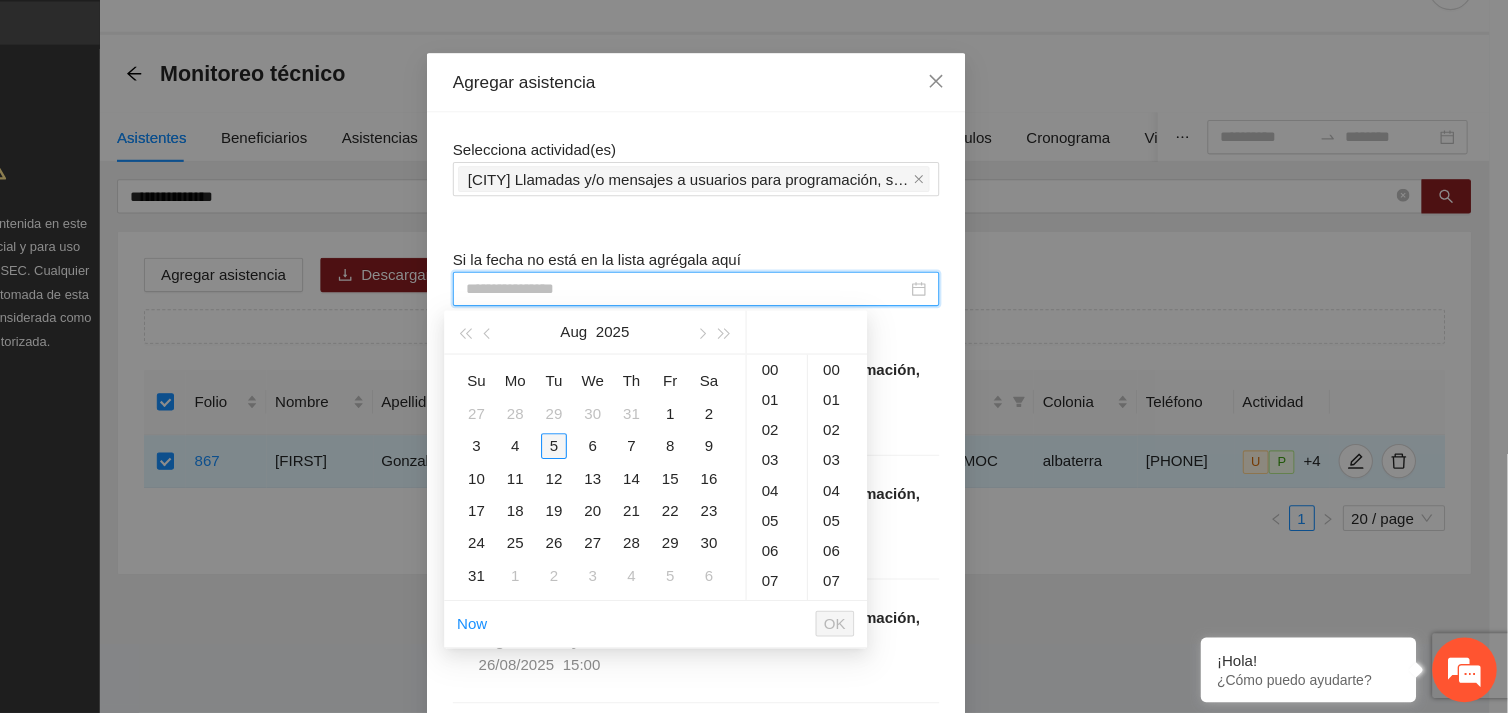 click on "5" at bounding box center [622, 465] 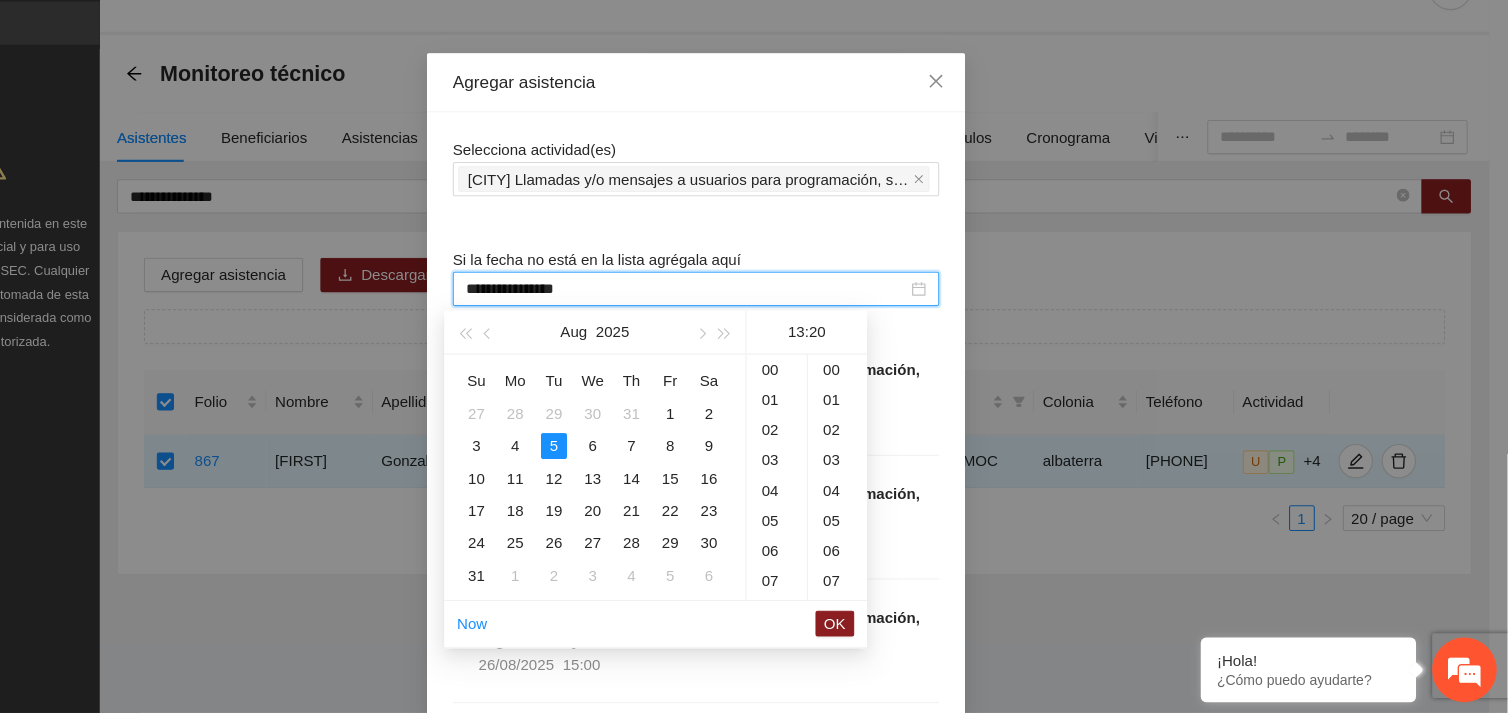 scroll, scrollTop: 364, scrollLeft: 0, axis: vertical 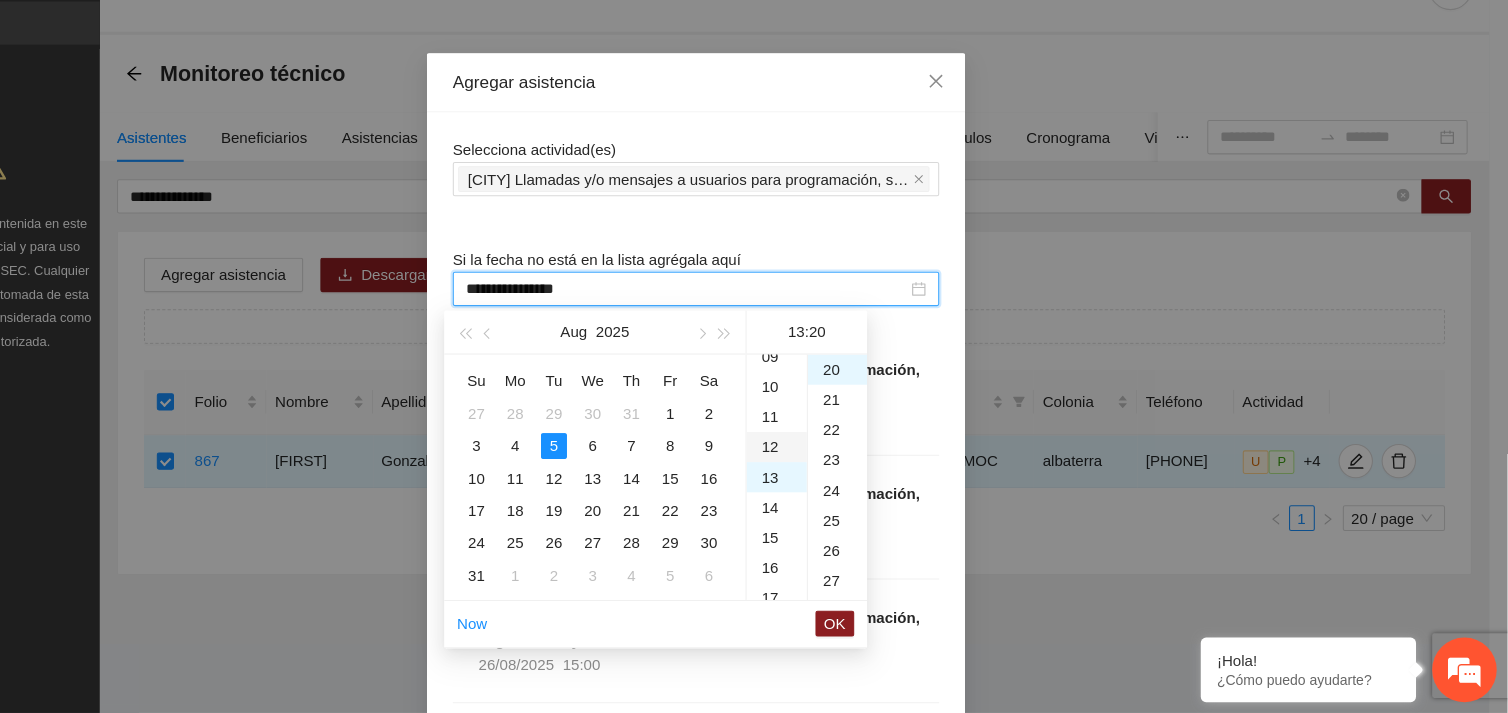 click on "12" at bounding box center (829, 466) 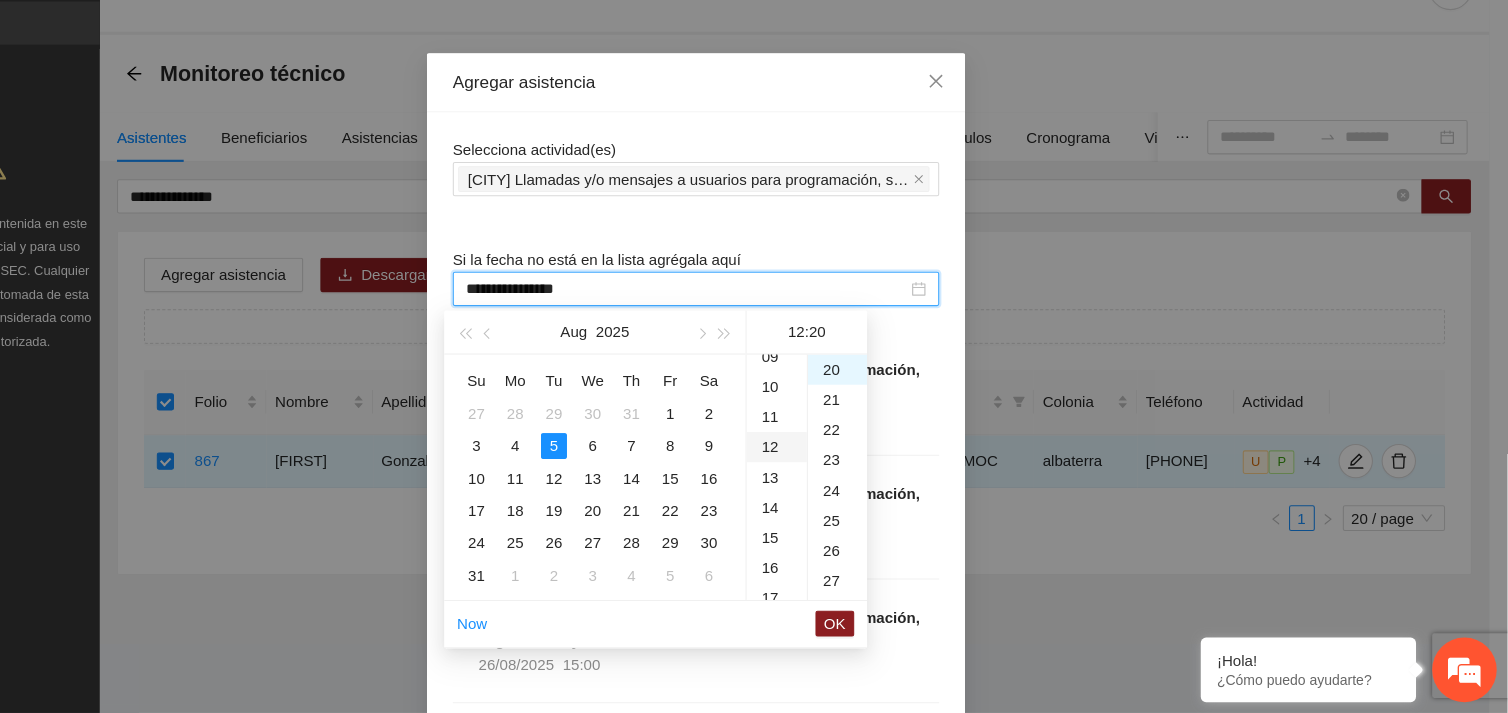 scroll, scrollTop: 335, scrollLeft: 0, axis: vertical 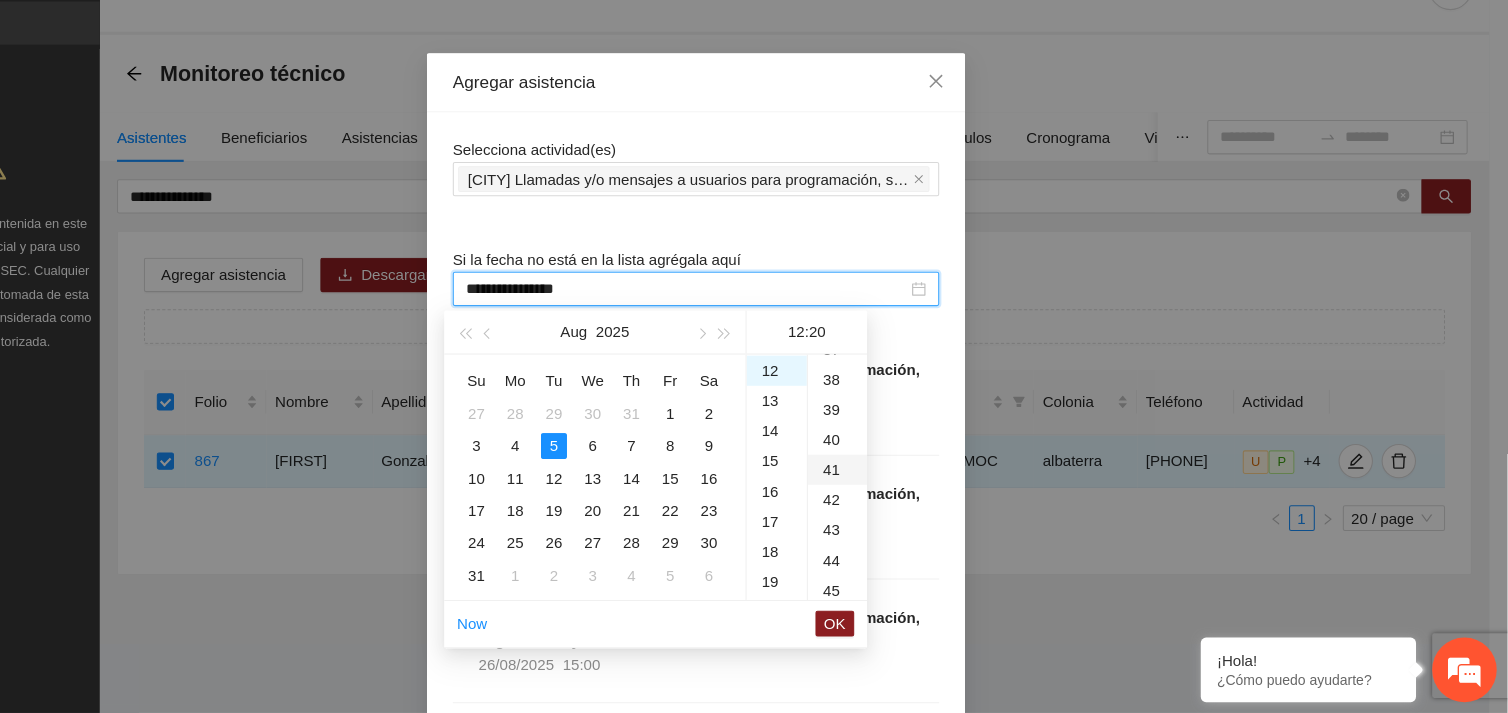 click on "41" at bounding box center (885, 487) 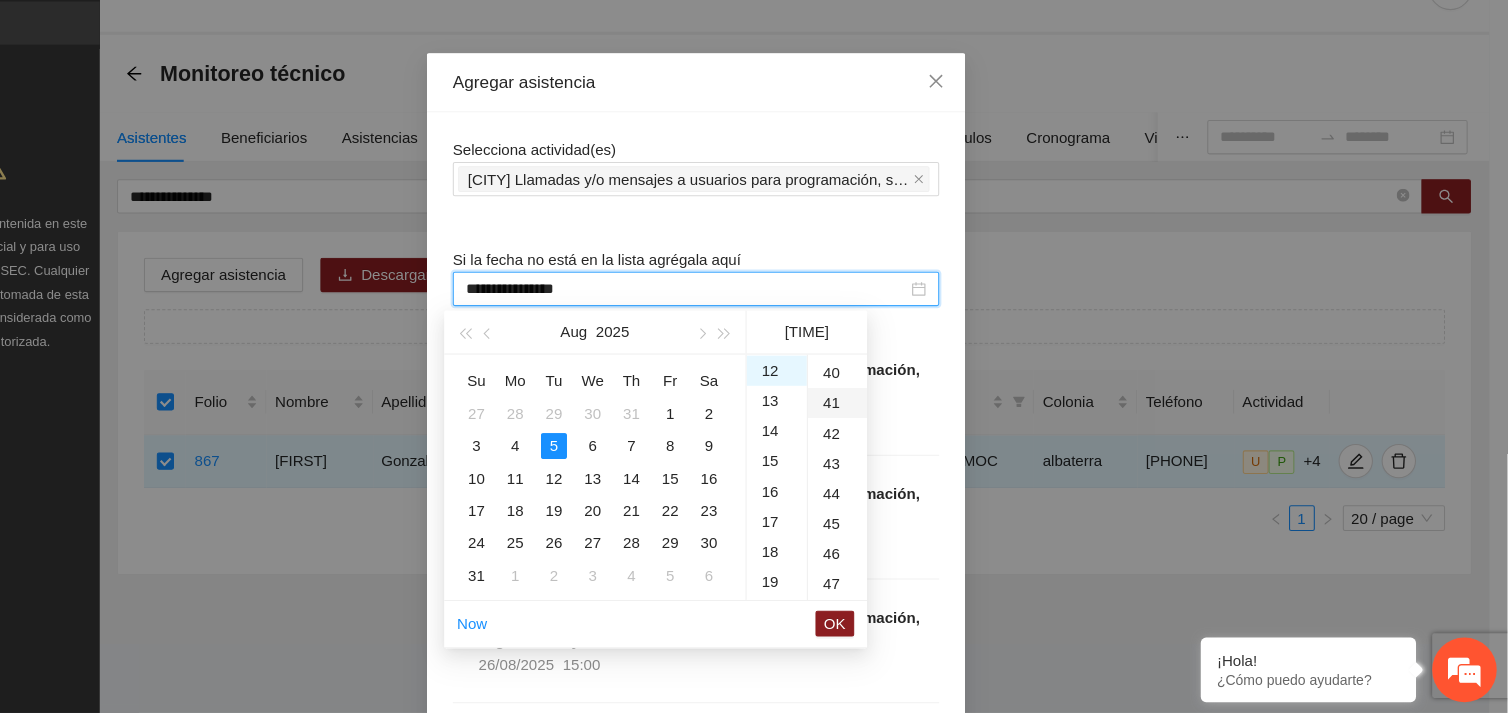 scroll, scrollTop: 1146, scrollLeft: 0, axis: vertical 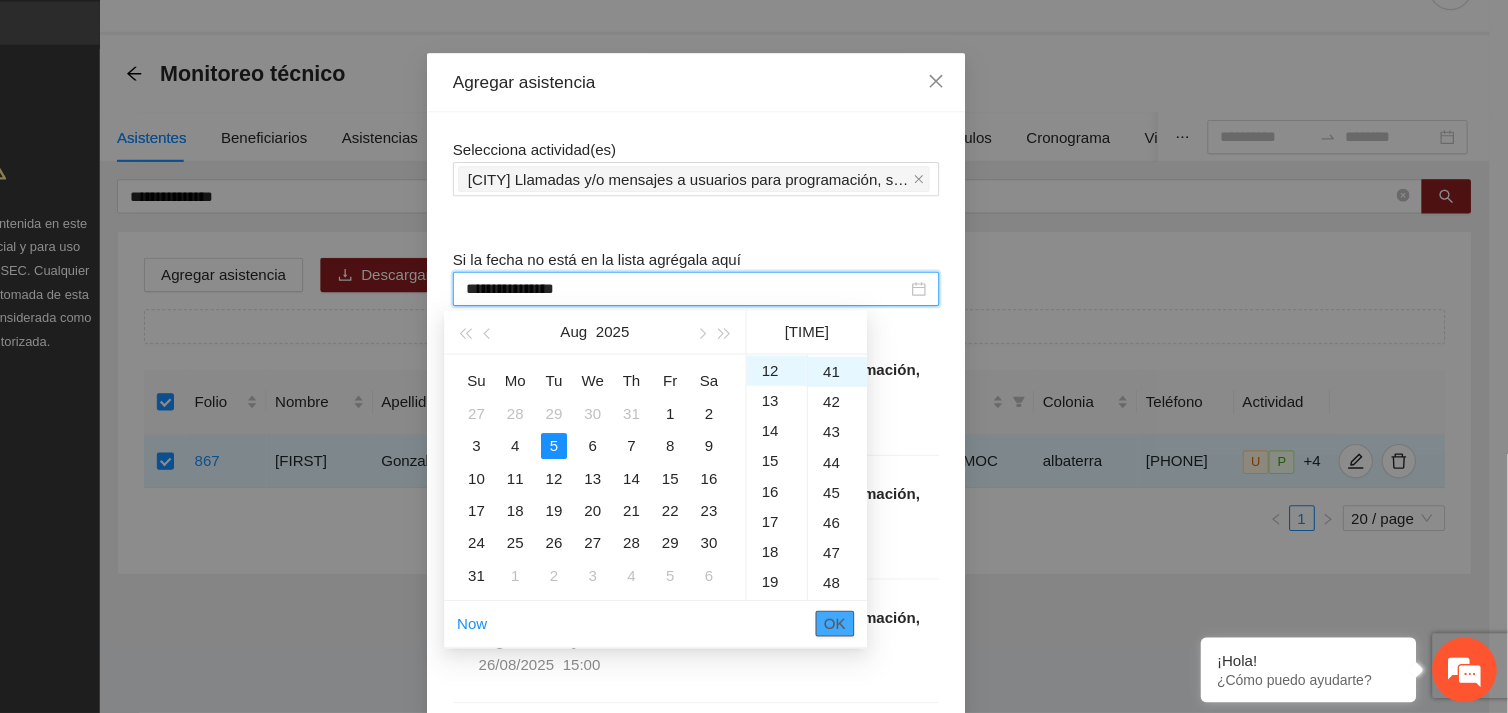 click on "OK" at bounding box center (883, 630) 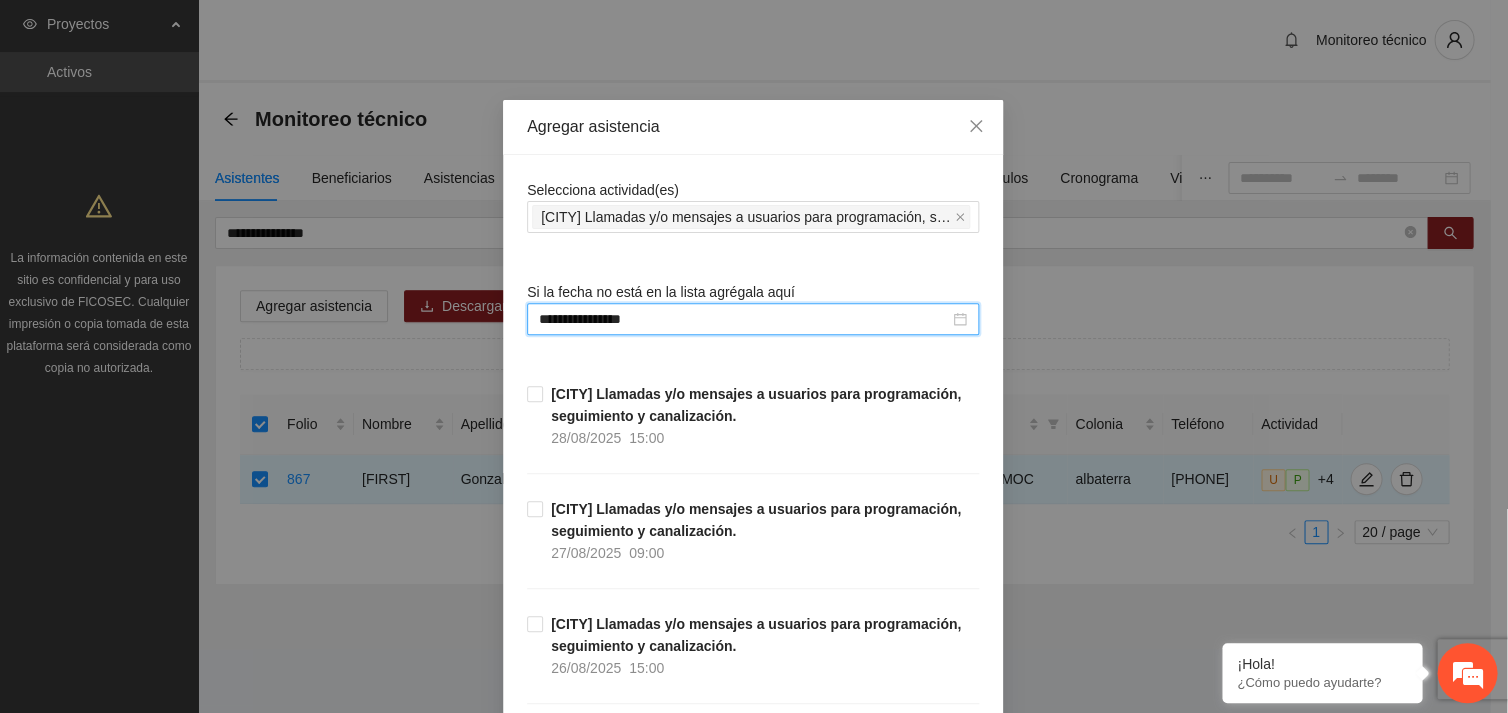 scroll, scrollTop: 0, scrollLeft: 0, axis: both 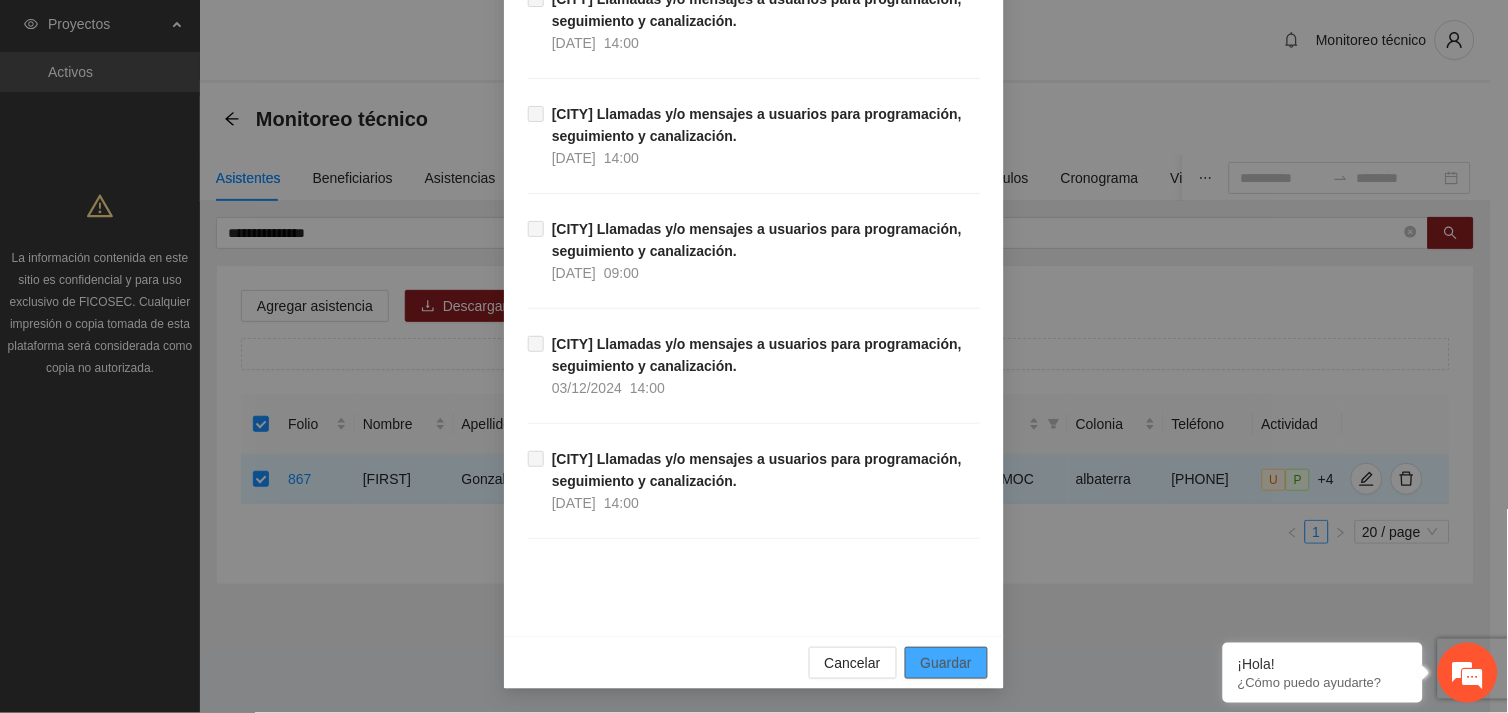 click on "Guardar" at bounding box center (946, 663) 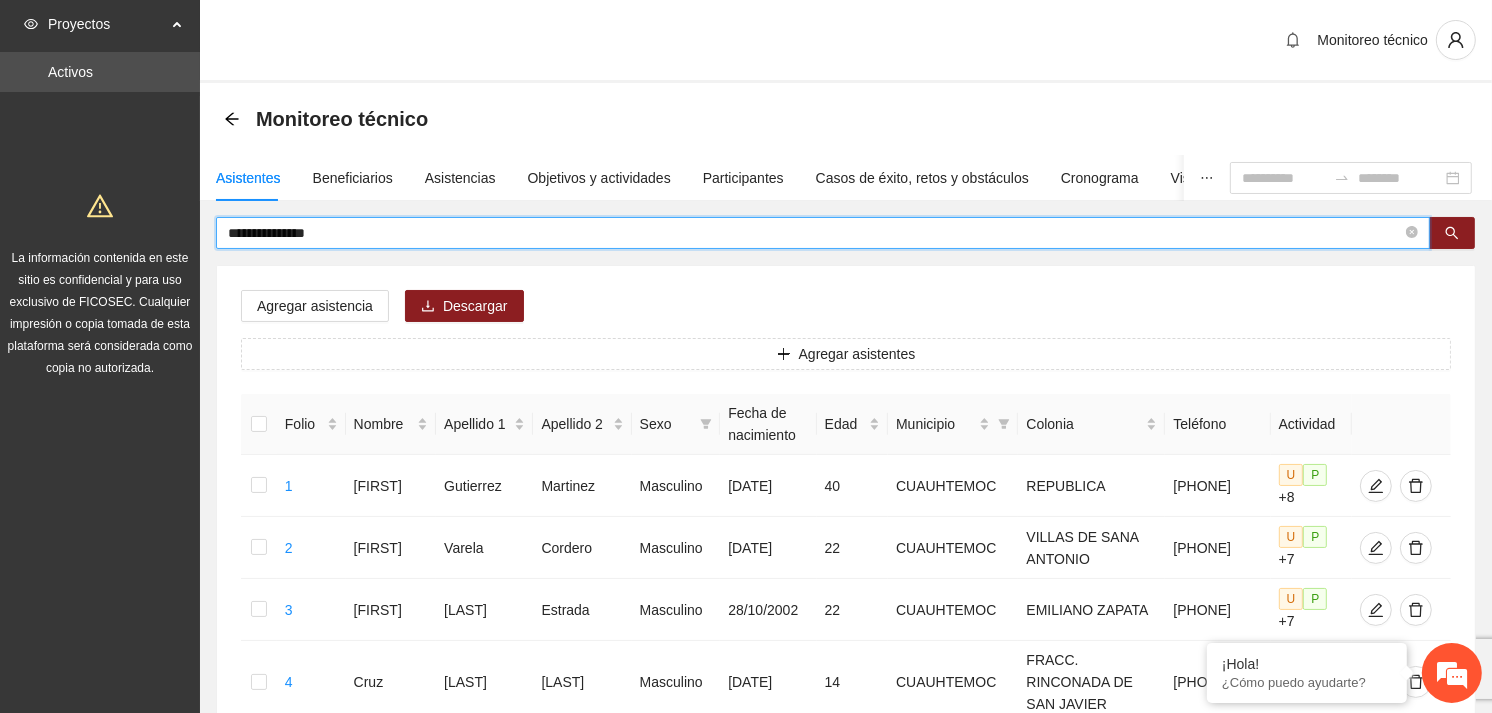 drag, startPoint x: 343, startPoint y: 234, endPoint x: 212, endPoint y: 234, distance: 131 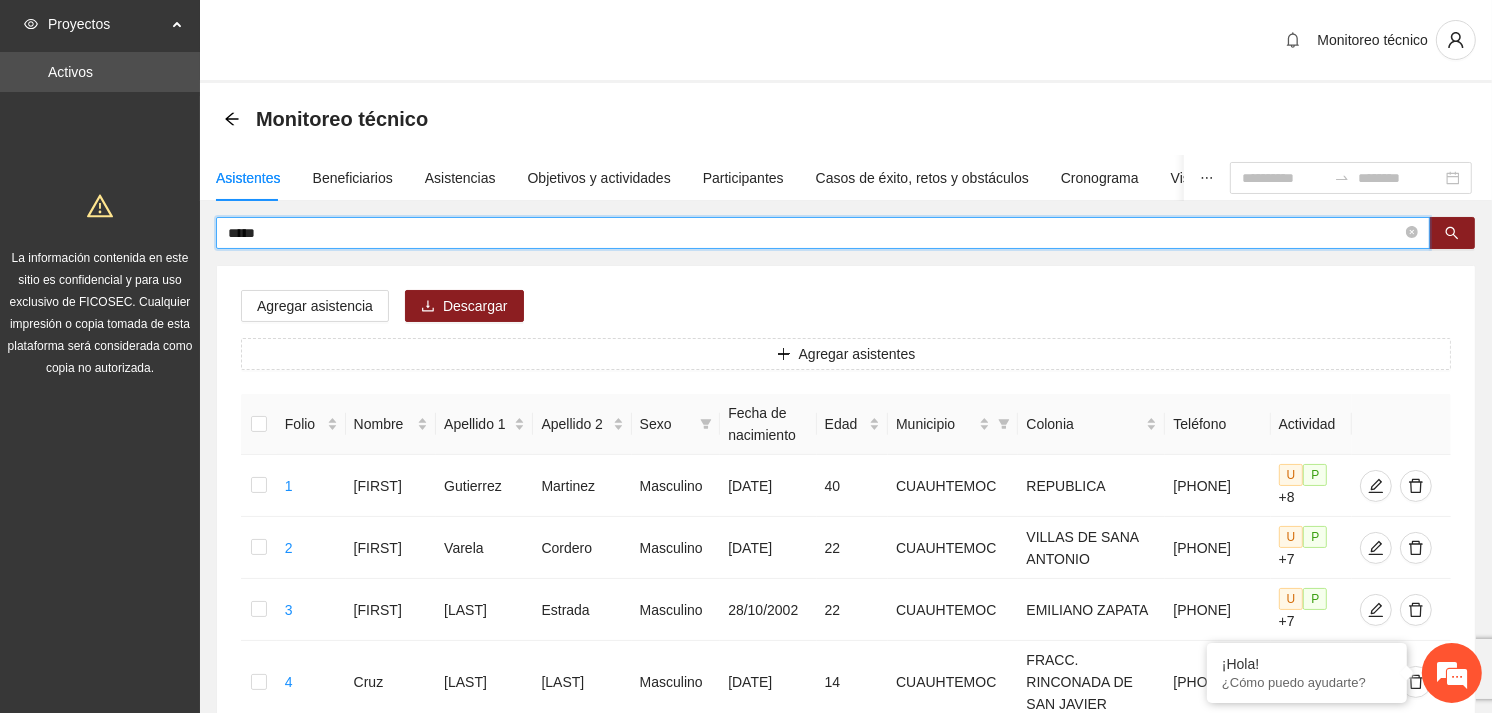 type on "*****" 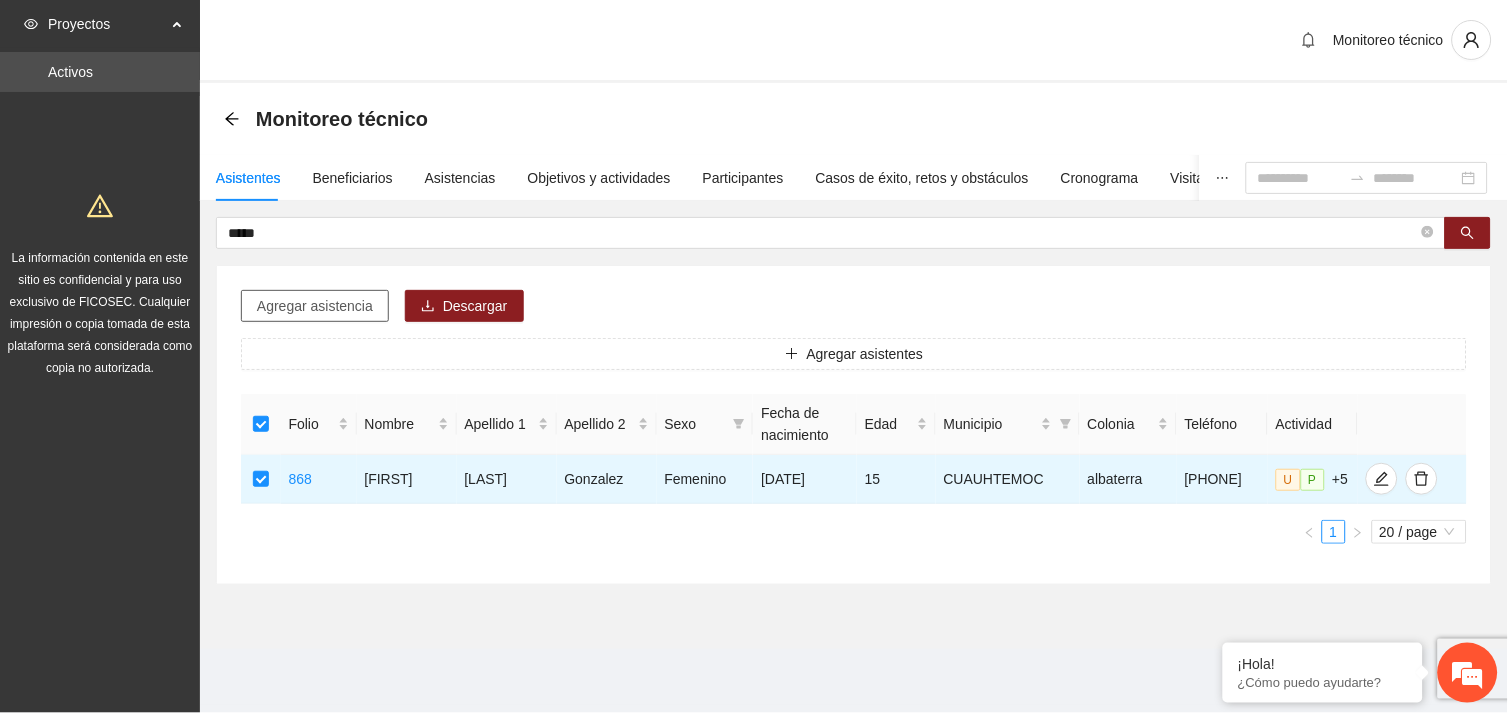 click on "Agregar asistencia" at bounding box center (315, 306) 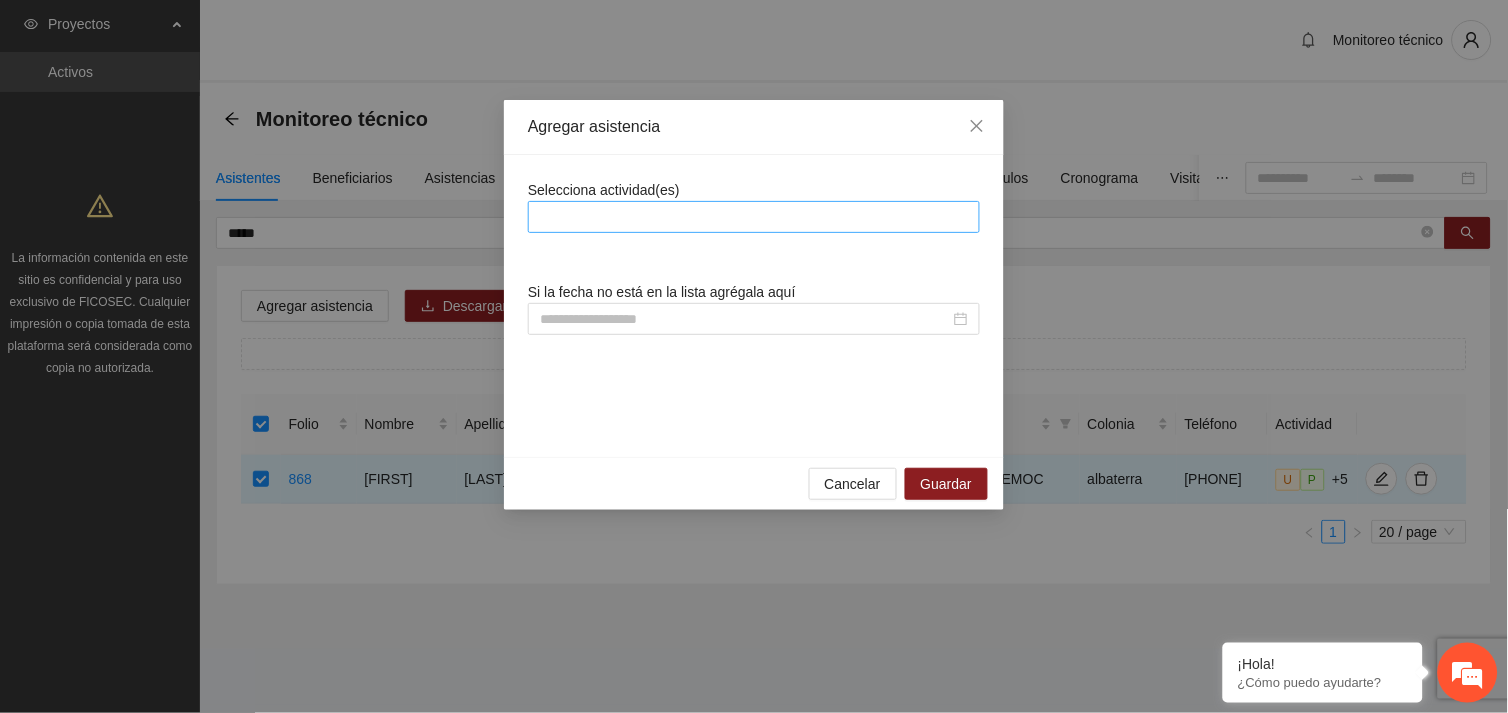 click at bounding box center [754, 217] 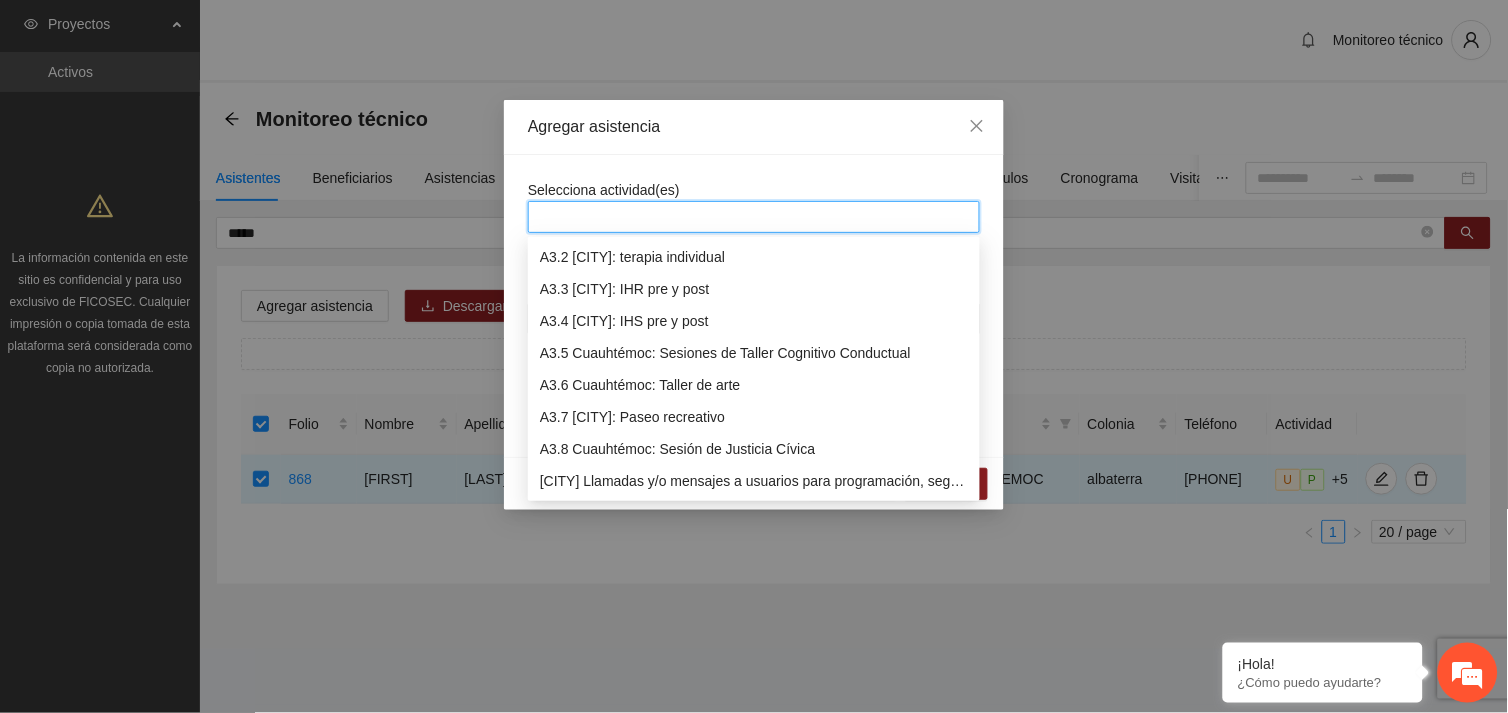 scroll, scrollTop: 1055, scrollLeft: 0, axis: vertical 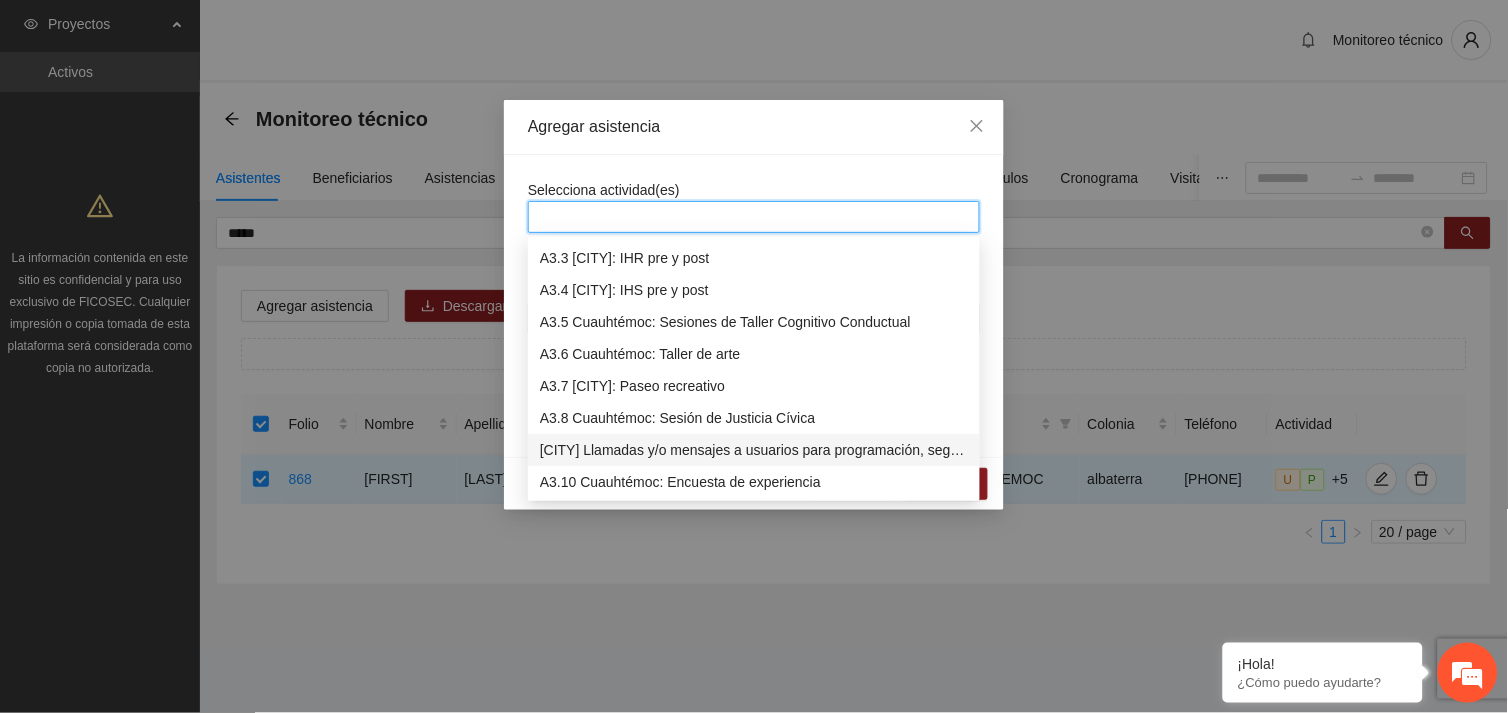 click on "[CITY] Llamadas y/o mensajes a usuarios para programación, seguimiento y canalización." at bounding box center (754, 450) 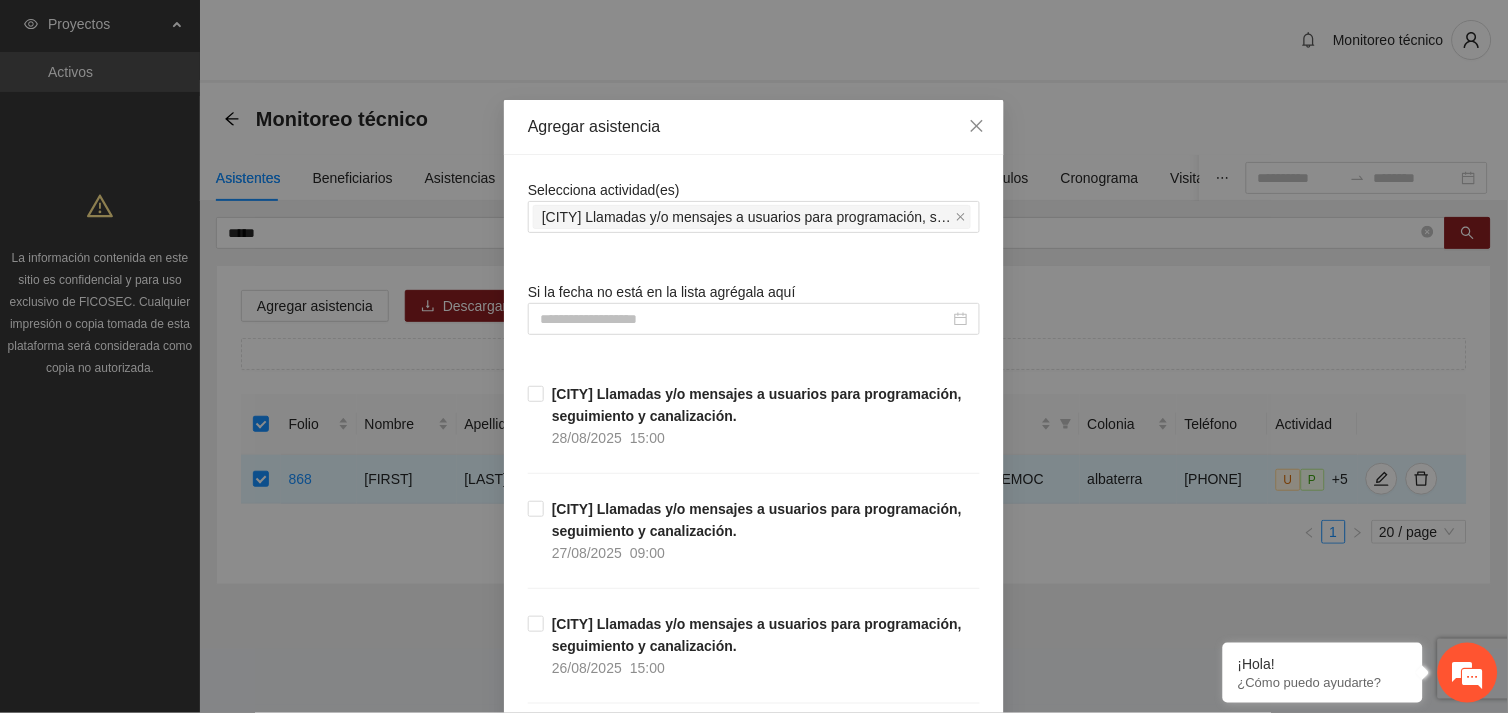 click on "Selecciona actividad(es) A3.9 [CITY] Llamadas y/o mensajes a usuarios para programación, seguimiento y canalización.   Si la fecha no está en la lista agrégala aquí [CITY] Llamadas y/o mensajes a usuarios para programación, seguimiento y canalización. [DATE] [TIME] [CITY] Llamadas y/o mensajes a usuarios para programación, seguimiento y canalización. [DATE] [TIME] [CITY] Llamadas y/o mensajes a usuarios para programación, seguimiento y canalización. [DATE] [TIME] [CITY] Llamadas y/o mensajes a usuarios para programación, seguimiento y canalización. [DATE] [TIME] [CITY] Llamadas y/o mensajes a usuarios para programación, seguimiento y canalización. [DATE] [TIME] [CITY] Llamadas y/o mensajes a usuarios para programación, seguimiento y canalización. [DATE] [TIME] [CITY] Llamadas y/o mensajes a usuarios para programación, seguimiento y canalización. [DATE] [TIME] [DATE] [TIME] [DATE] [TIME] [DATE] [TIME] [DATE] [TIME]" at bounding box center [754, 10598] 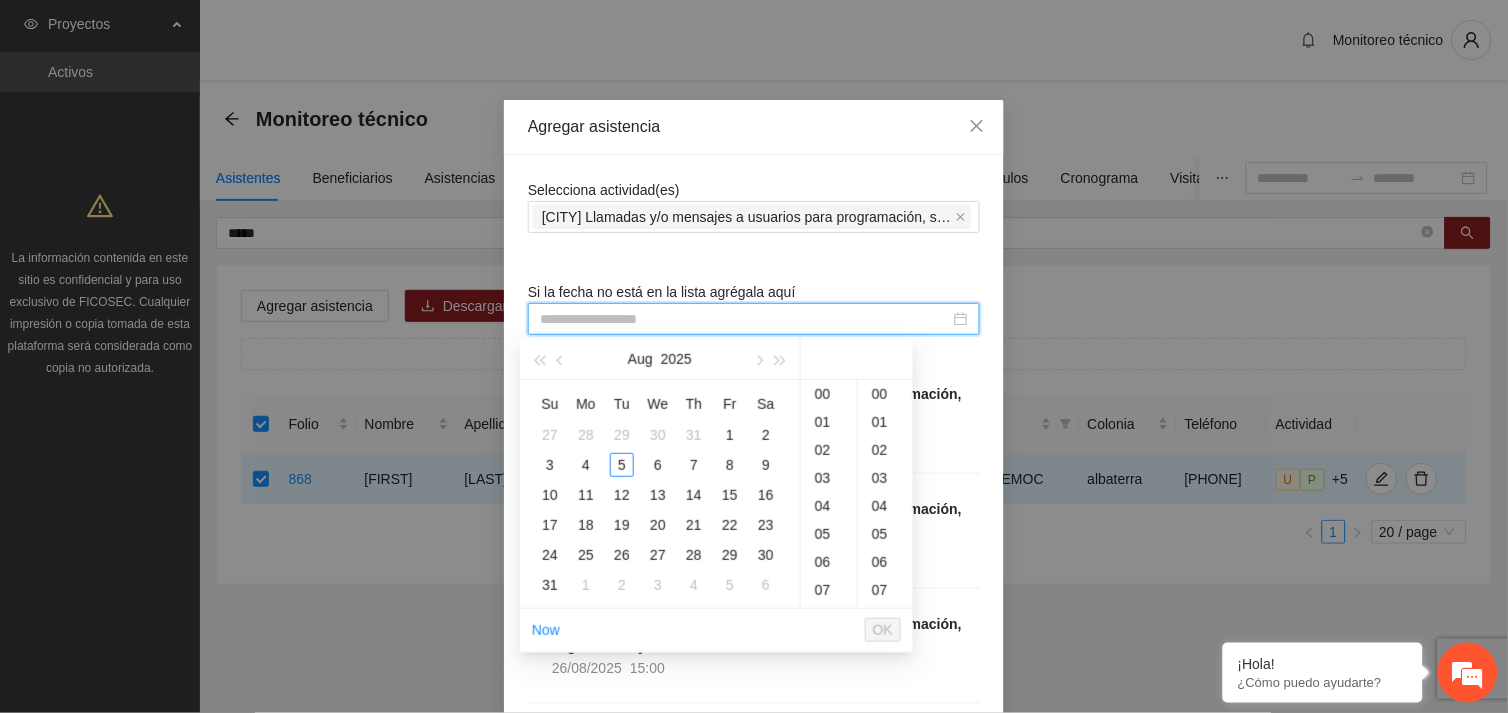 click at bounding box center [745, 319] 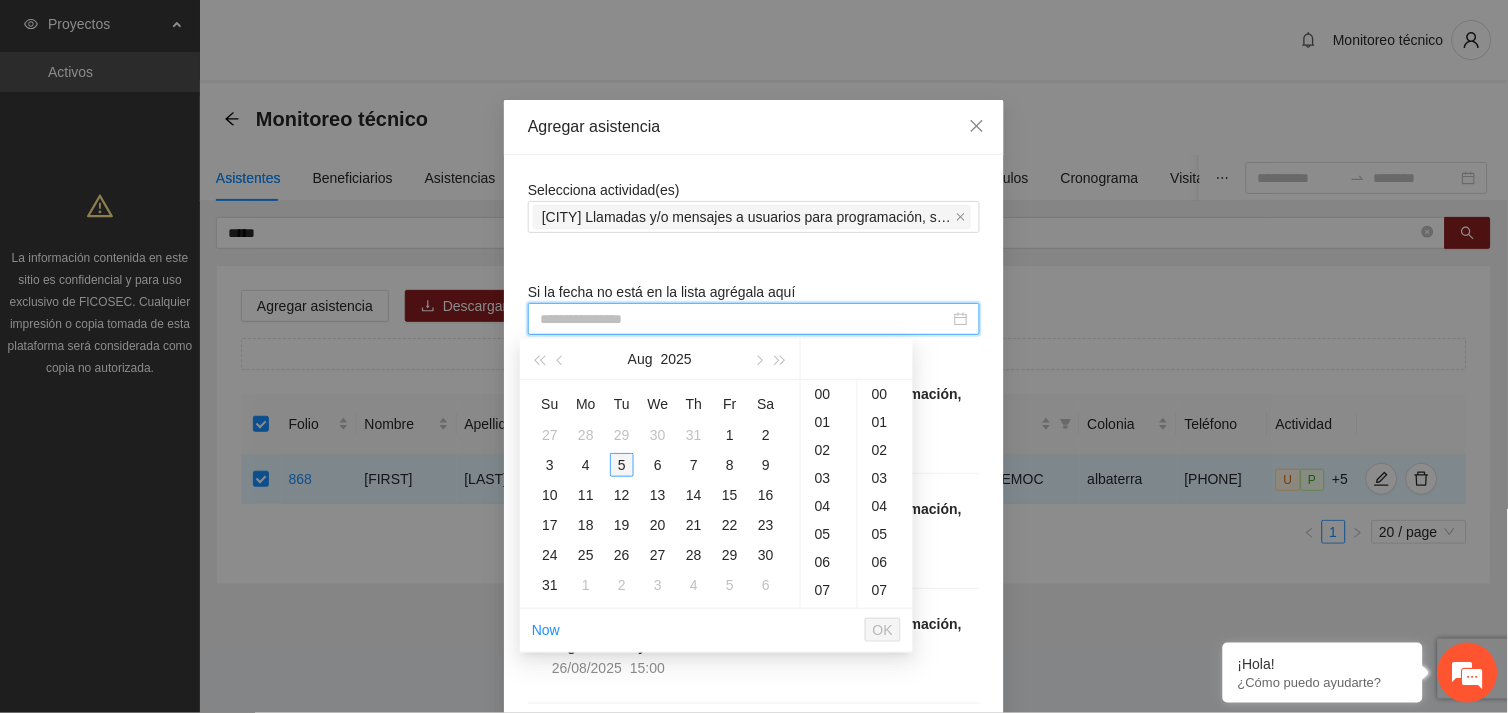 click on "5" at bounding box center [622, 465] 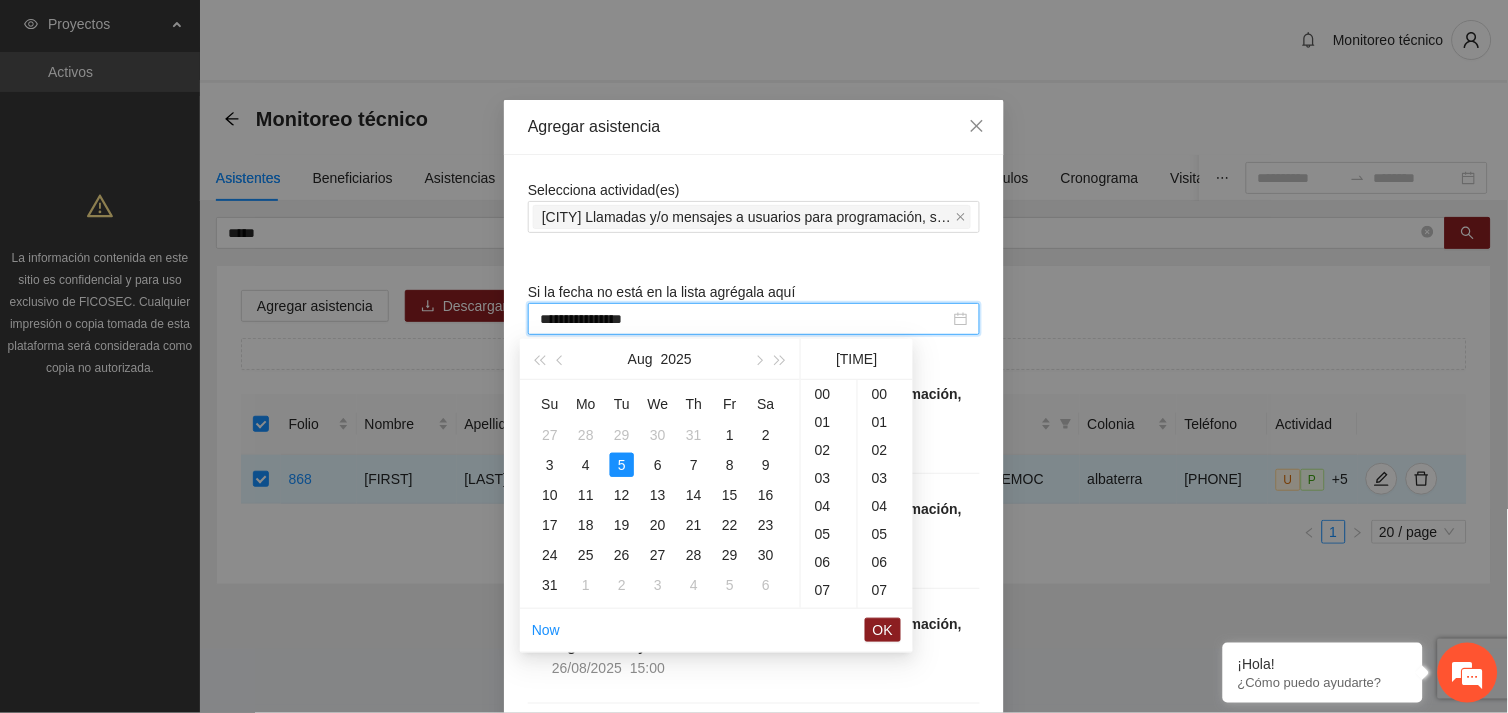 scroll, scrollTop: 364, scrollLeft: 0, axis: vertical 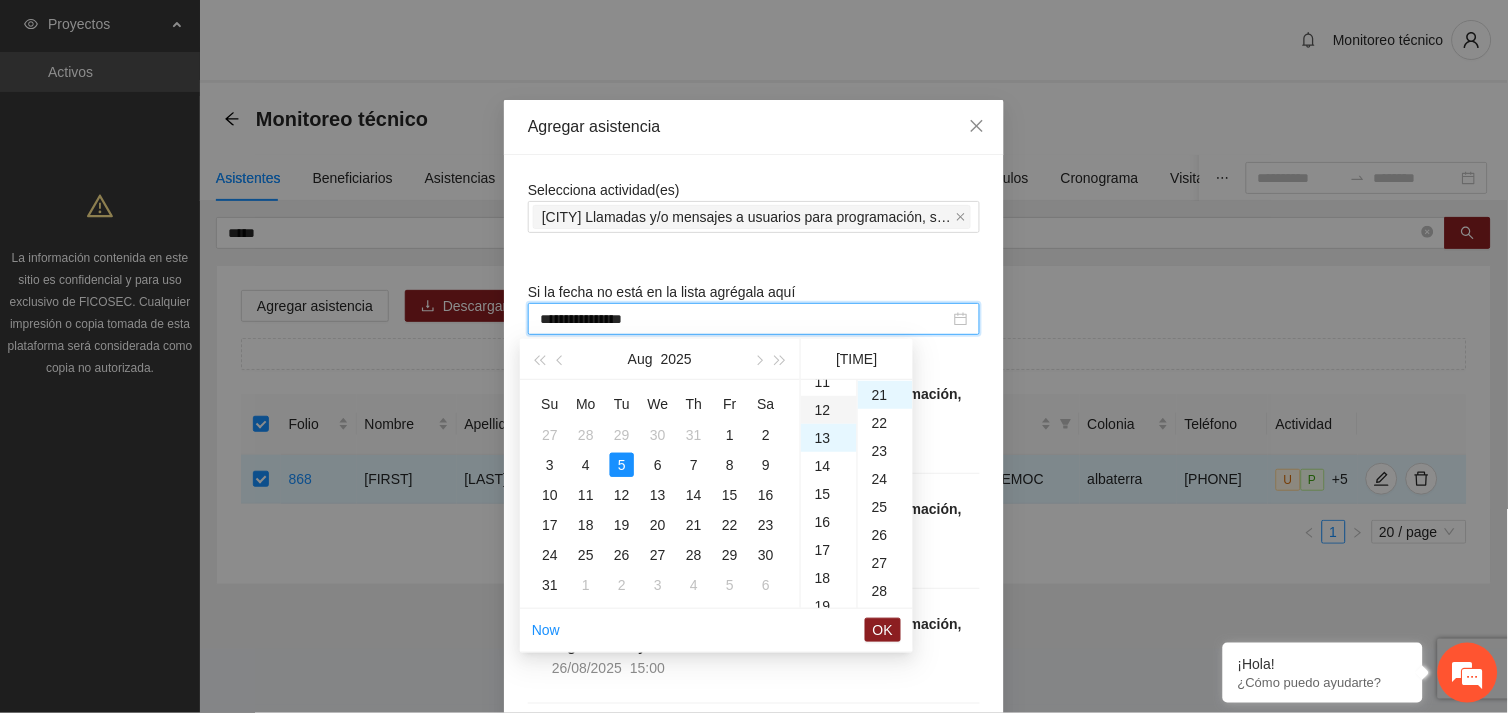 click on "12" at bounding box center (829, 410) 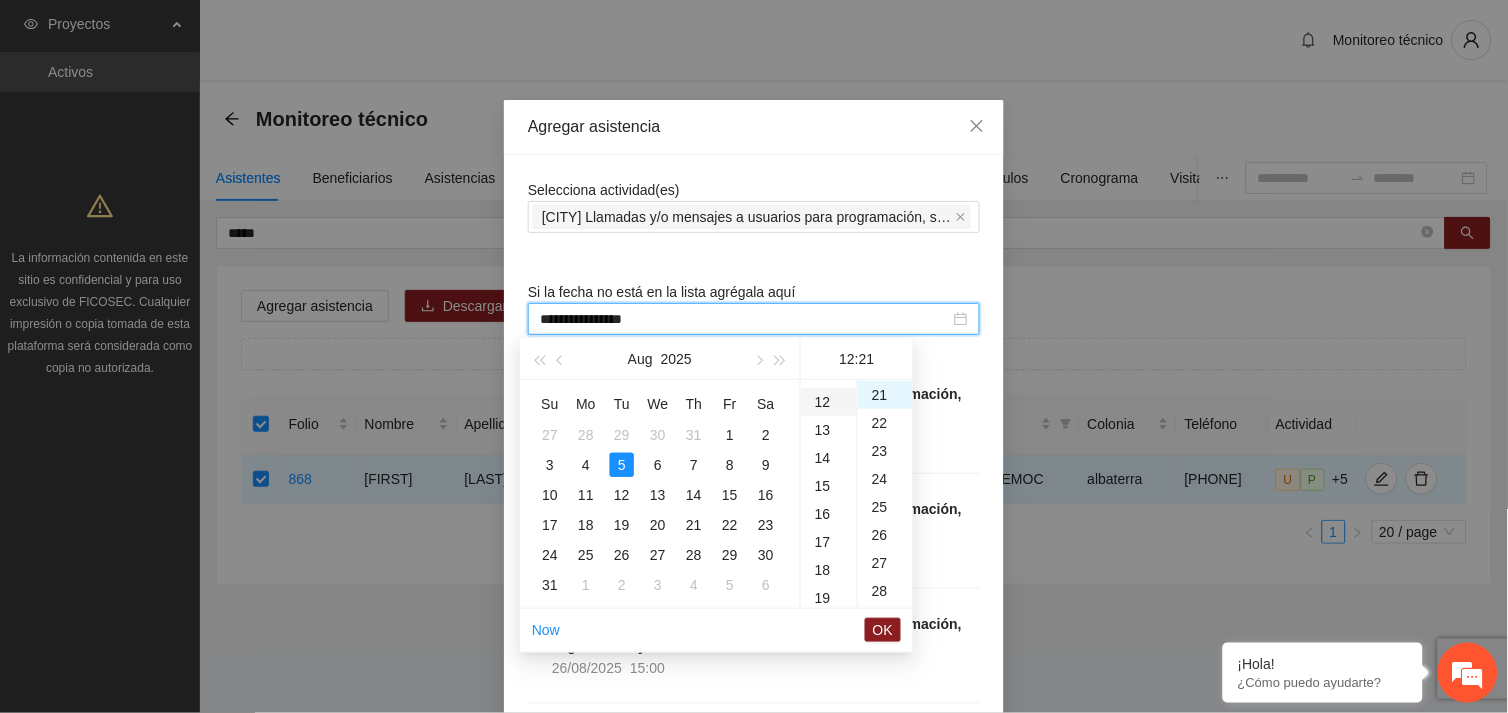 scroll, scrollTop: 335, scrollLeft: 0, axis: vertical 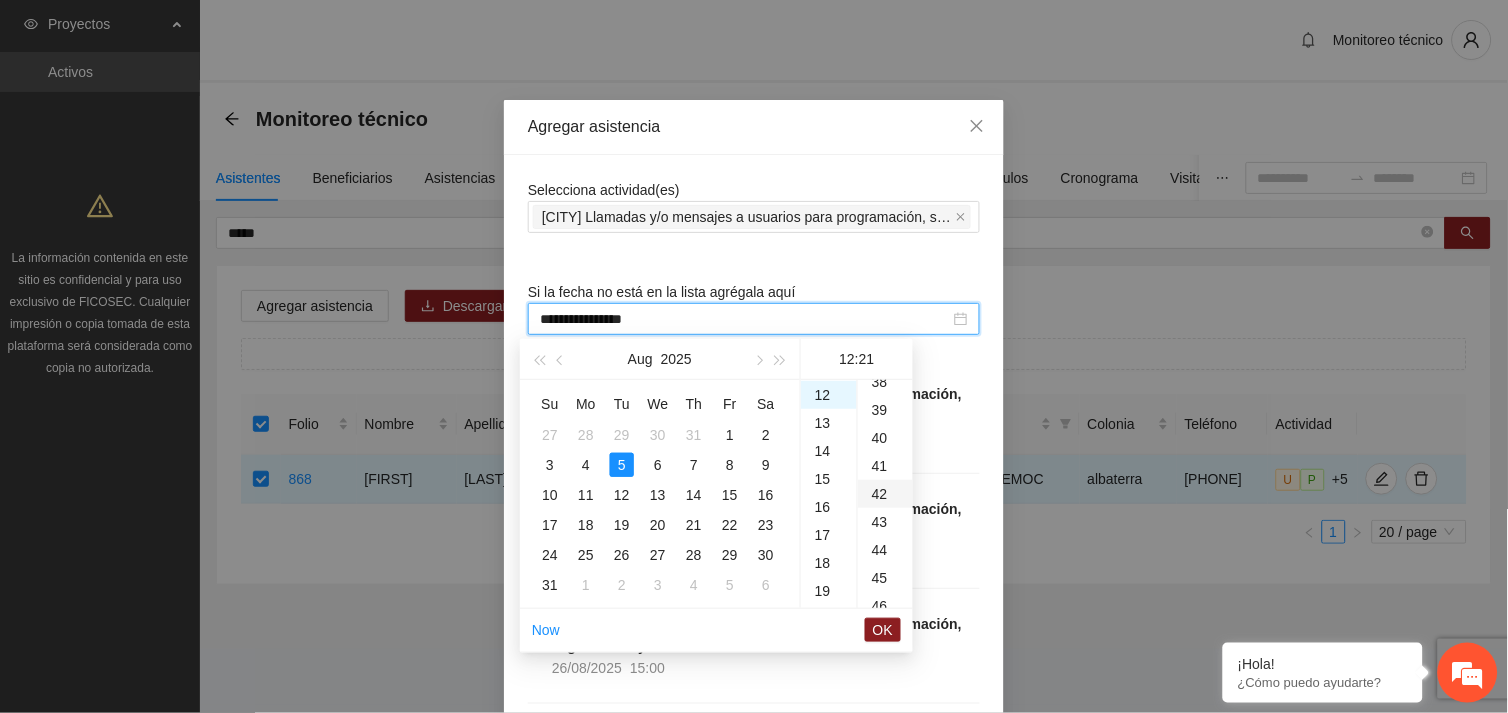 click on "42" at bounding box center [885, 494] 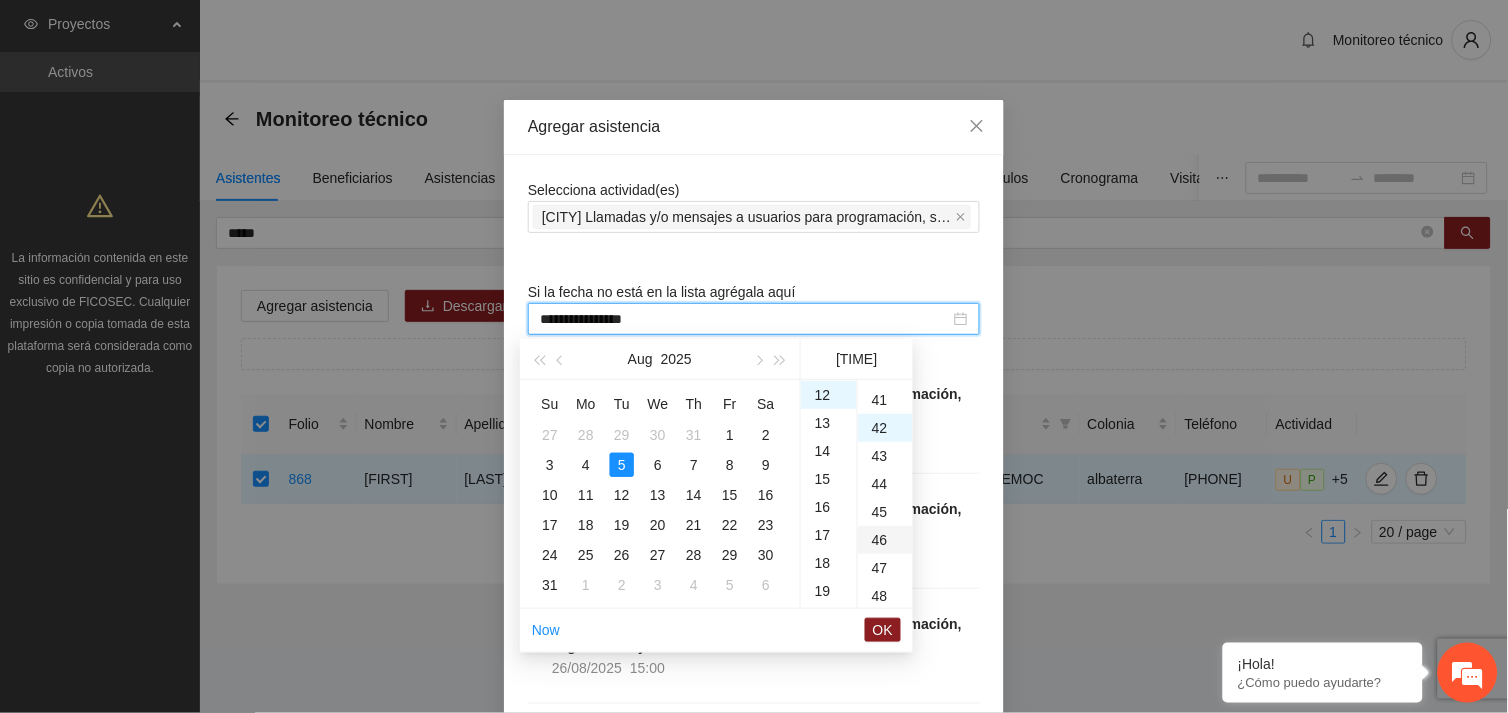 scroll, scrollTop: 1175, scrollLeft: 0, axis: vertical 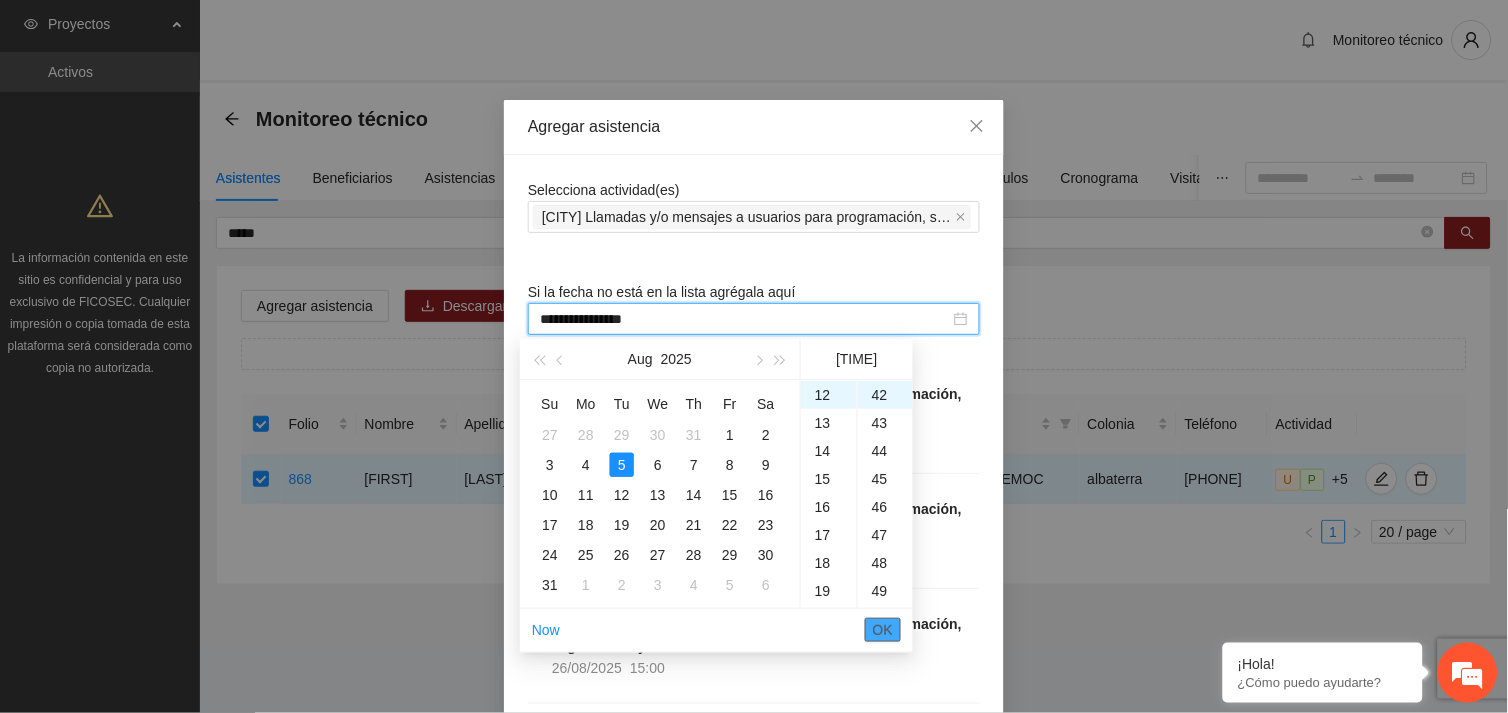 click on "OK" at bounding box center (883, 630) 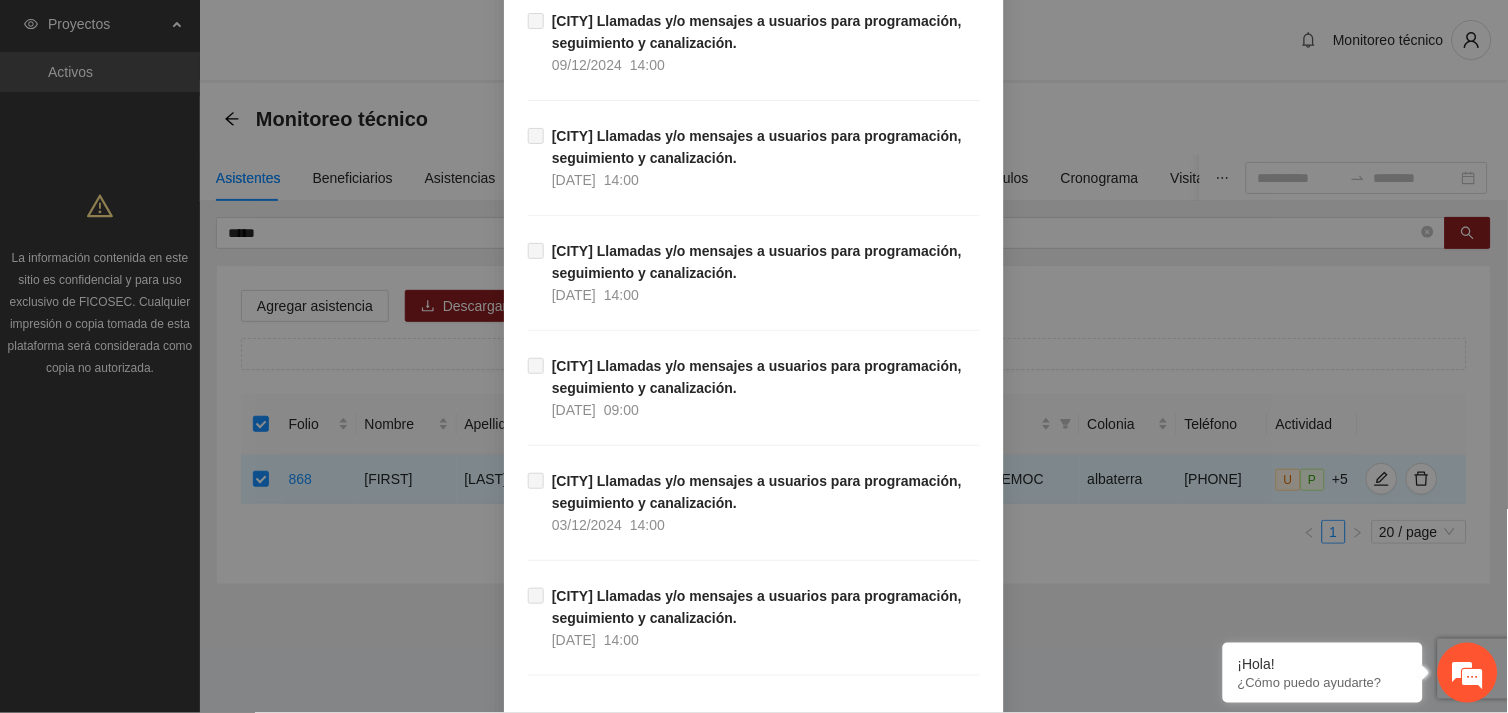scroll, scrollTop: 20411, scrollLeft: 0, axis: vertical 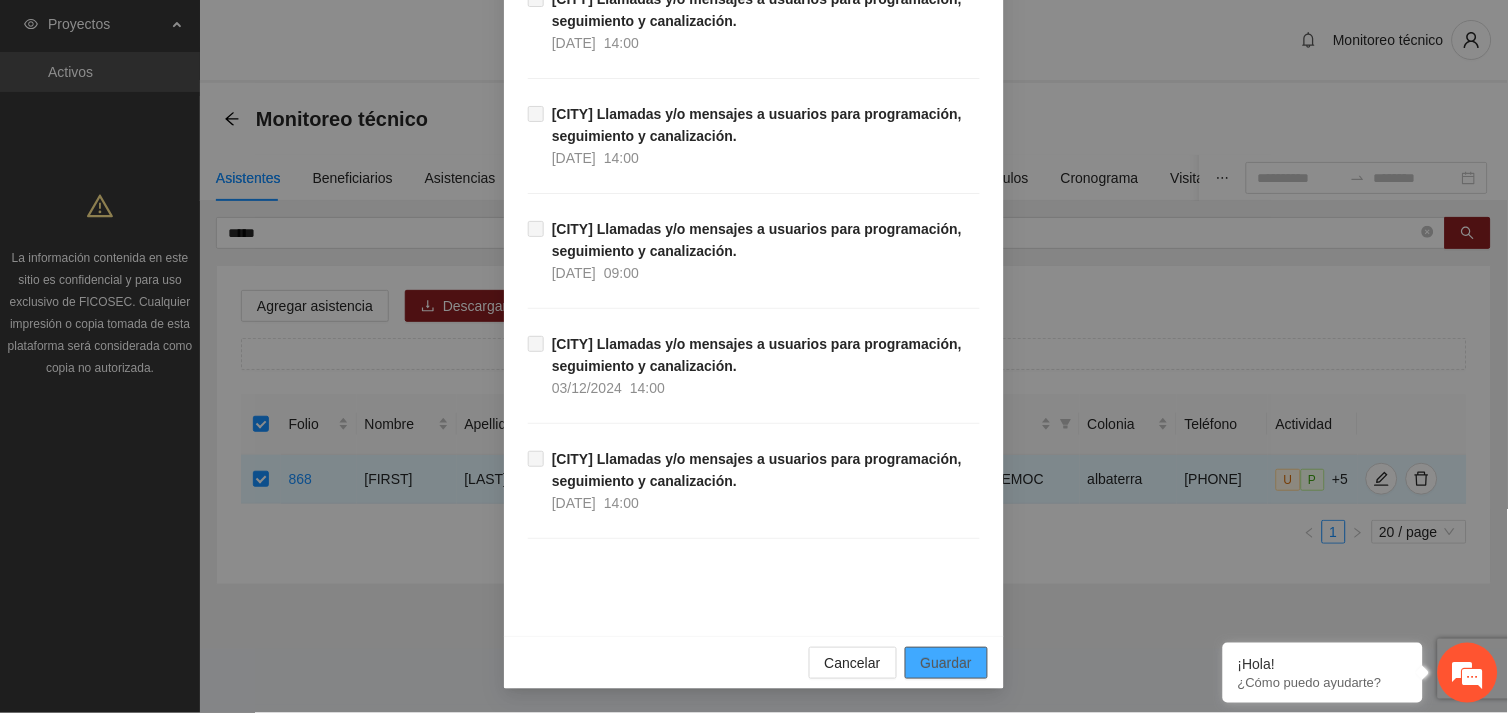 click on "Guardar" at bounding box center (946, 663) 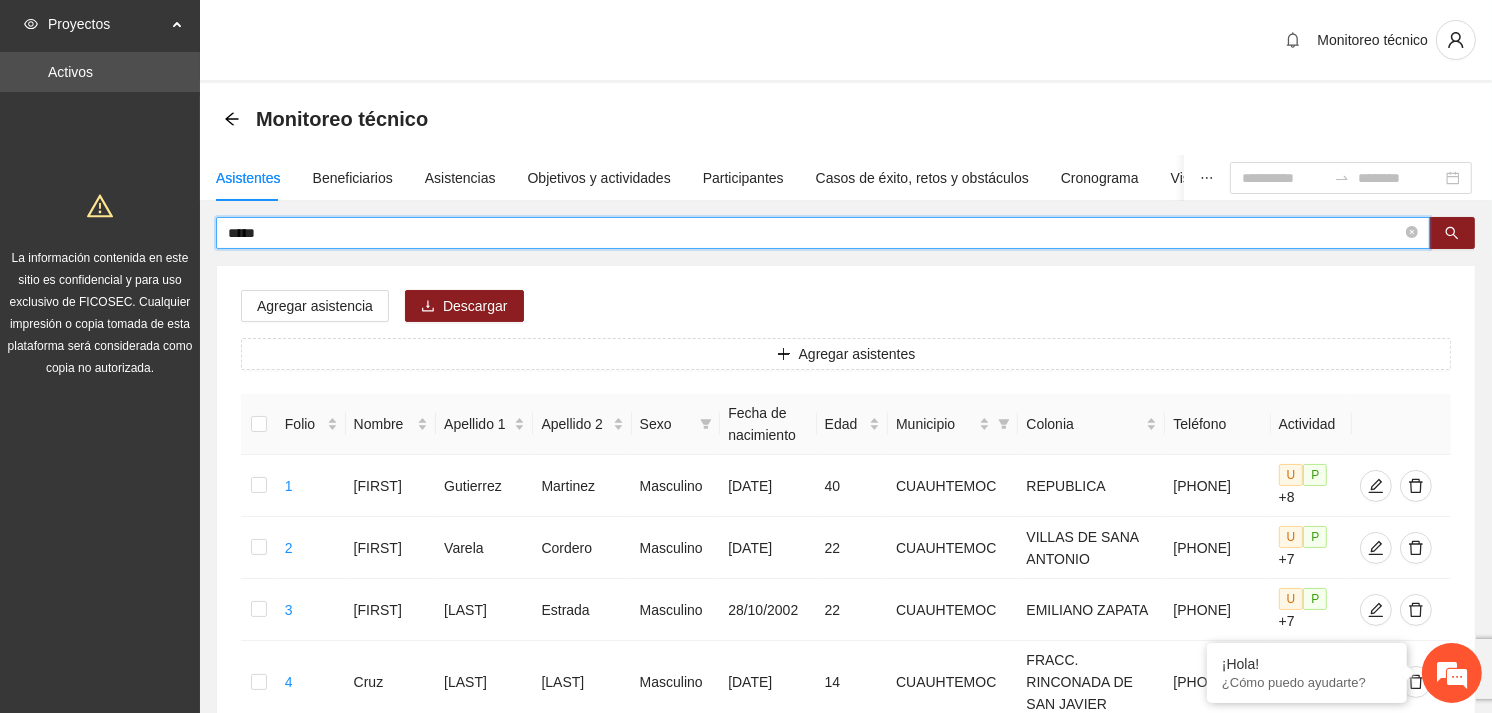 drag, startPoint x: 272, startPoint y: 226, endPoint x: 201, endPoint y: 232, distance: 71.25307 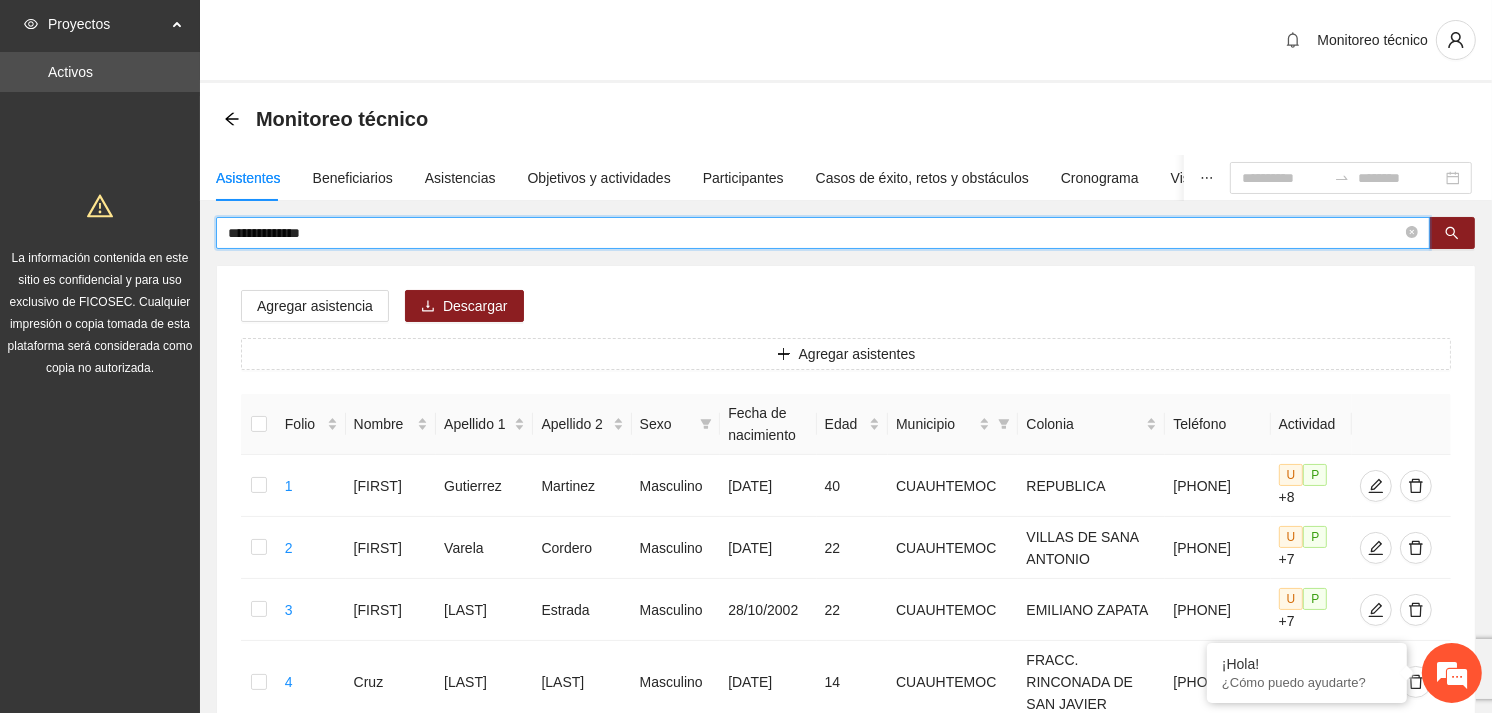 type on "**********" 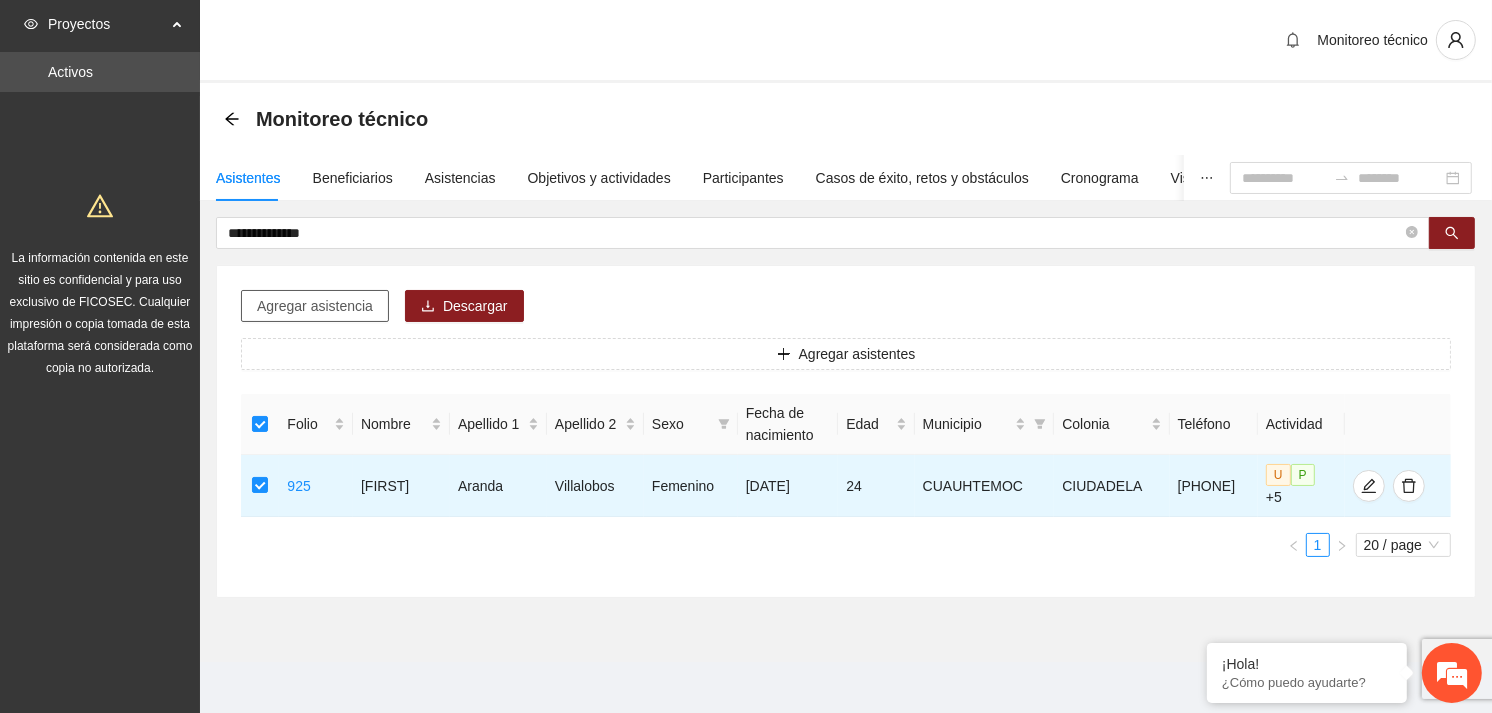click on "Agregar asistencia" at bounding box center [315, 306] 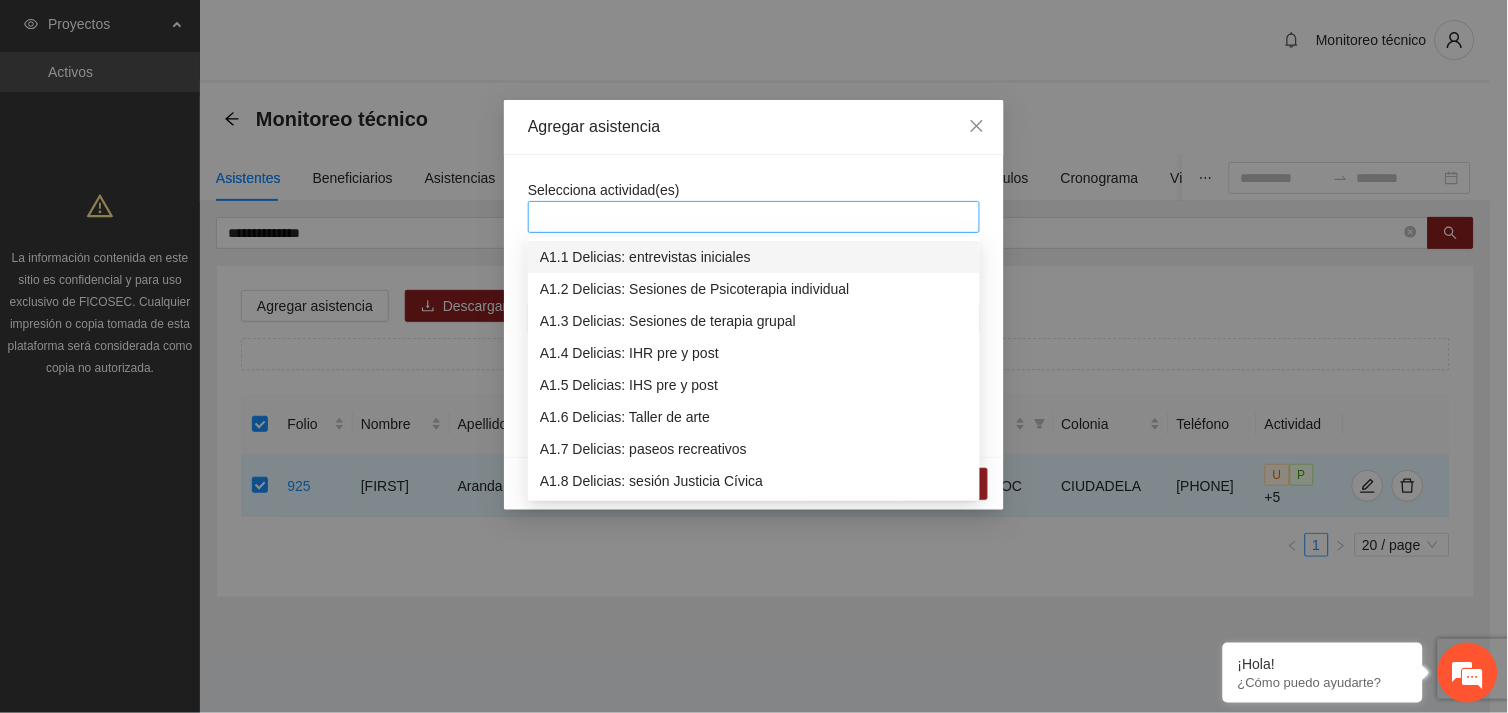 click at bounding box center (754, 217) 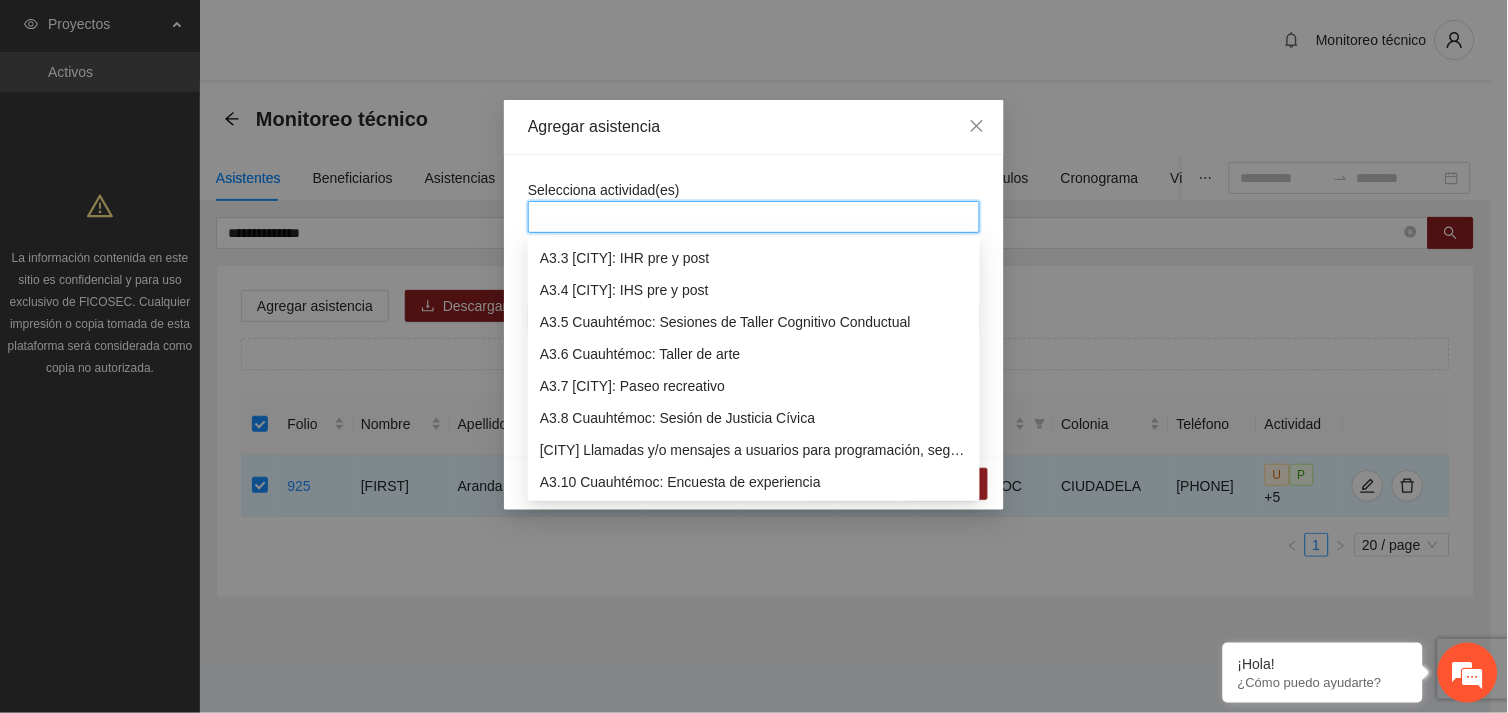 scroll, scrollTop: 1087, scrollLeft: 0, axis: vertical 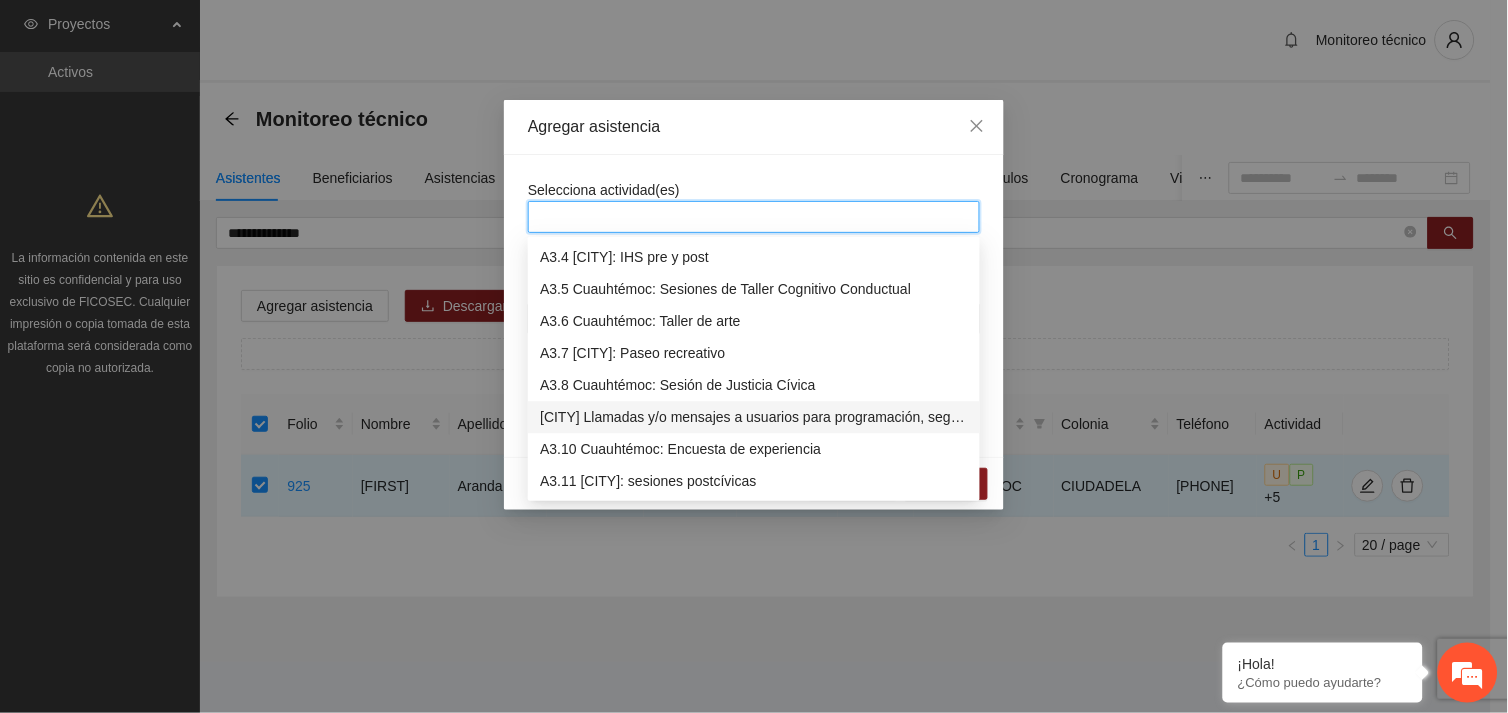 click on "[CITY] Llamadas y/o mensajes a usuarios para programación, seguimiento y canalización." at bounding box center [754, 418] 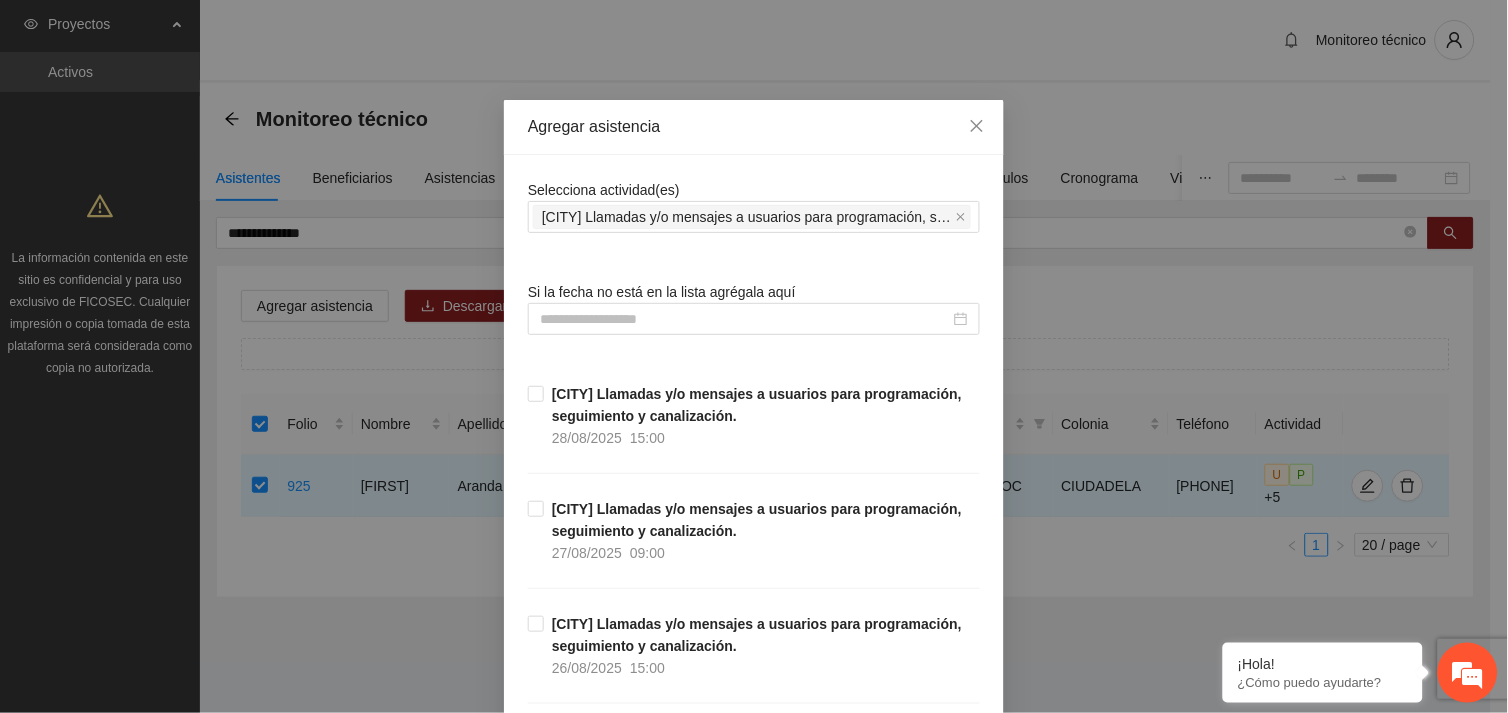 click on "Selecciona actividad(es) A3.9 [CITY] Llamadas y/o mensajes a usuarios para programación, seguimiento y canalización.   Si la fecha no está en la lista agrégala aquí [CITY] Llamadas y/o mensajes a usuarios para programación, seguimiento y canalización. [DATE] [TIME] [CITY] Llamadas y/o mensajes a usuarios para programación, seguimiento y canalización. [DATE] [TIME] [CITY] Llamadas y/o mensajes a usuarios para programación, seguimiento y canalización. [DATE] [TIME] [CITY] Llamadas y/o mensajes a usuarios para programación, seguimiento y canalización. [DATE] [TIME] [CITY] Llamadas y/o mensajes a usuarios para programación, seguimiento y canalización. [DATE] [TIME] [CITY] Llamadas y/o mensajes a usuarios para programación, seguimiento y canalización. [DATE] [TIME] [CITY] Llamadas y/o mensajes a usuarios para programación, seguimiento y canalización. [DATE] [TIME] [DATE] [TIME] [DATE] [TIME] [DATE] [TIME] [DATE] [TIME]" at bounding box center [754, 10598] 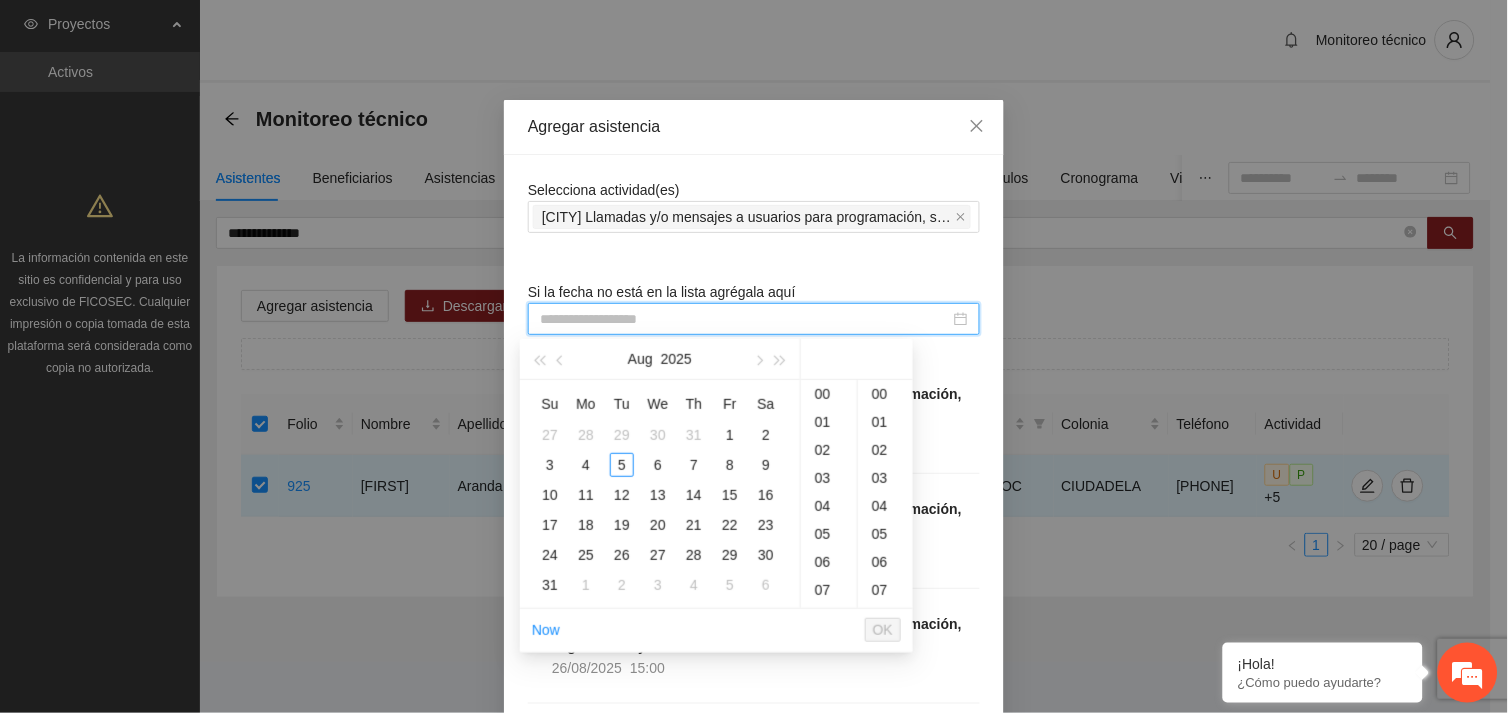 click at bounding box center (745, 319) 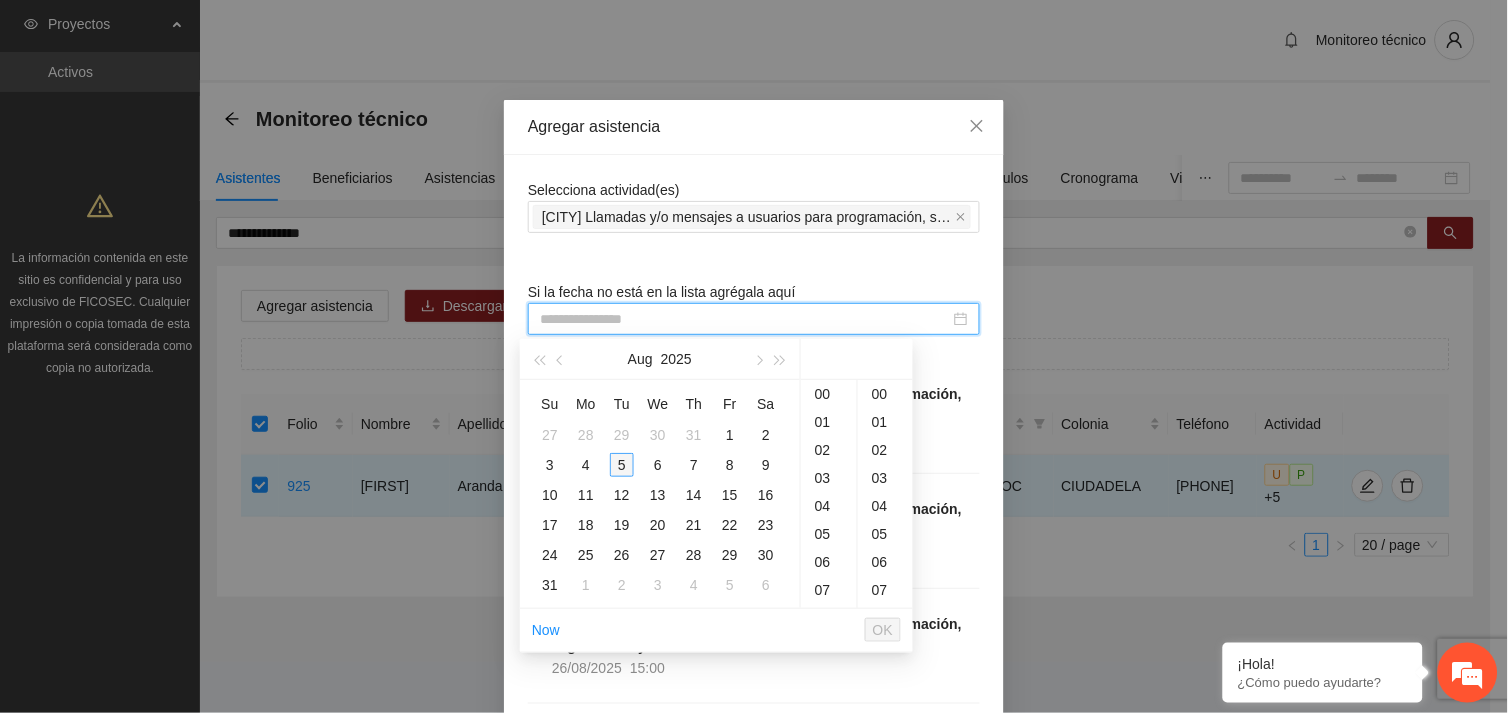 click on "5" at bounding box center (622, 465) 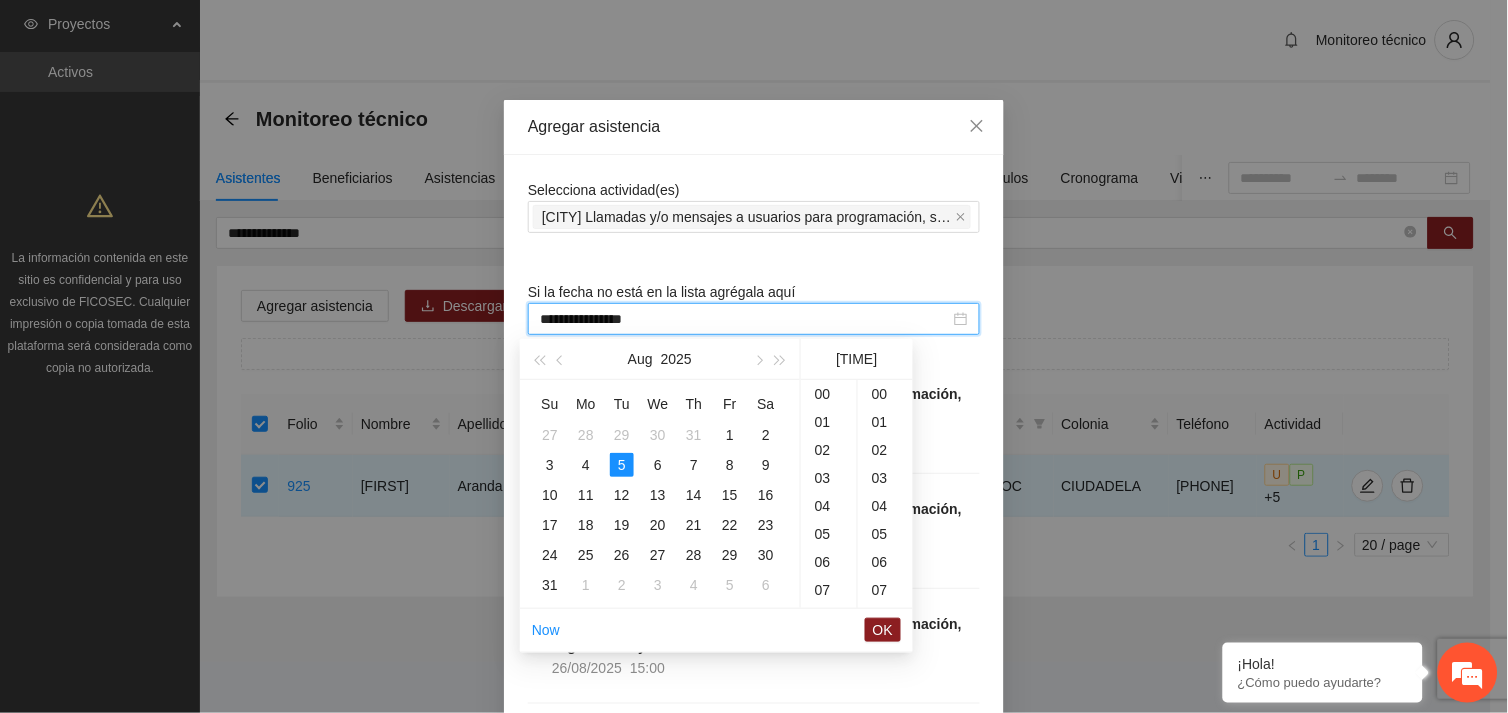 scroll, scrollTop: 364, scrollLeft: 0, axis: vertical 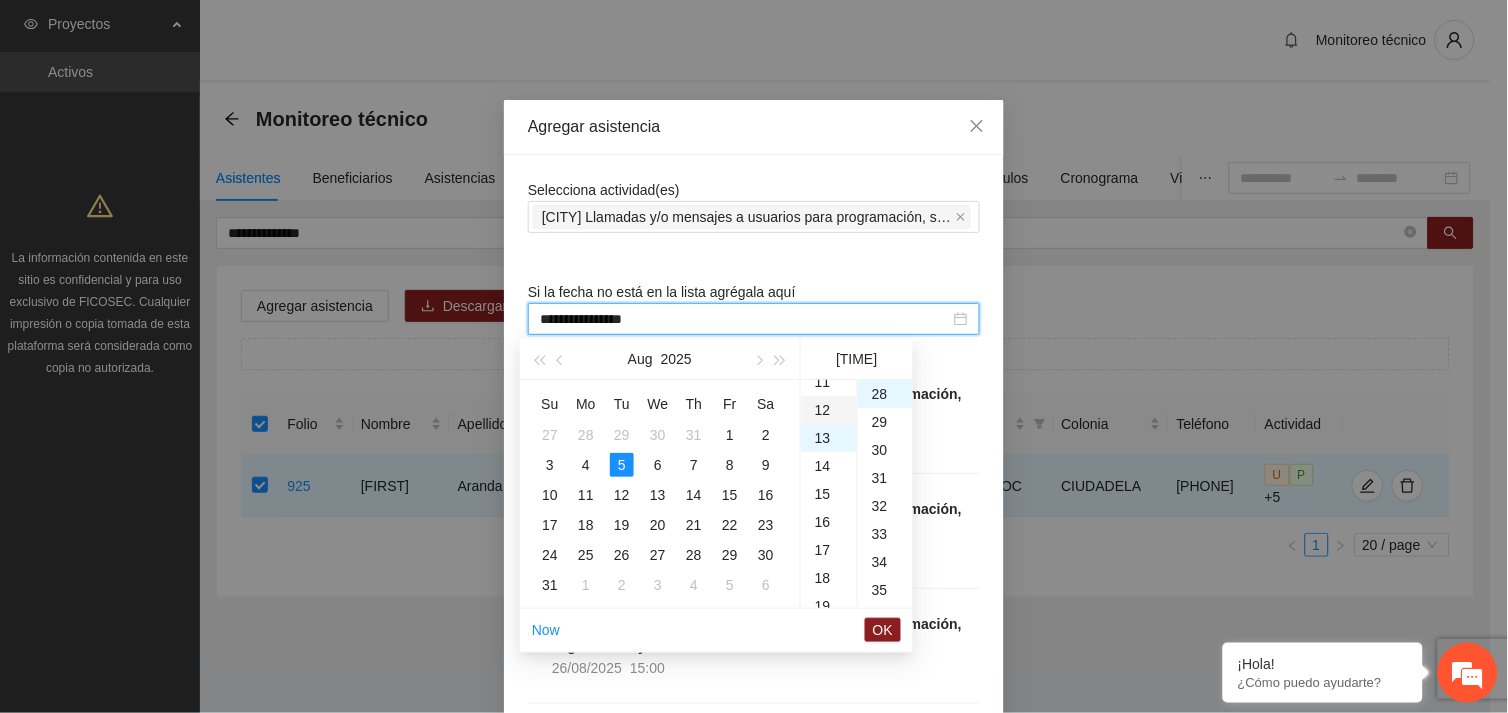 click on "12" at bounding box center [829, 410] 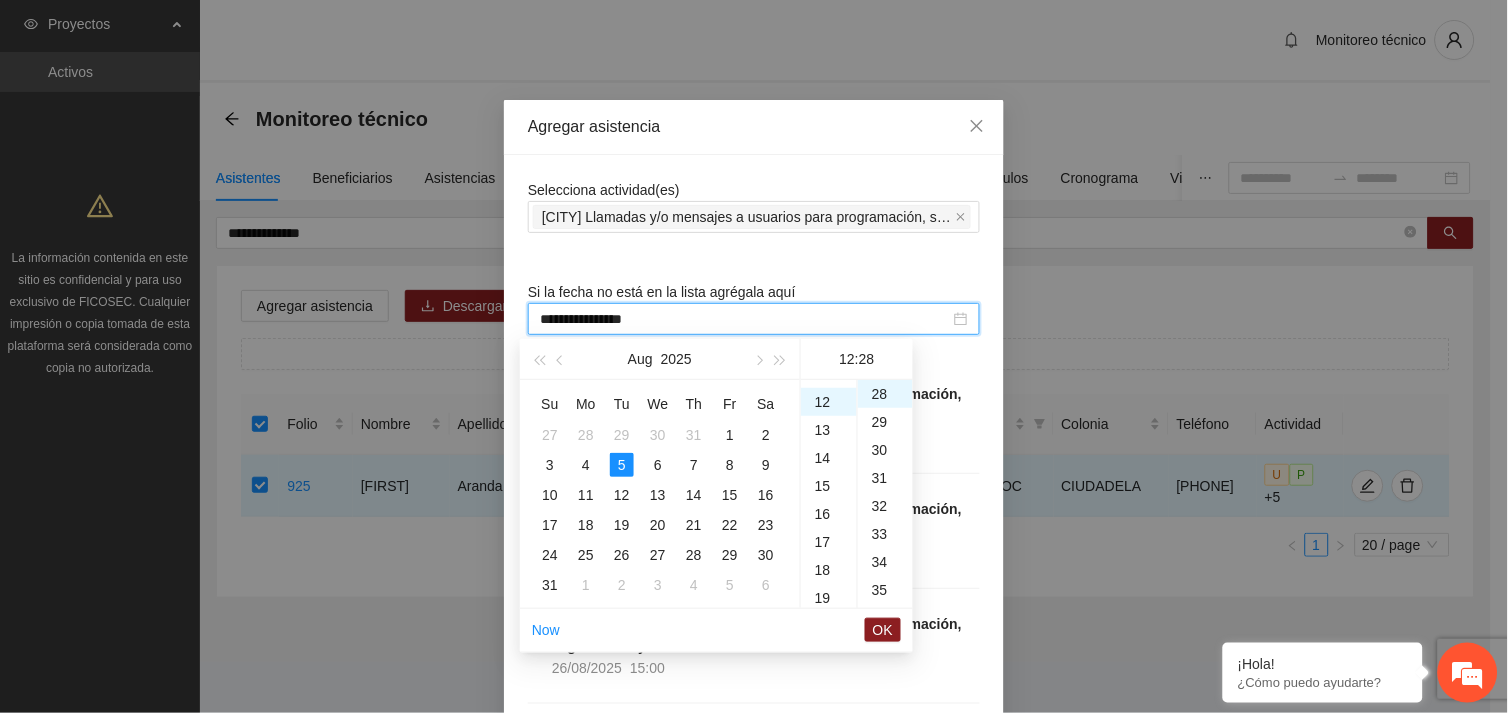 scroll, scrollTop: 335, scrollLeft: 0, axis: vertical 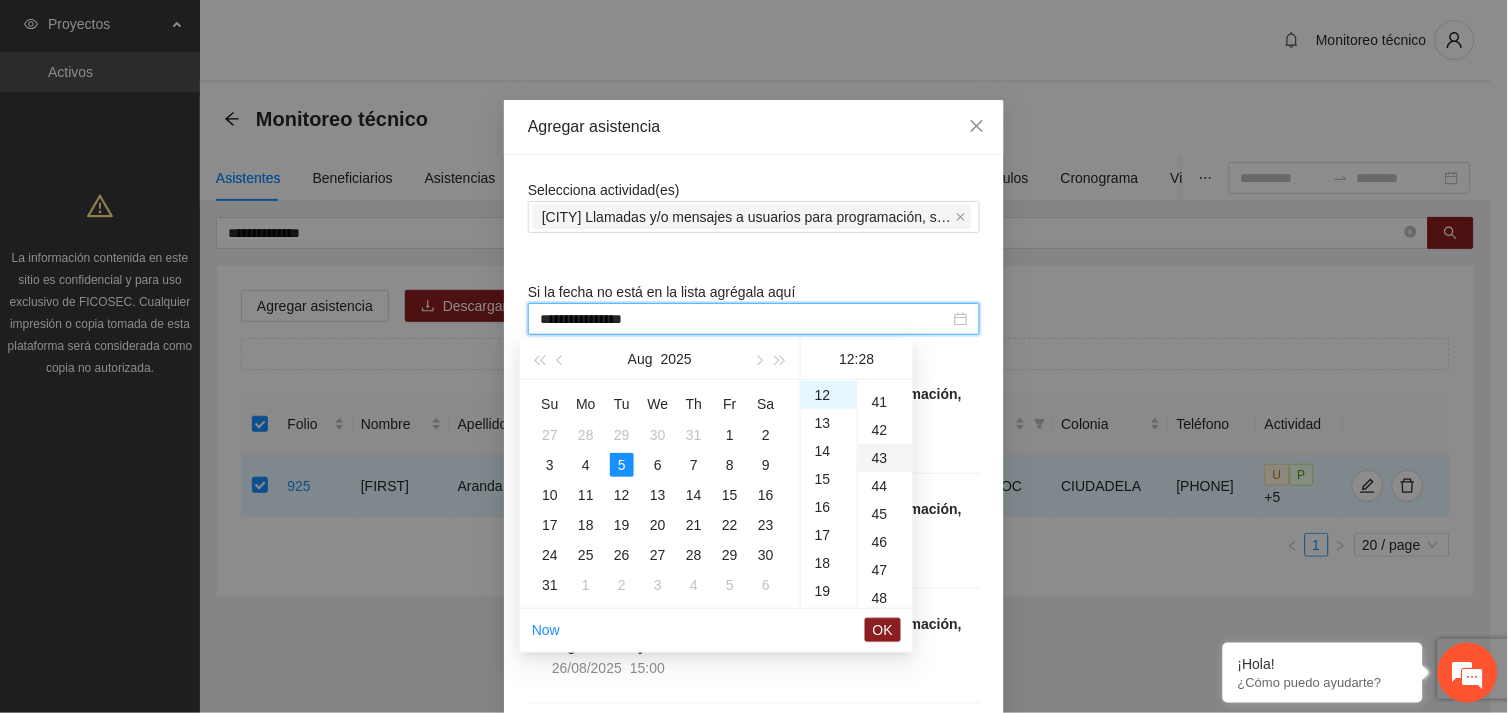click on "43" at bounding box center [885, 458] 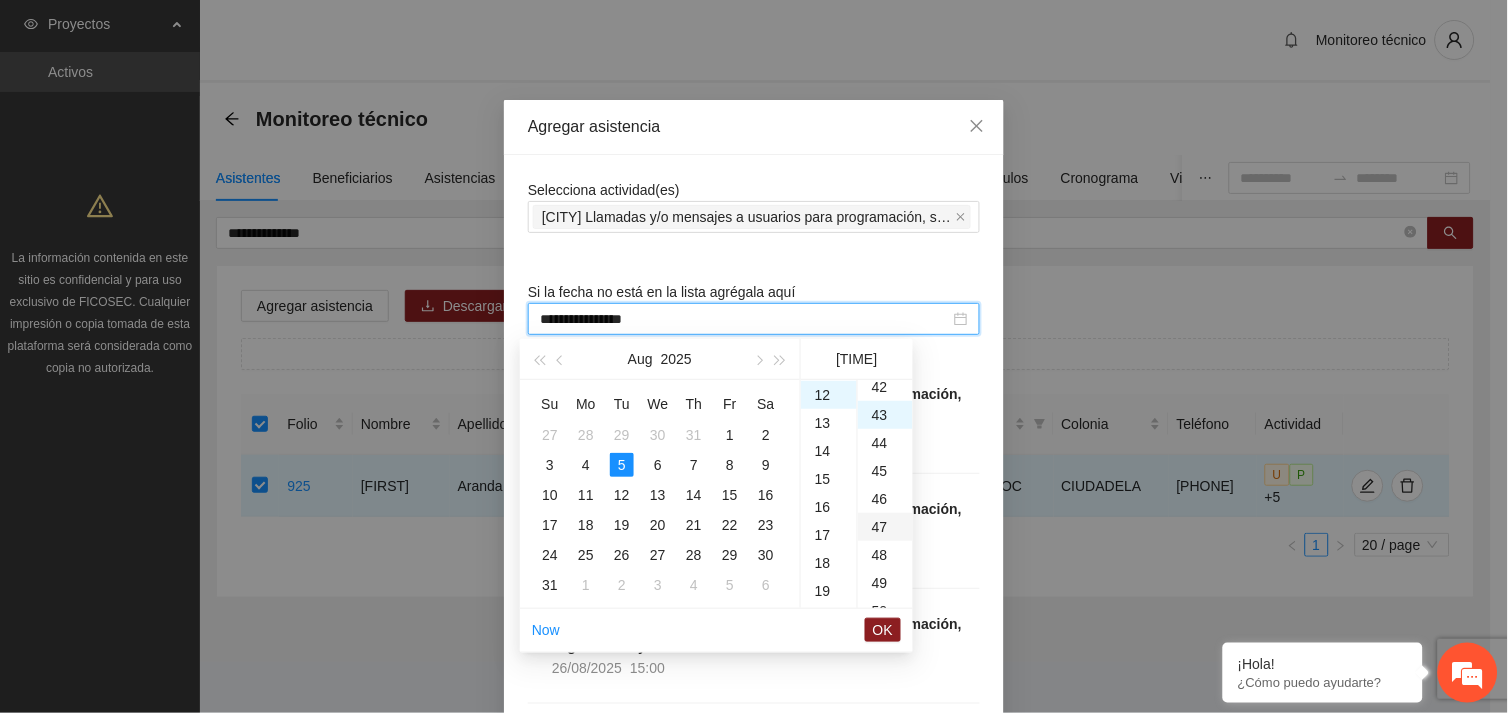 scroll, scrollTop: 1203, scrollLeft: 0, axis: vertical 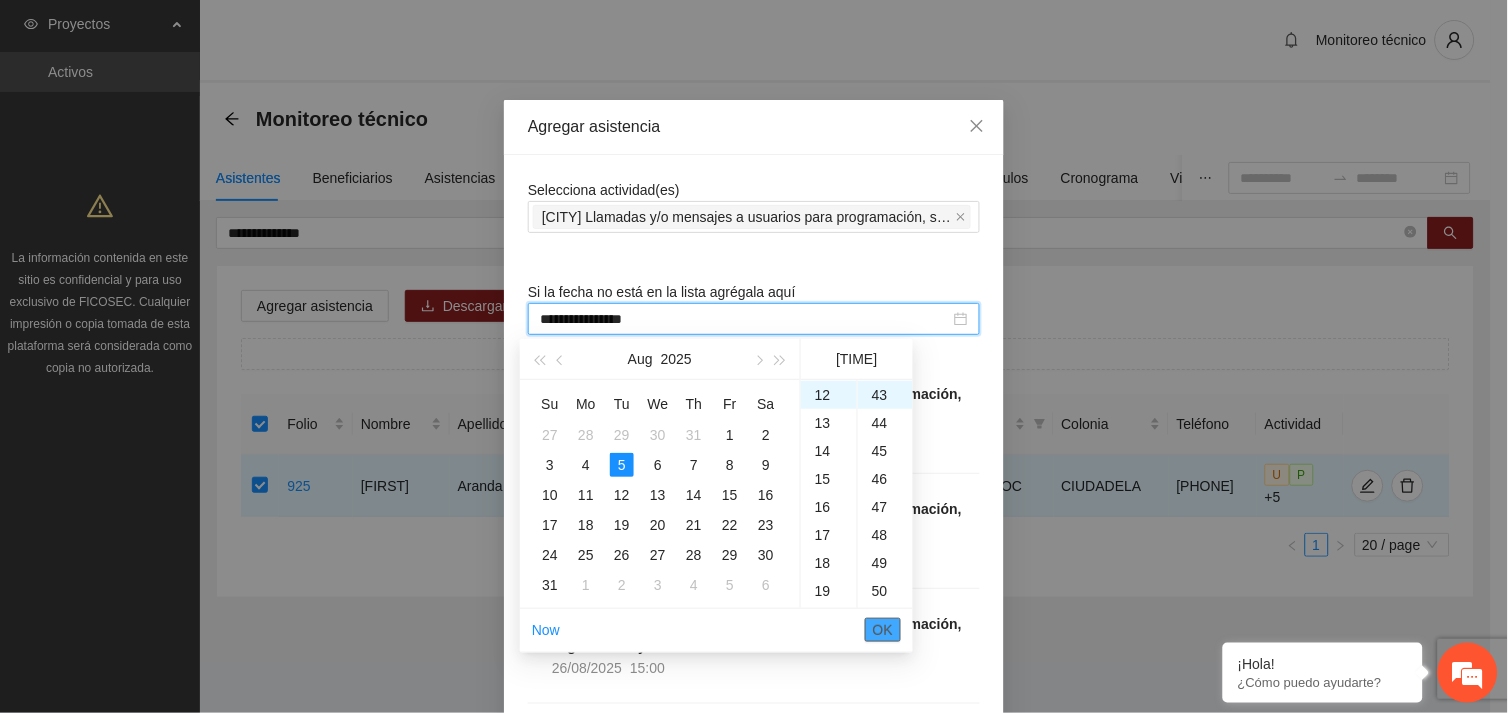 click on "OK" at bounding box center (883, 630) 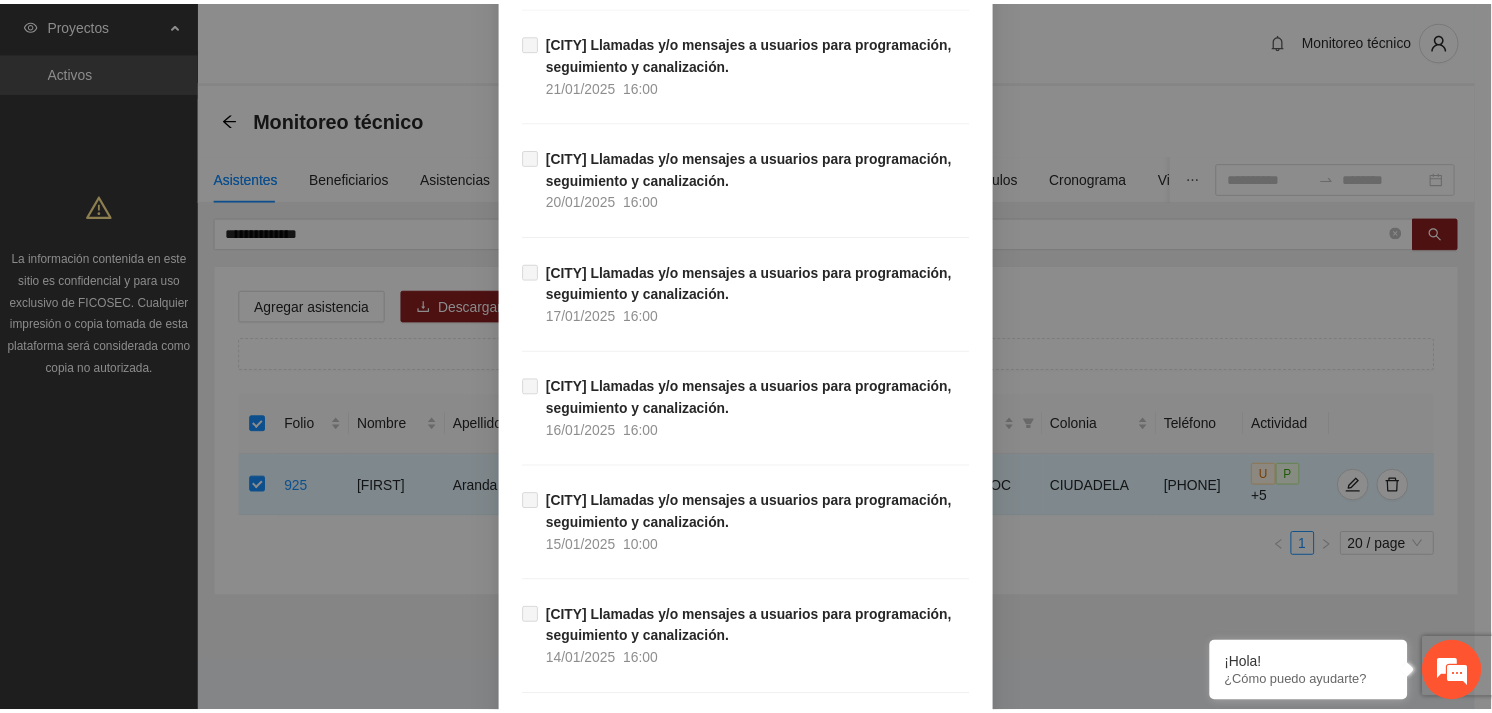 scroll, scrollTop: 20411, scrollLeft: 0, axis: vertical 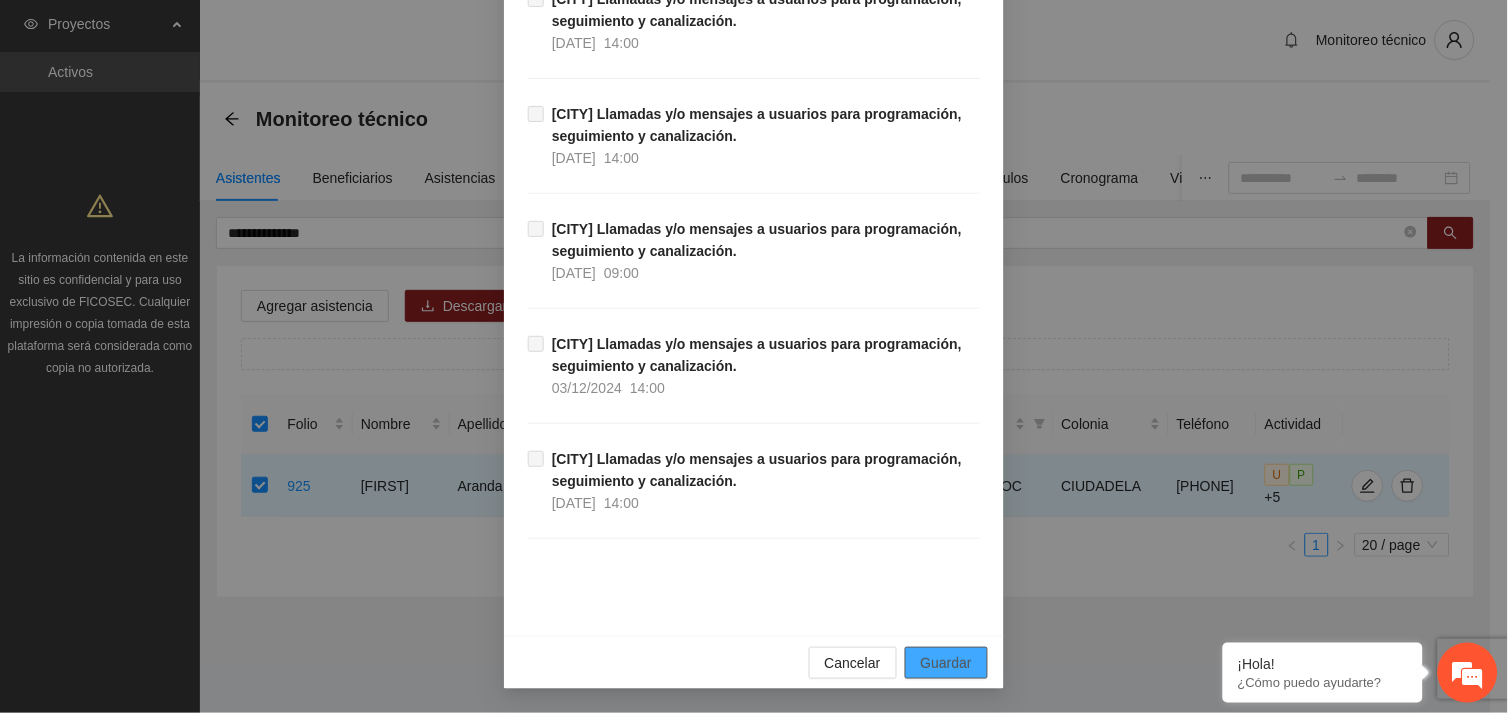 click on "Guardar" at bounding box center [946, 663] 